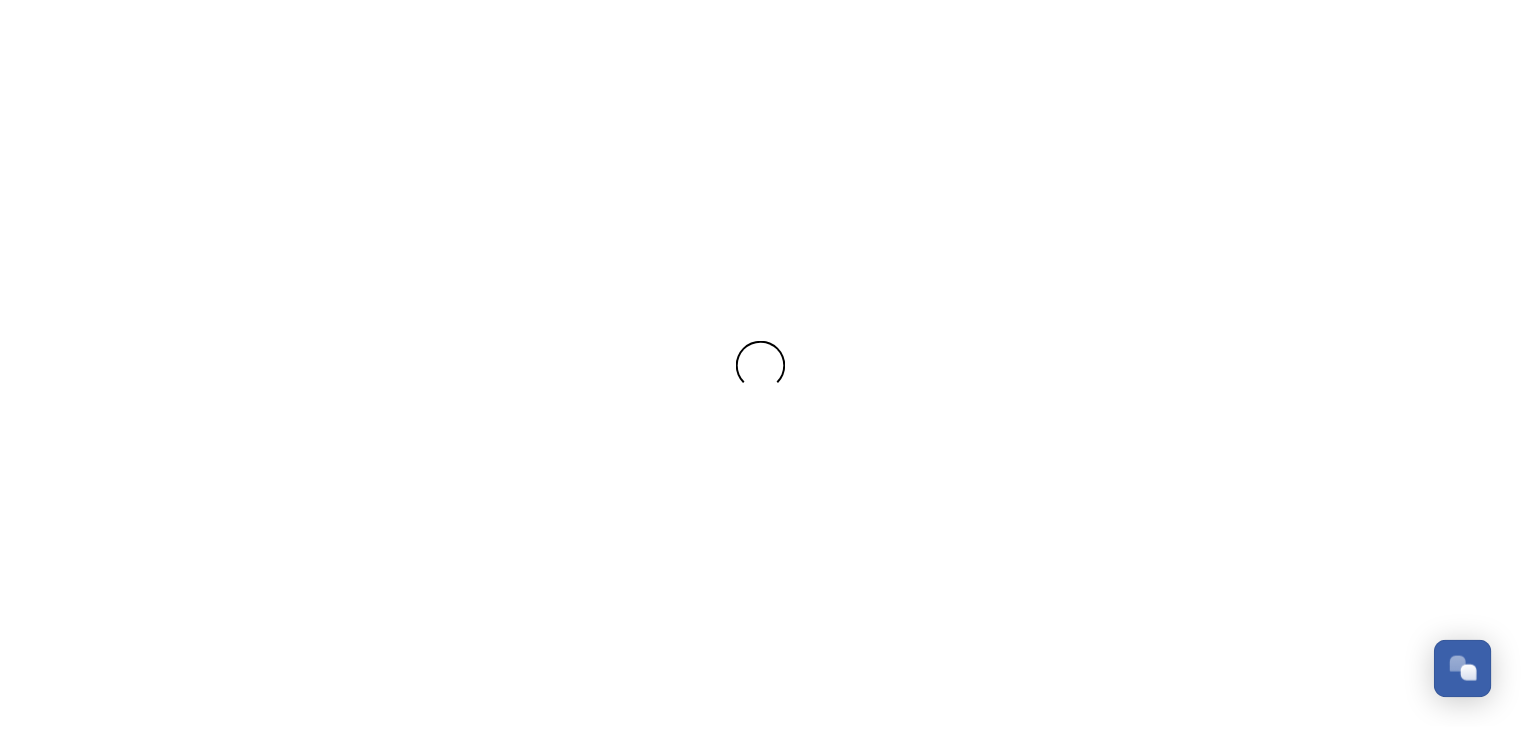 scroll, scrollTop: 0, scrollLeft: 0, axis: both 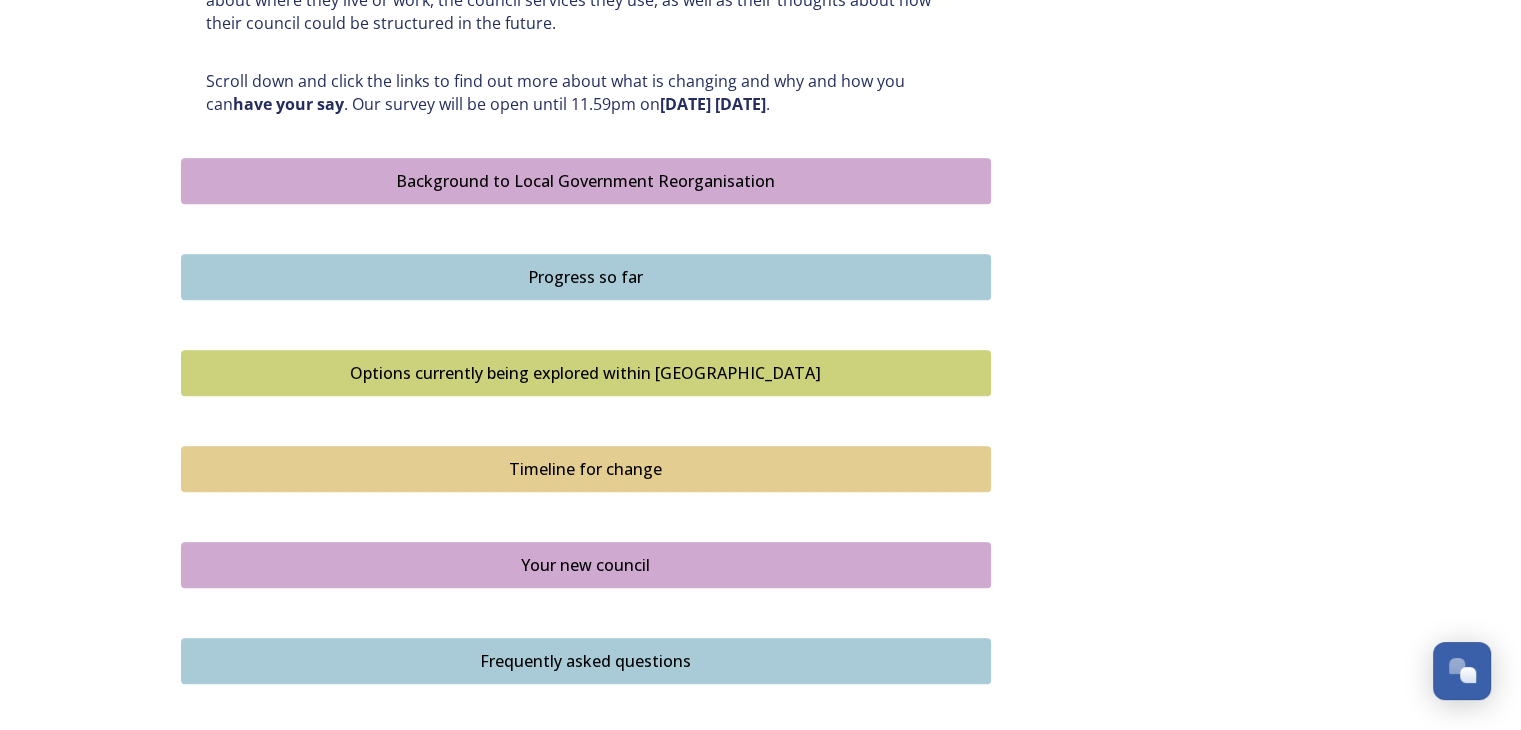 click on "Background to Local Government Reorganisation" at bounding box center [586, 181] 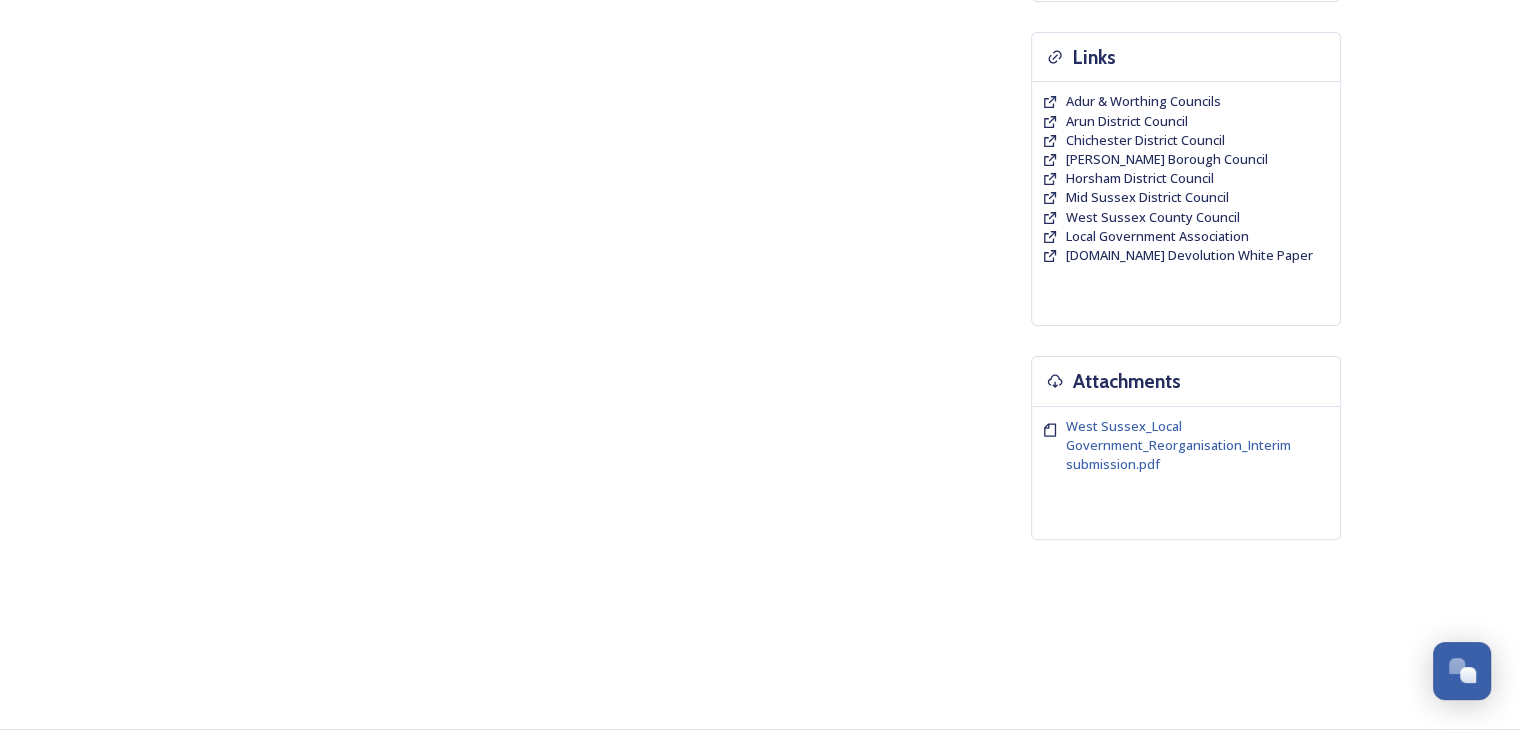 scroll, scrollTop: 0, scrollLeft: 0, axis: both 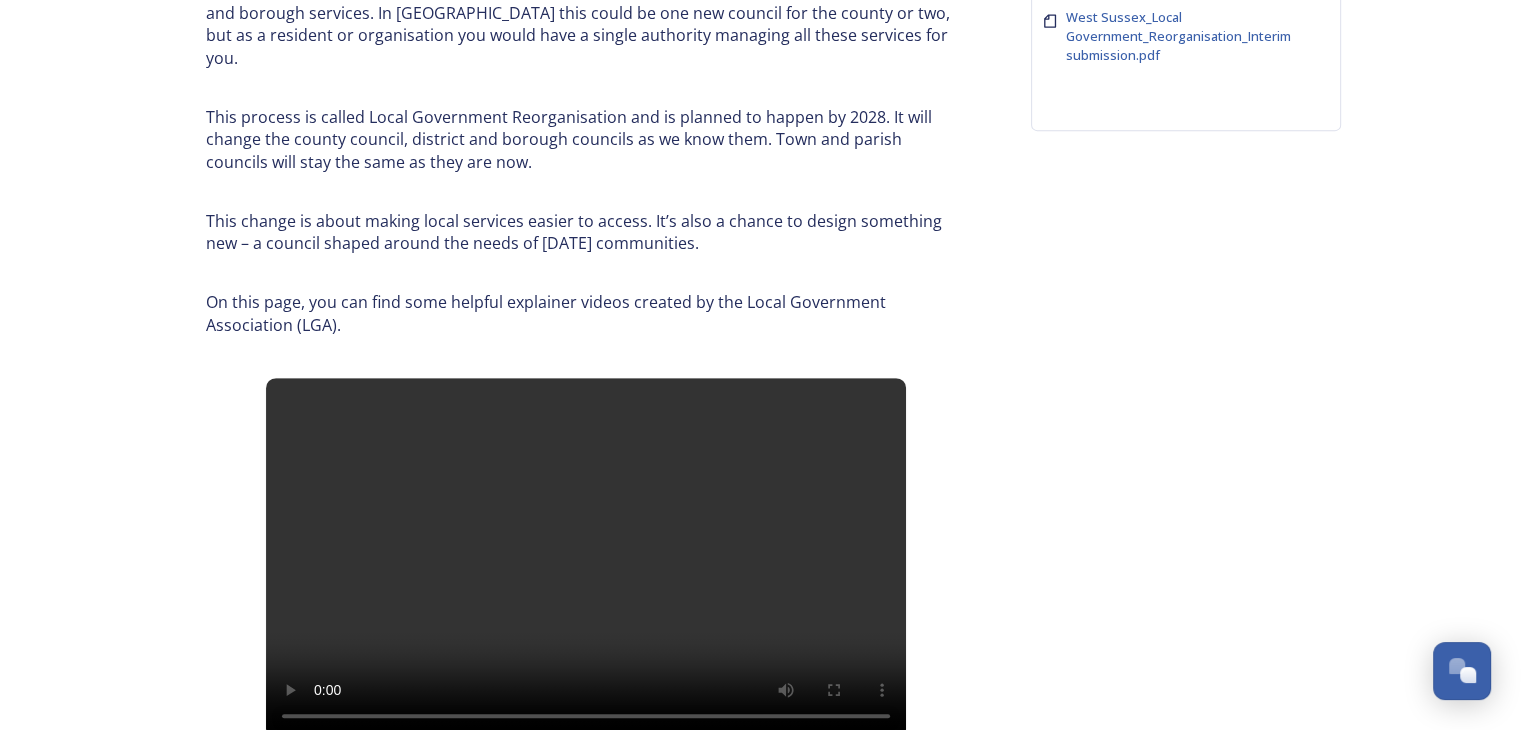 click at bounding box center (586, 558) 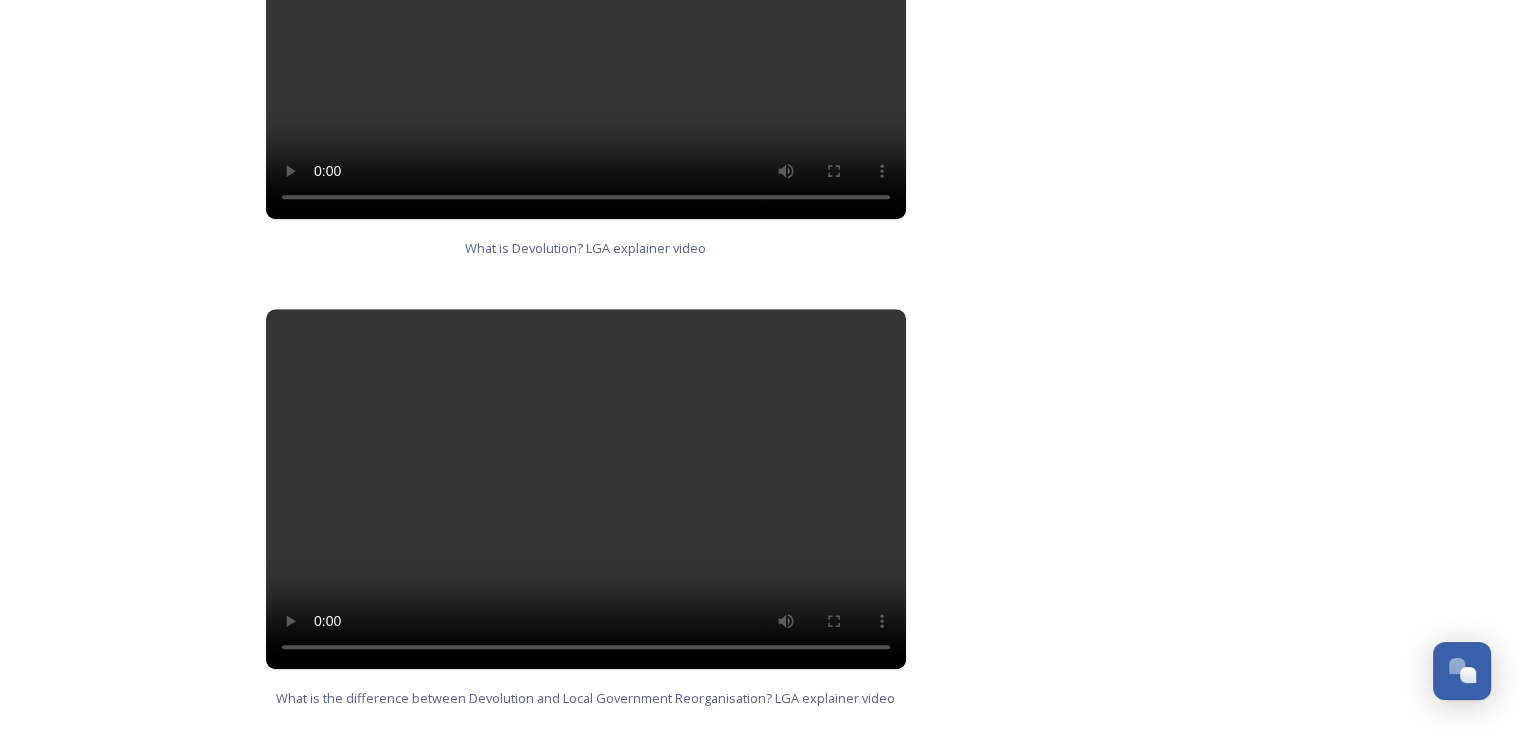 scroll, scrollTop: 1327, scrollLeft: 0, axis: vertical 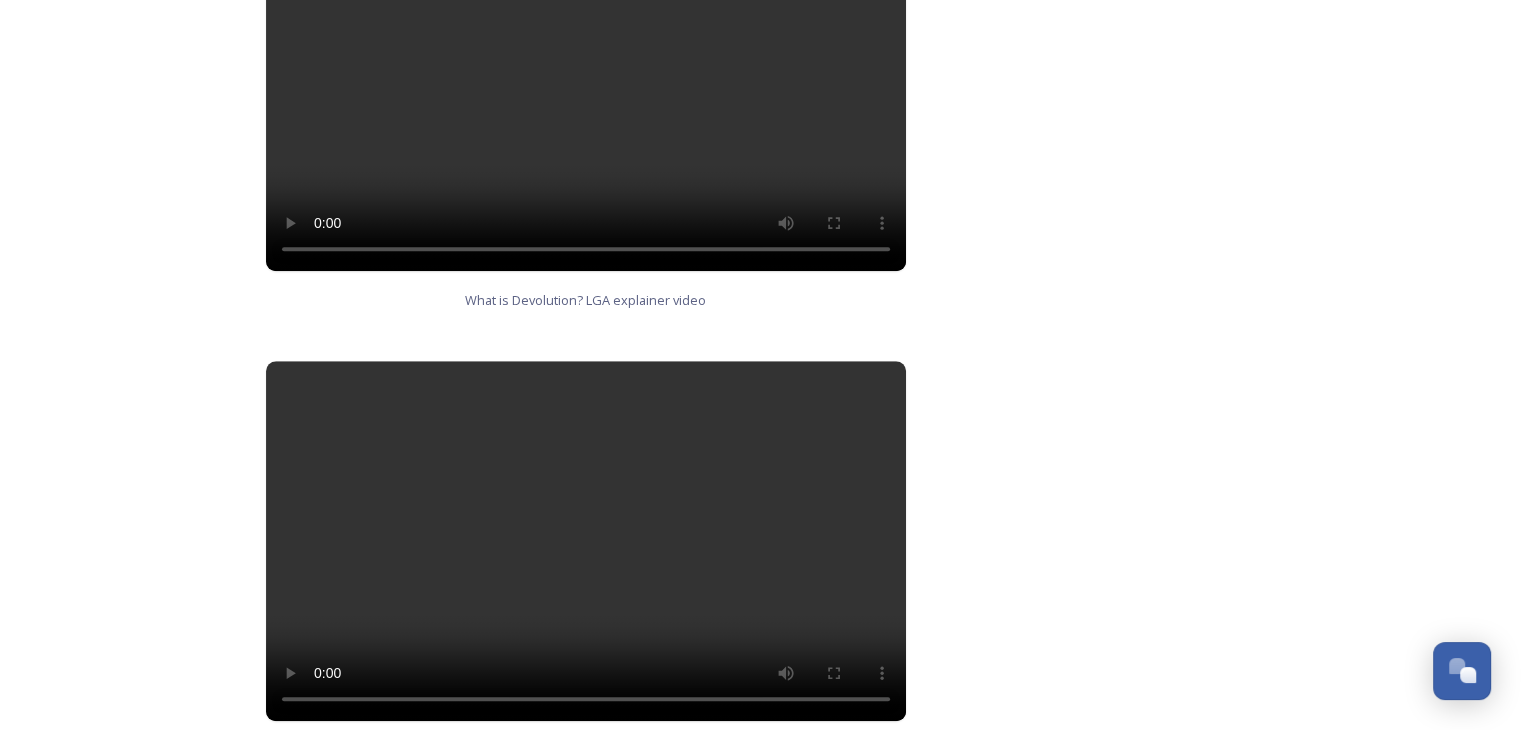 click at bounding box center (586, 541) 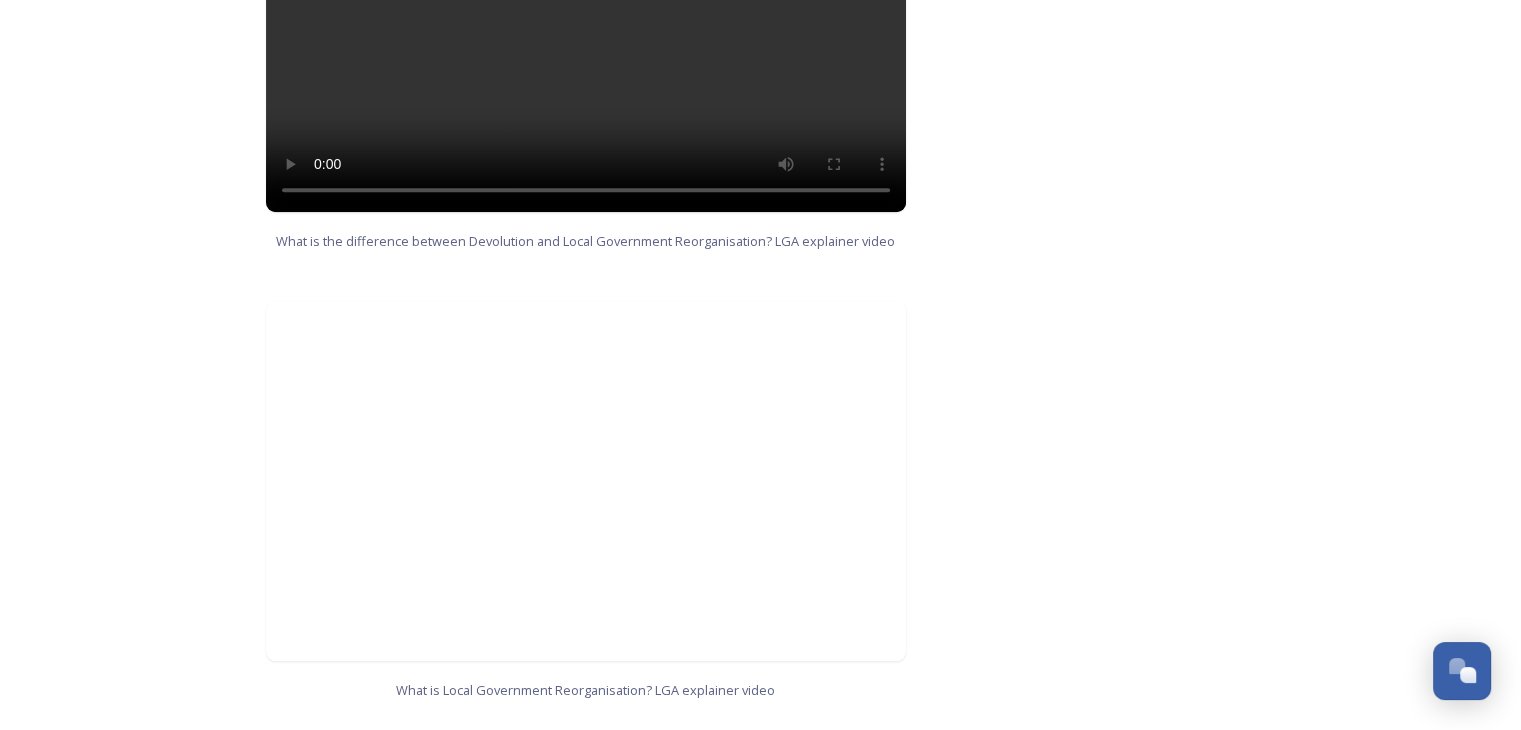 scroll, scrollTop: 1843, scrollLeft: 0, axis: vertical 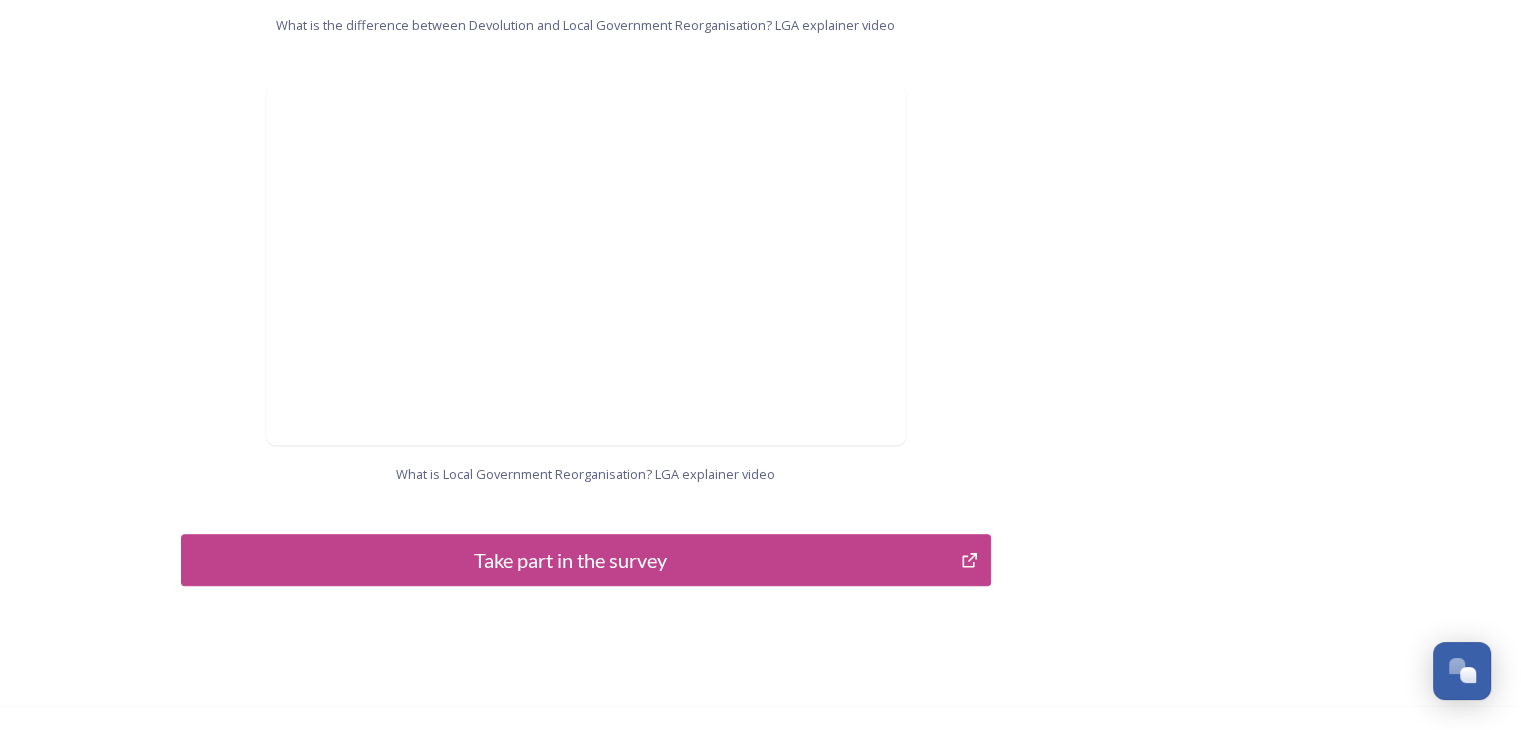 click on "Take part in the survey" at bounding box center [571, 560] 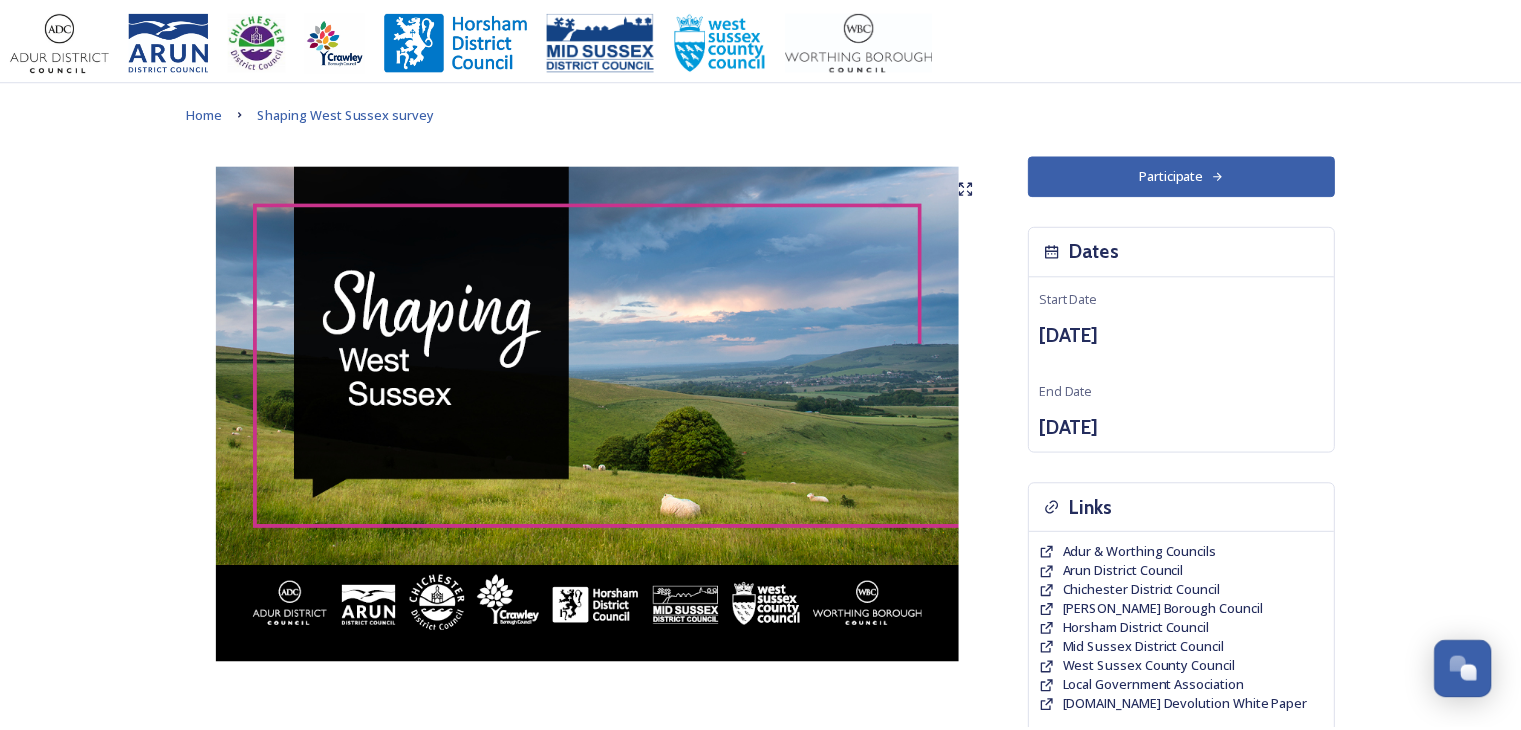 scroll, scrollTop: 0, scrollLeft: 0, axis: both 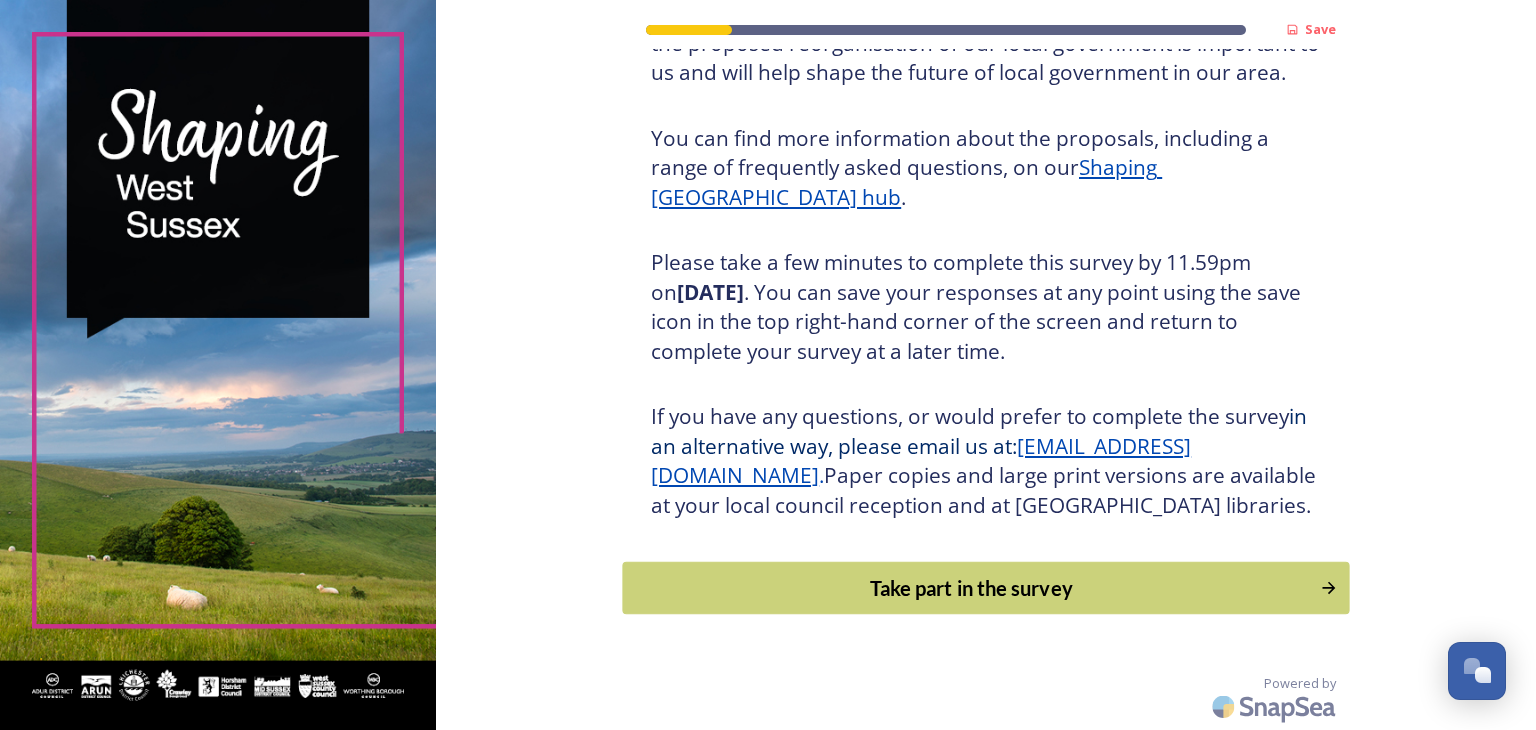 click on "Take part in the survey" at bounding box center [972, 588] 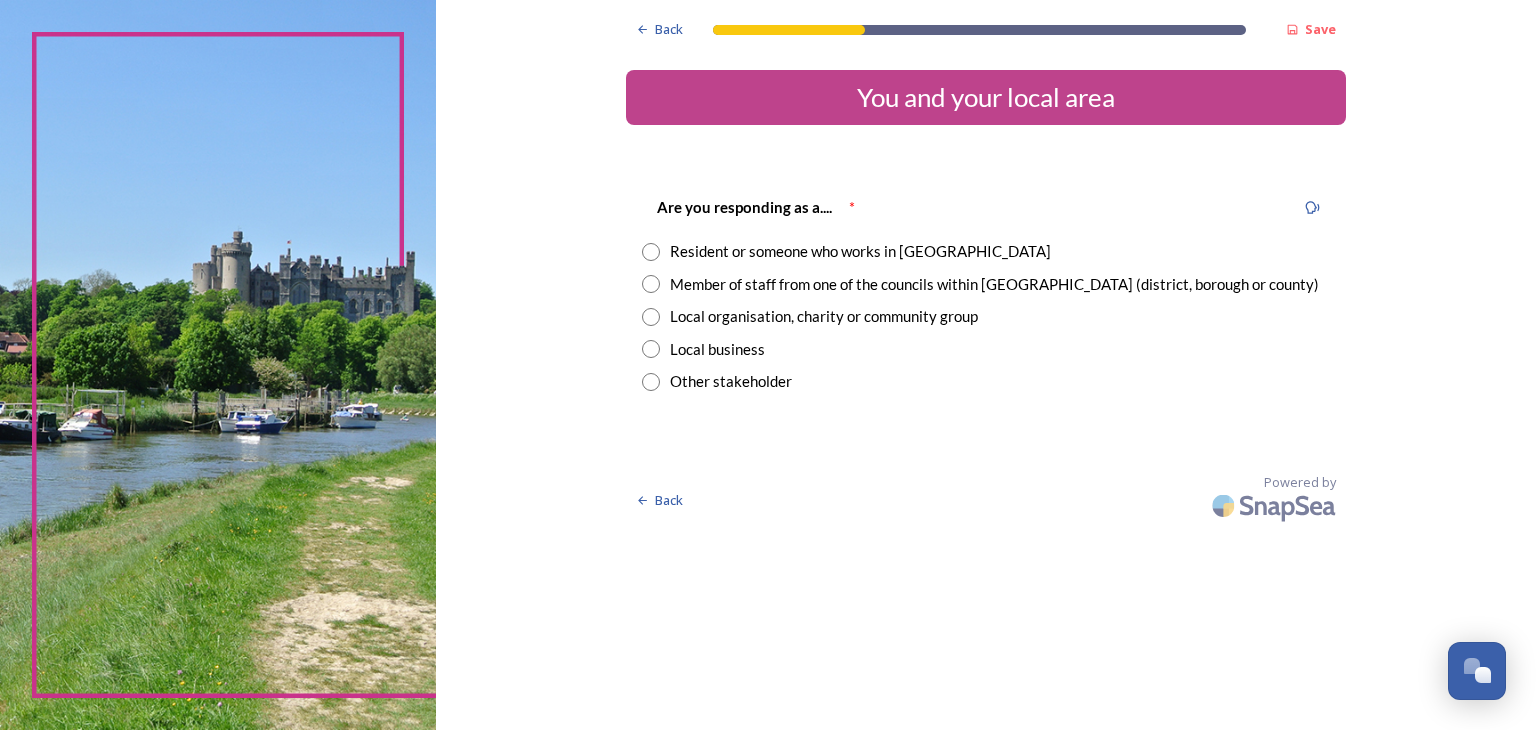 click at bounding box center (651, 252) 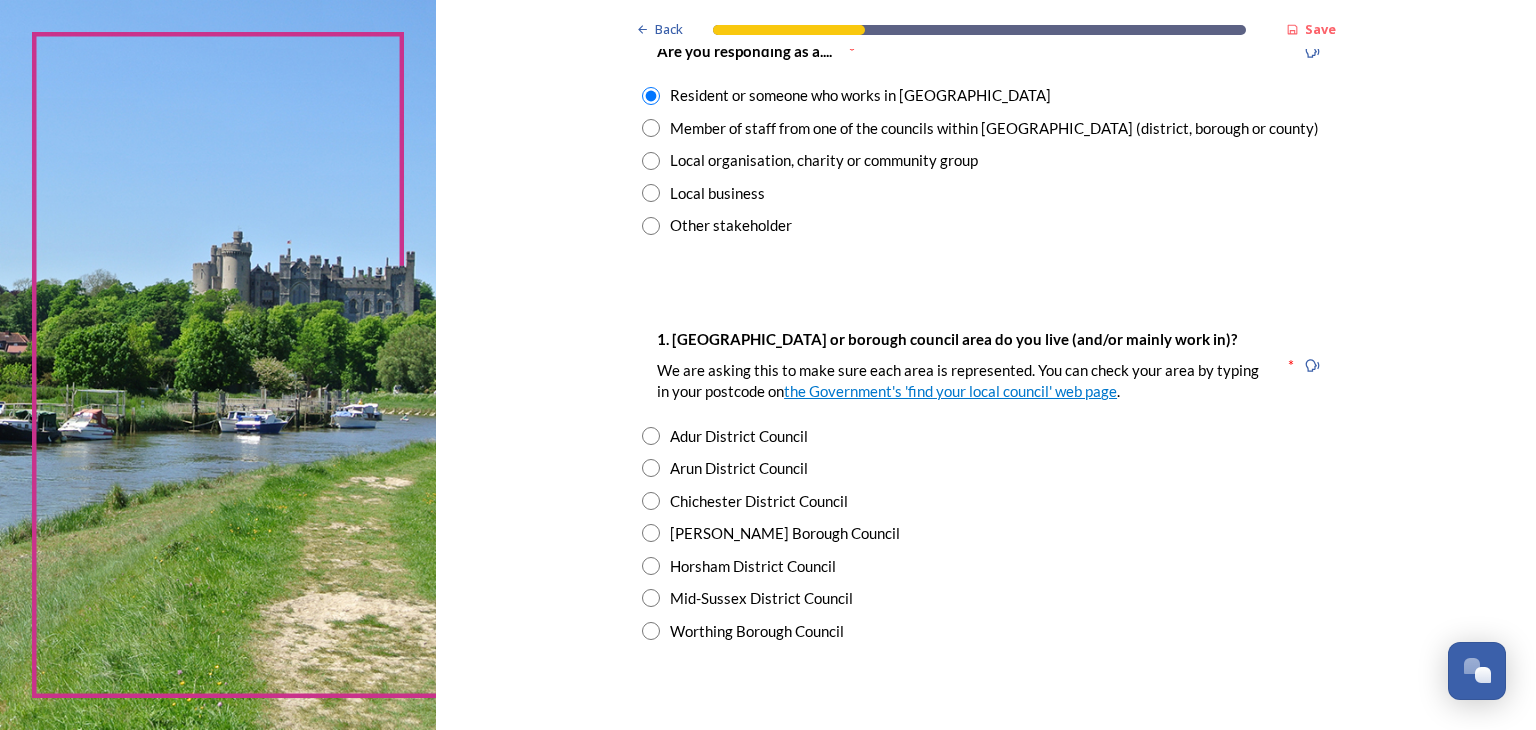 scroll, scrollTop: 170, scrollLeft: 0, axis: vertical 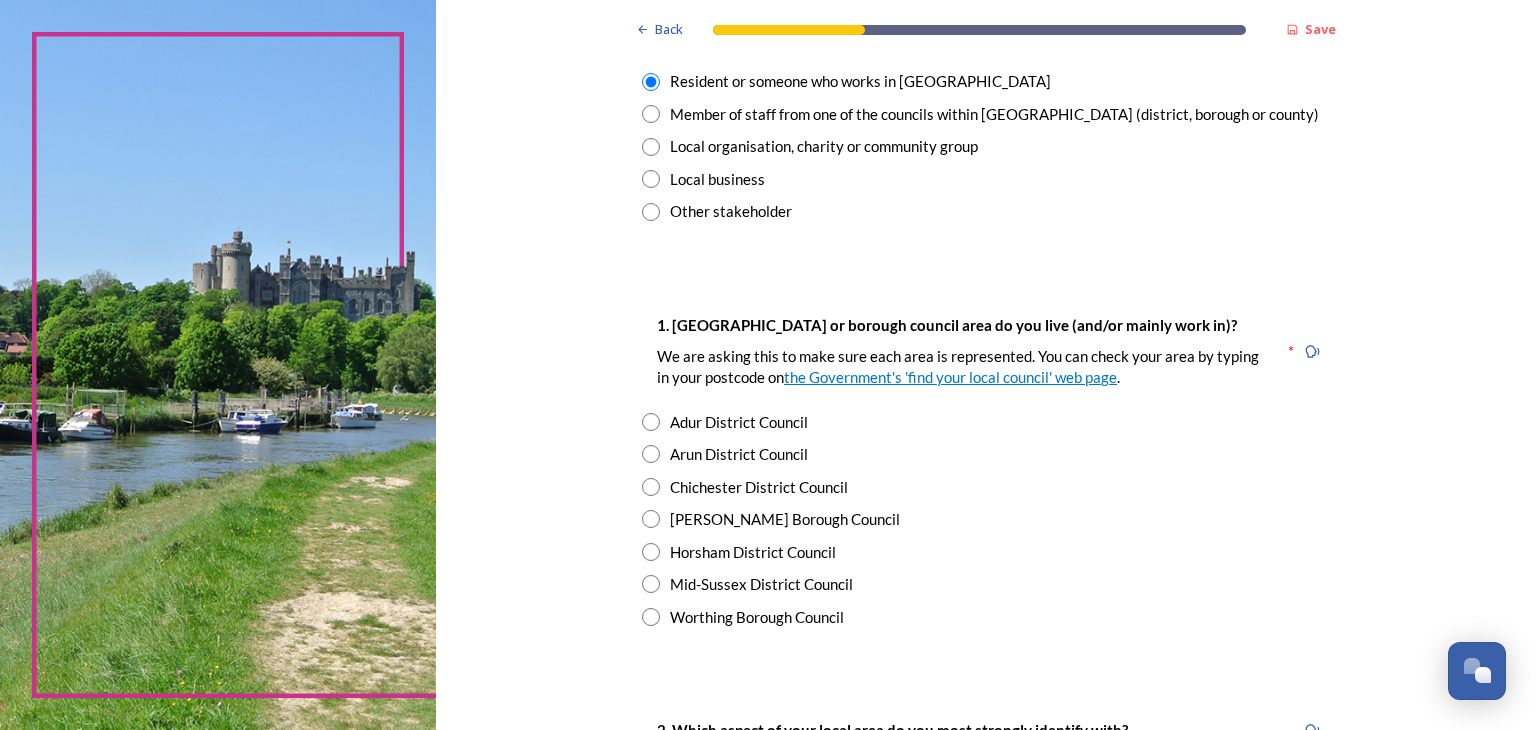 click at bounding box center (651, 552) 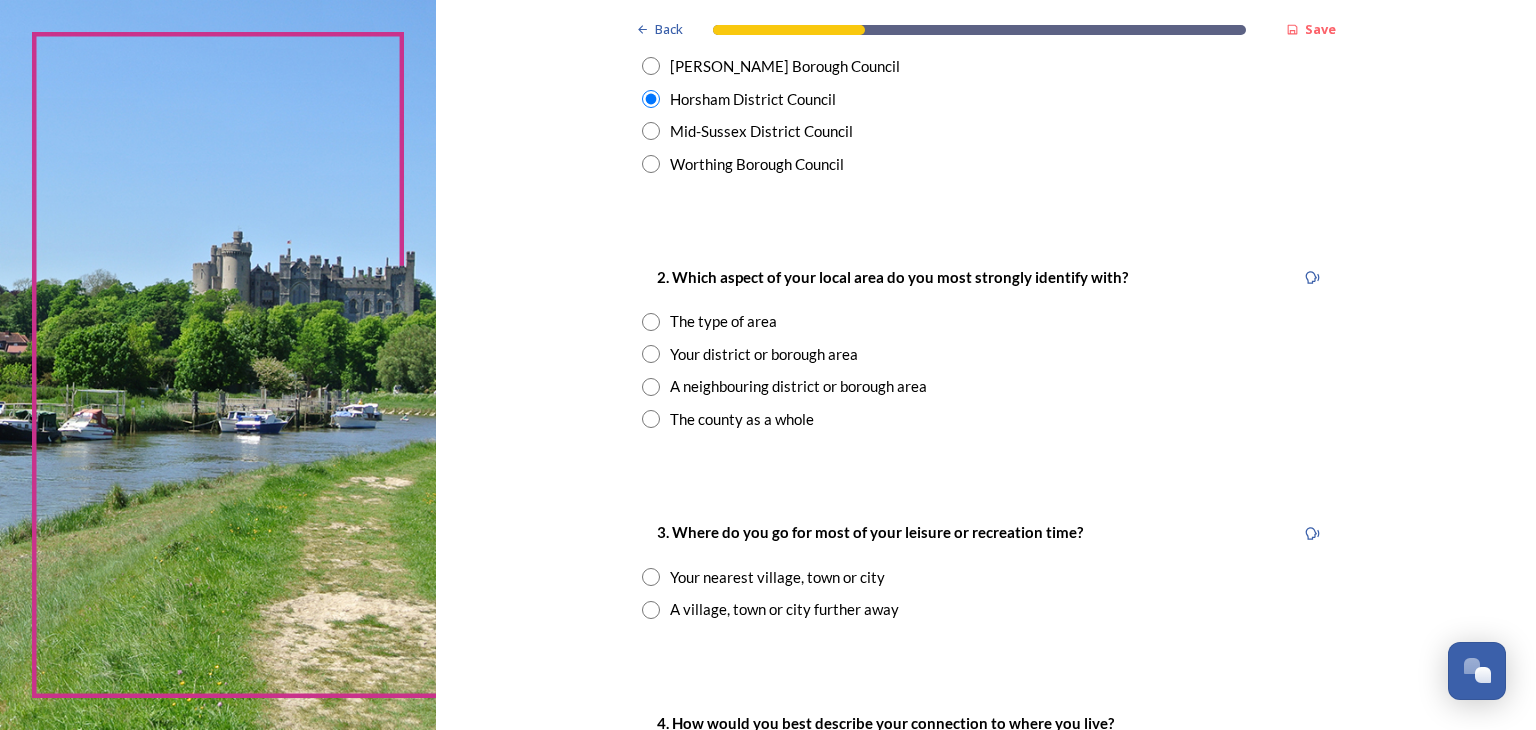 scroll, scrollTop: 626, scrollLeft: 0, axis: vertical 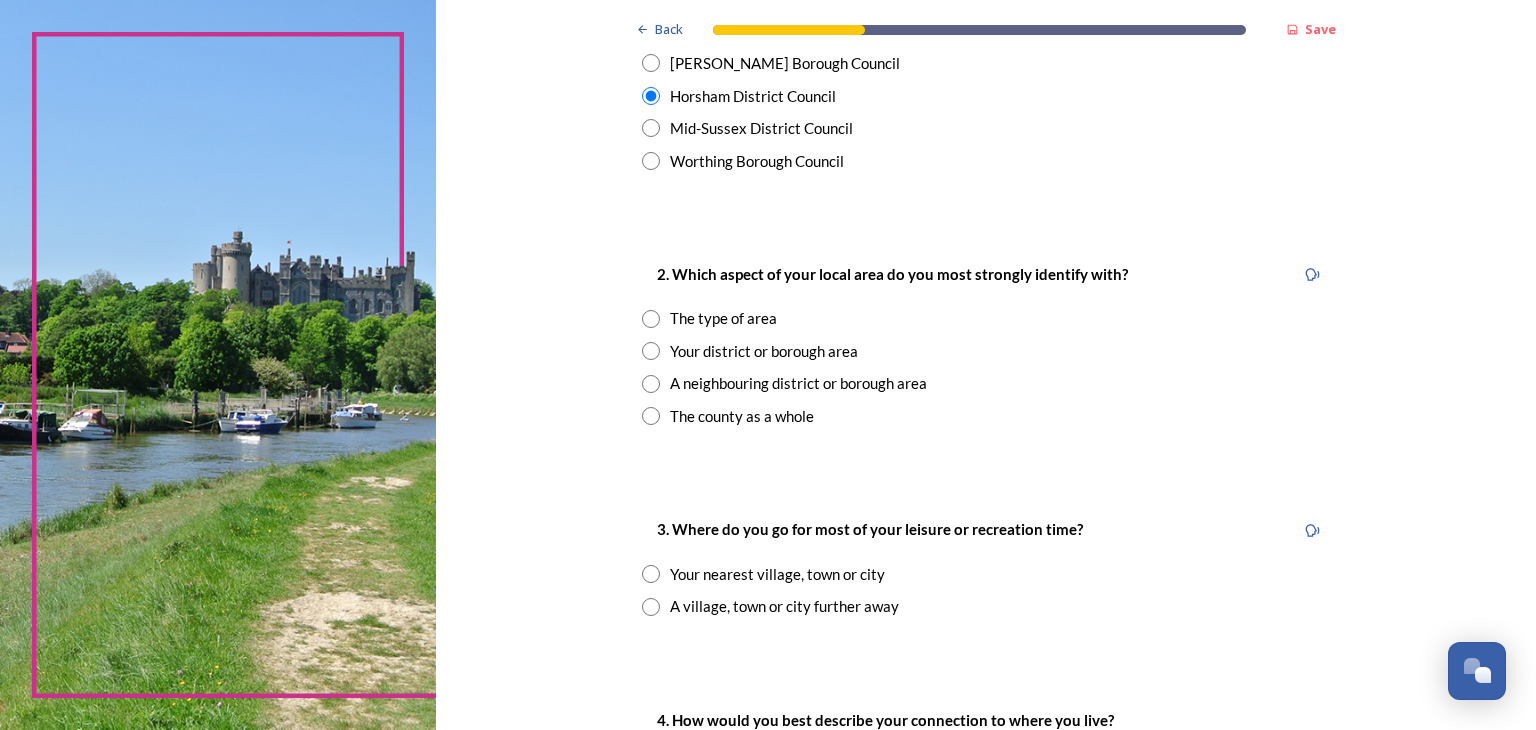 click at bounding box center [651, 319] 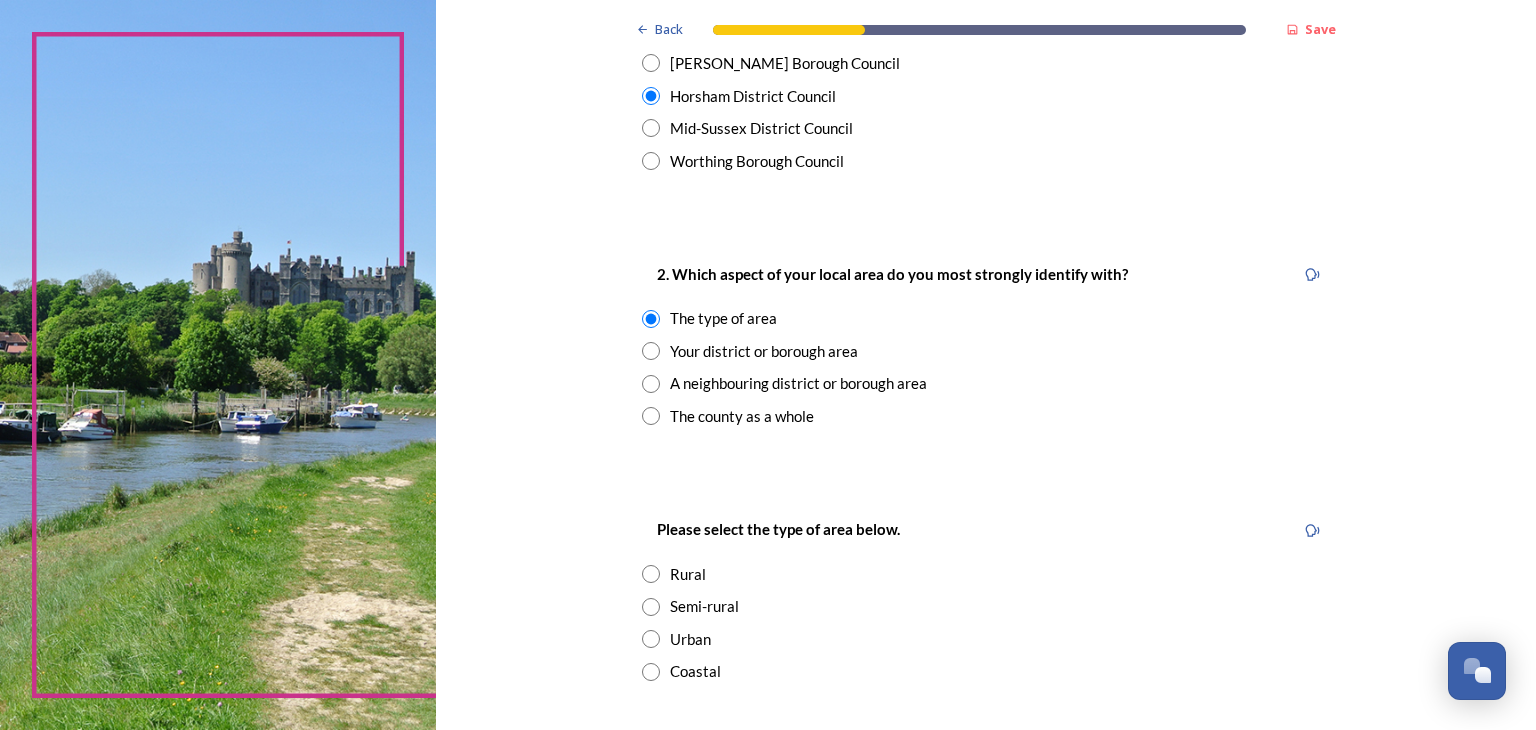 click at bounding box center (651, 574) 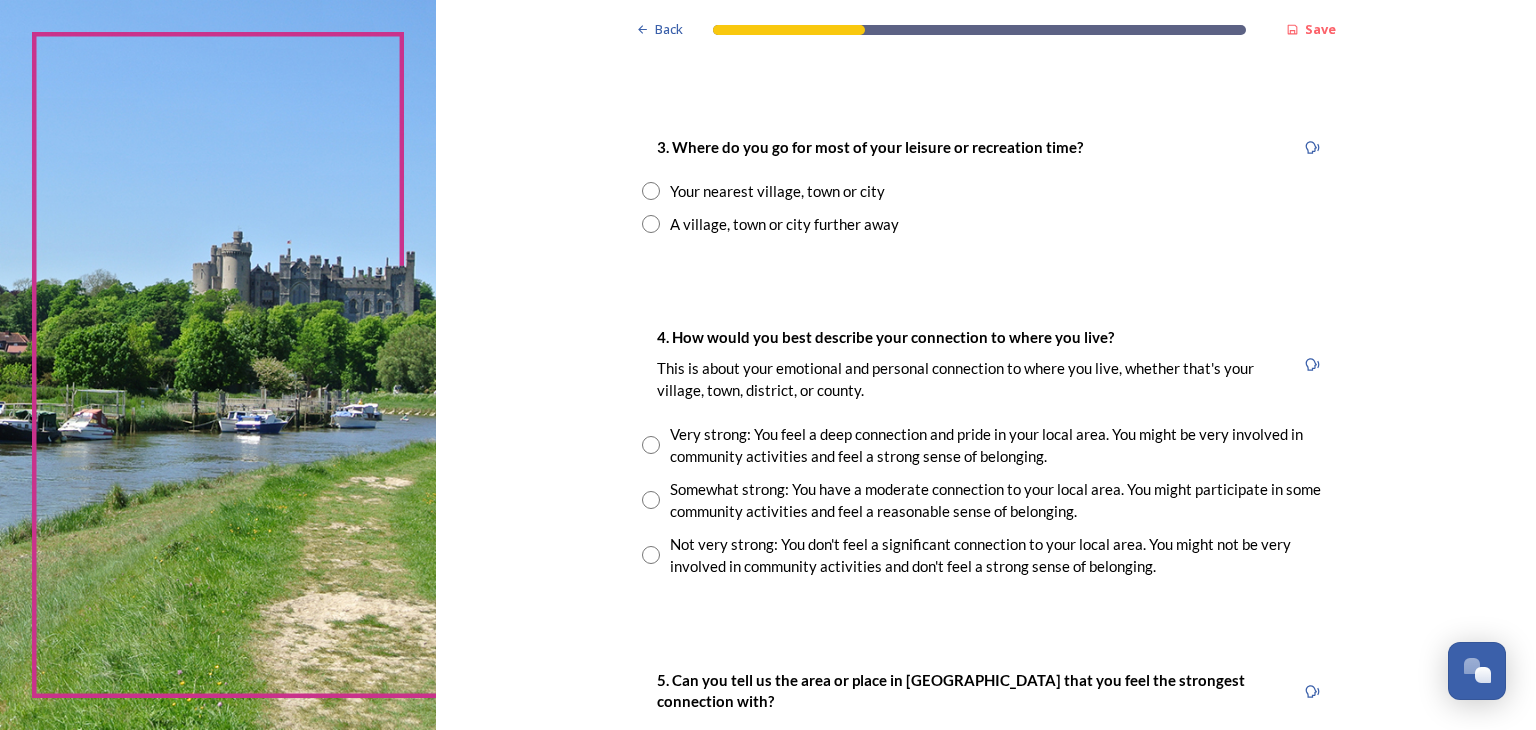 scroll, scrollTop: 1288, scrollLeft: 0, axis: vertical 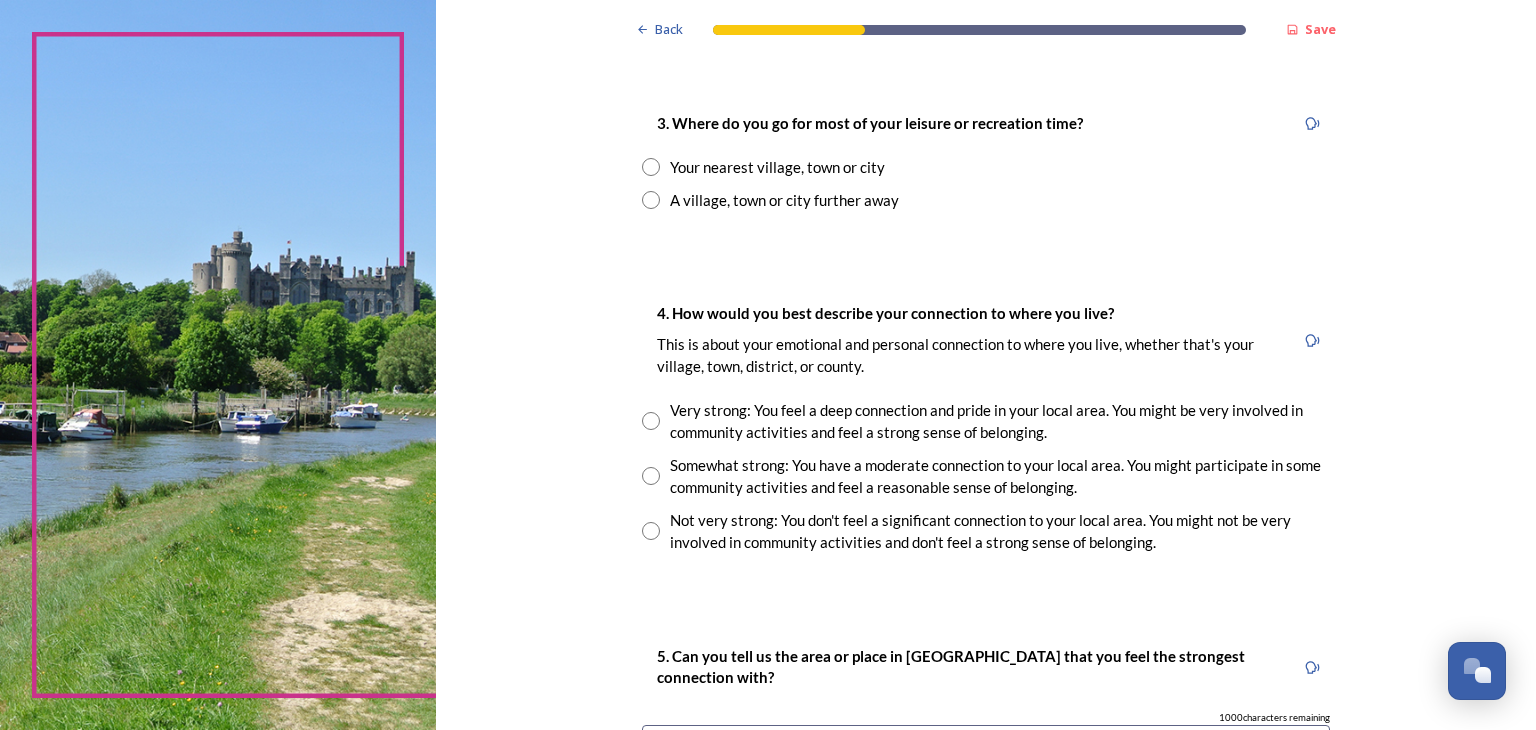click at bounding box center (651, 167) 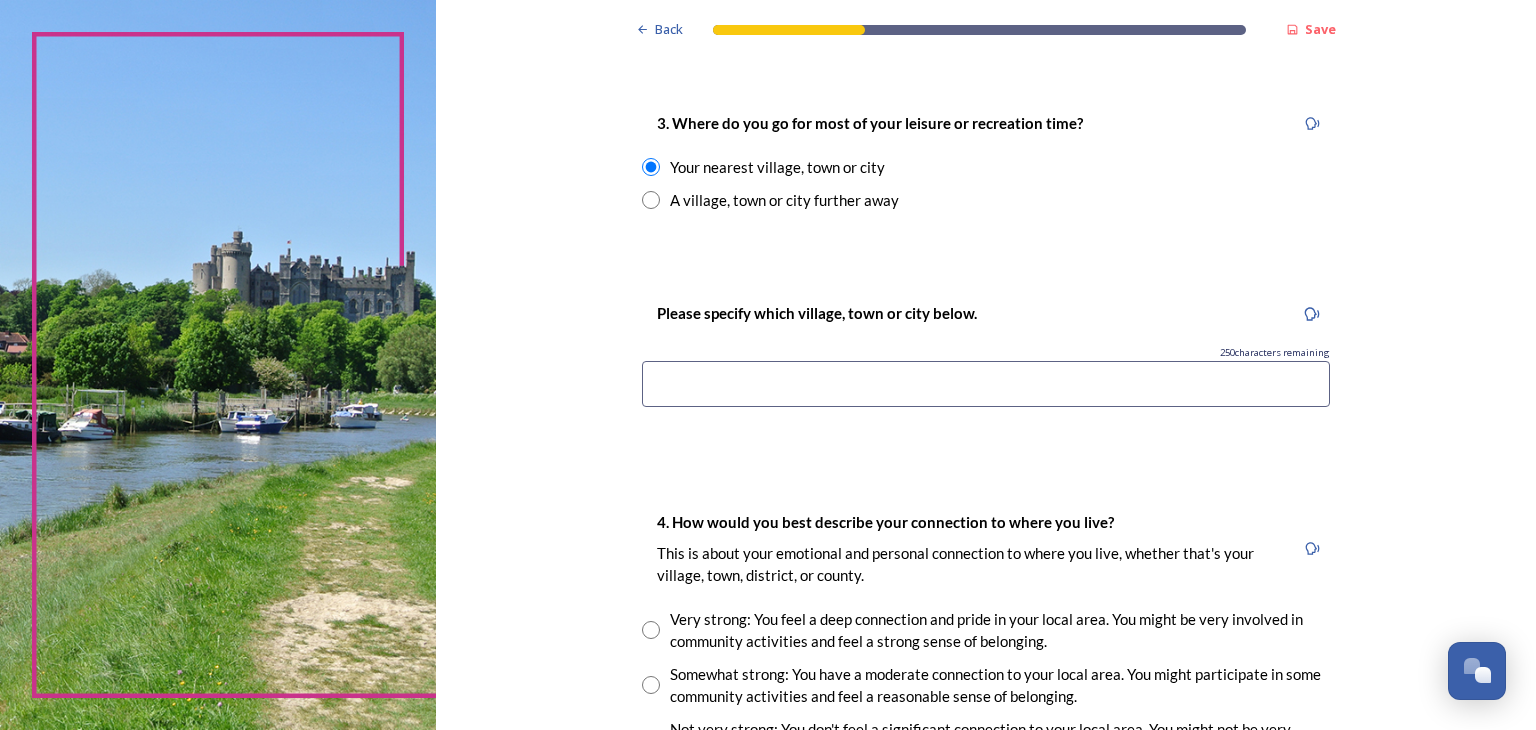 click at bounding box center [986, 384] 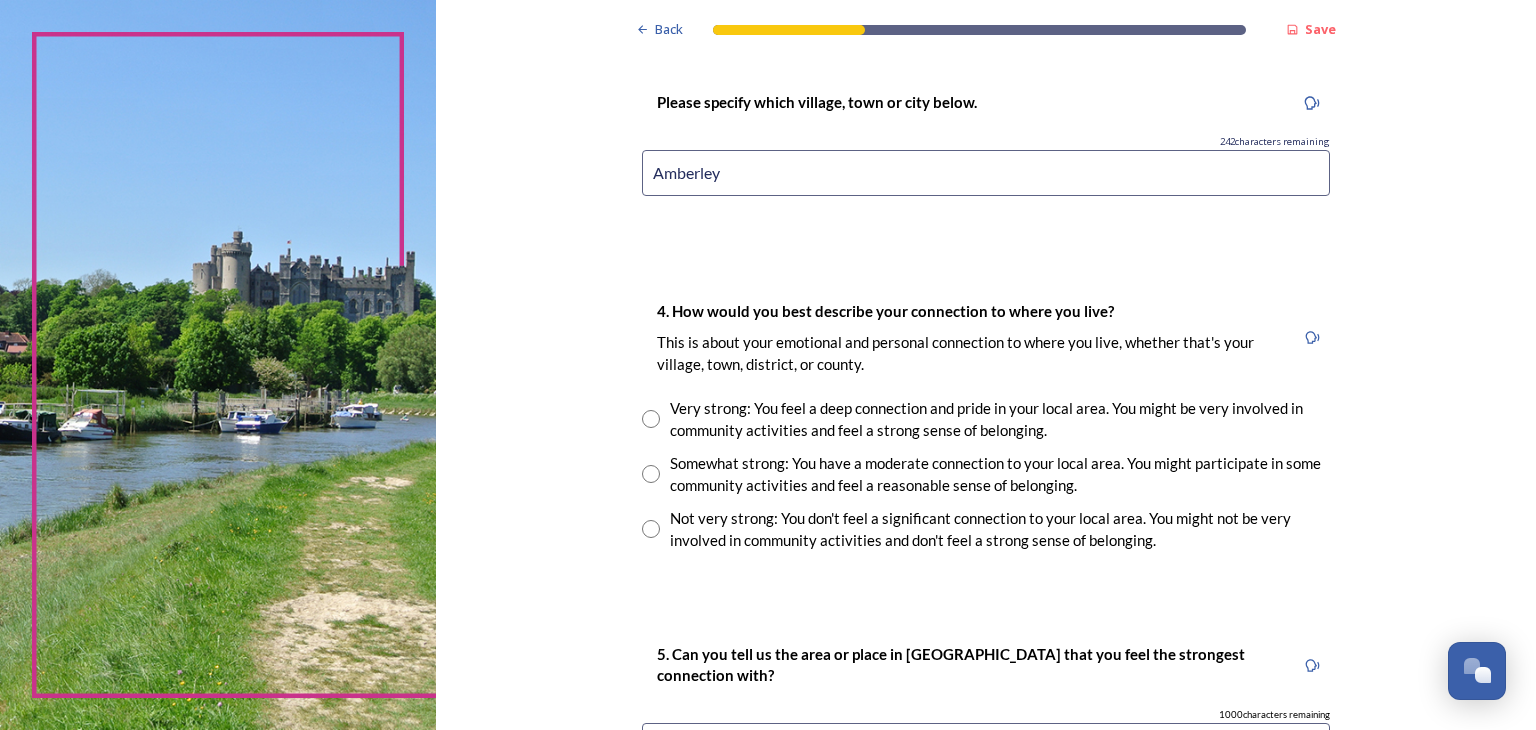 scroll, scrollTop: 1508, scrollLeft: 0, axis: vertical 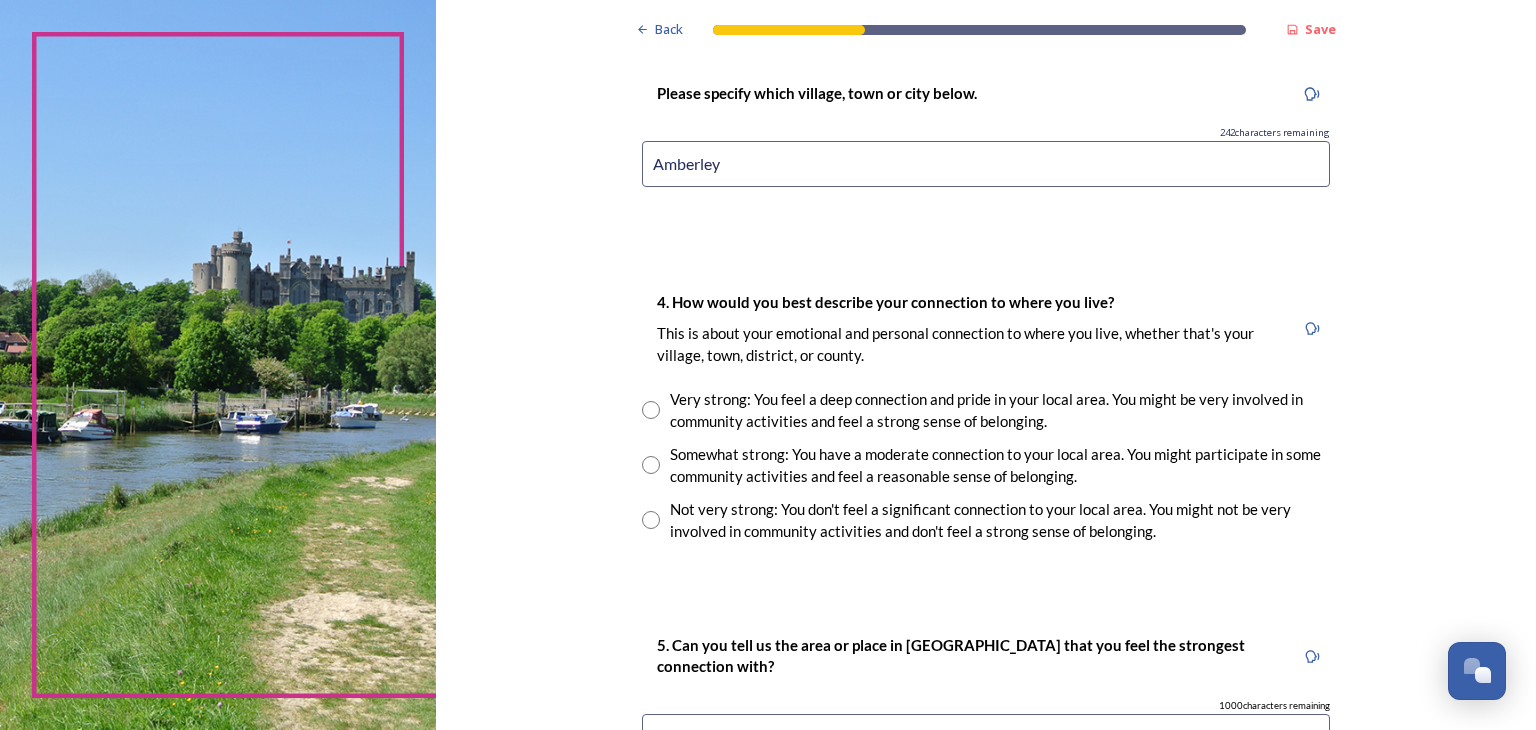 type on "Amberley" 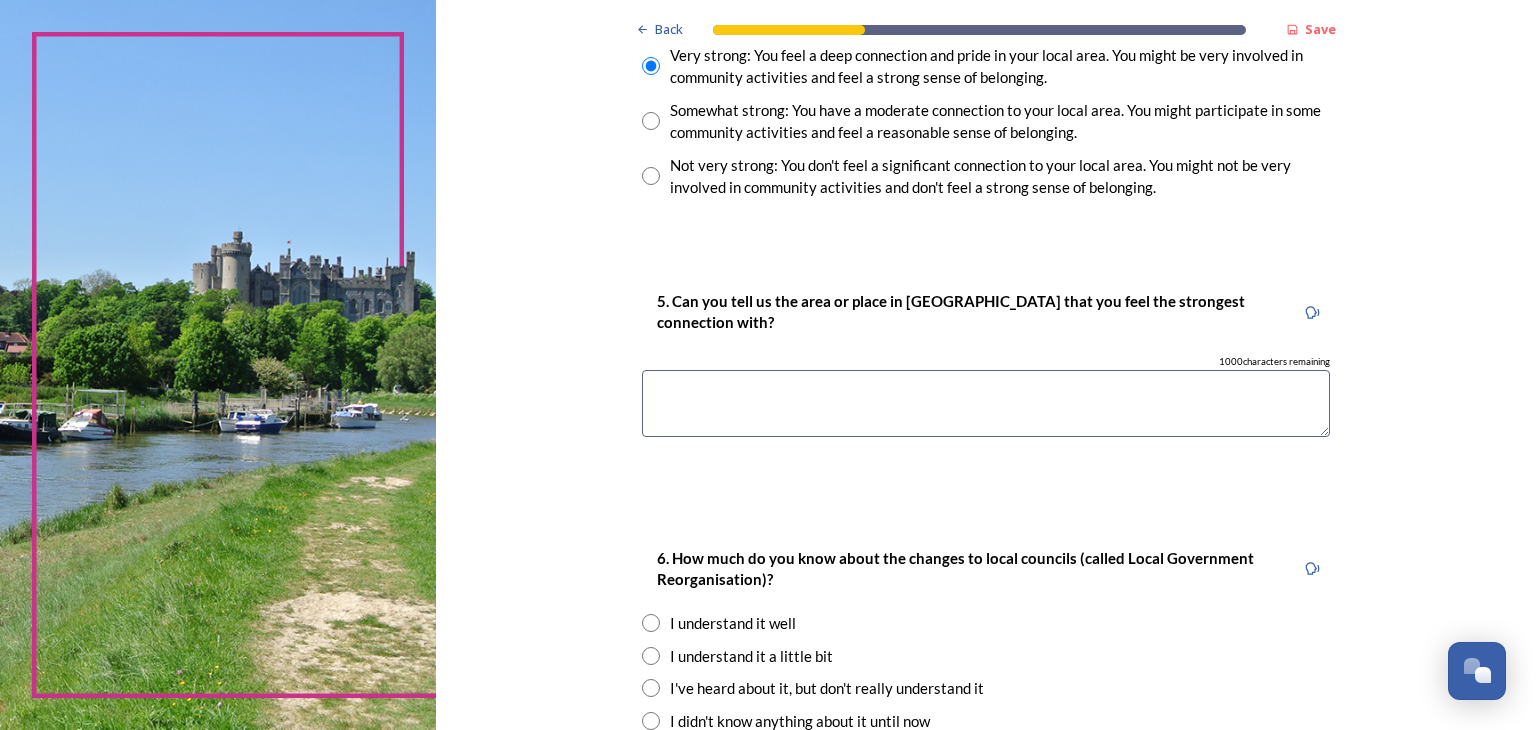 scroll, scrollTop: 1856, scrollLeft: 0, axis: vertical 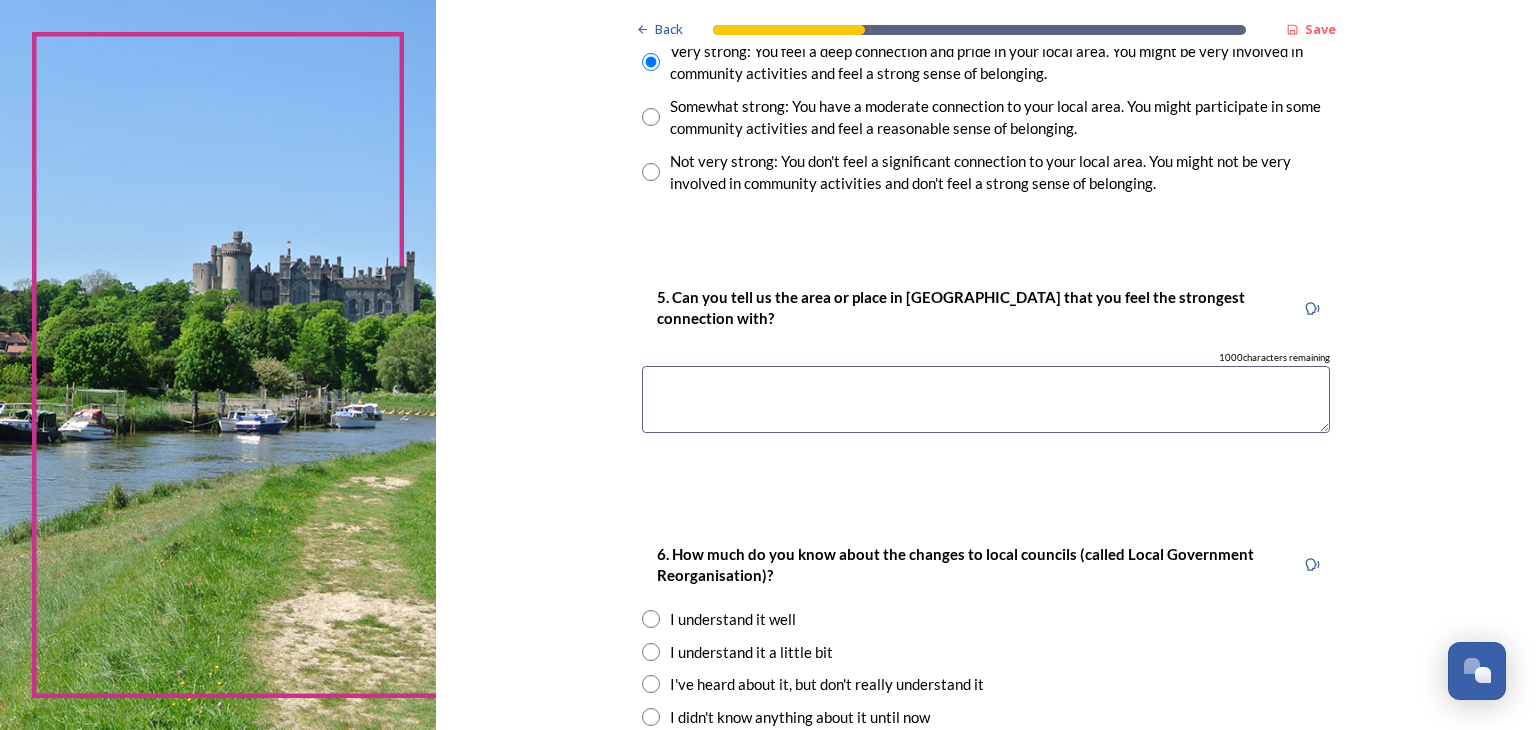 click at bounding box center [986, 399] 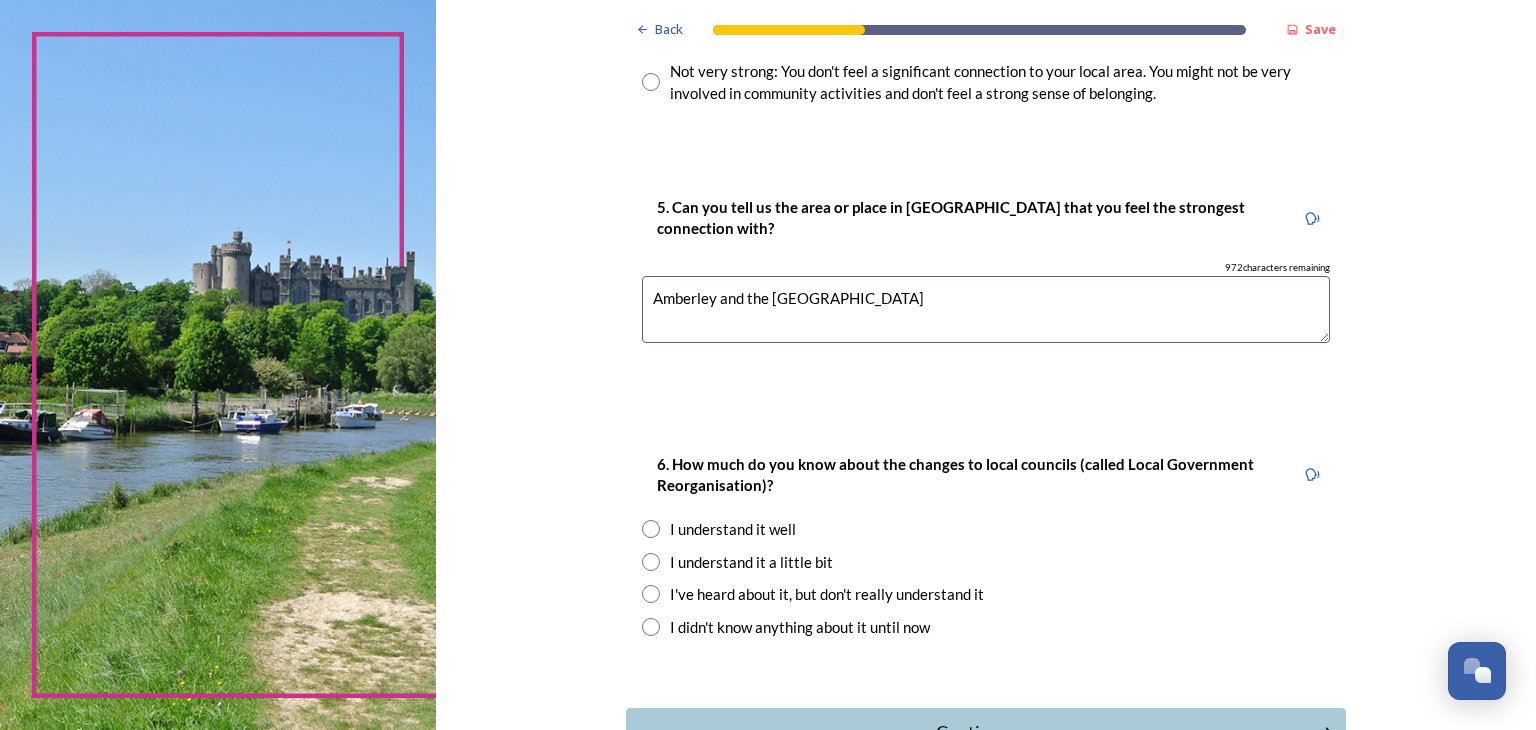 scroll, scrollTop: 2001, scrollLeft: 0, axis: vertical 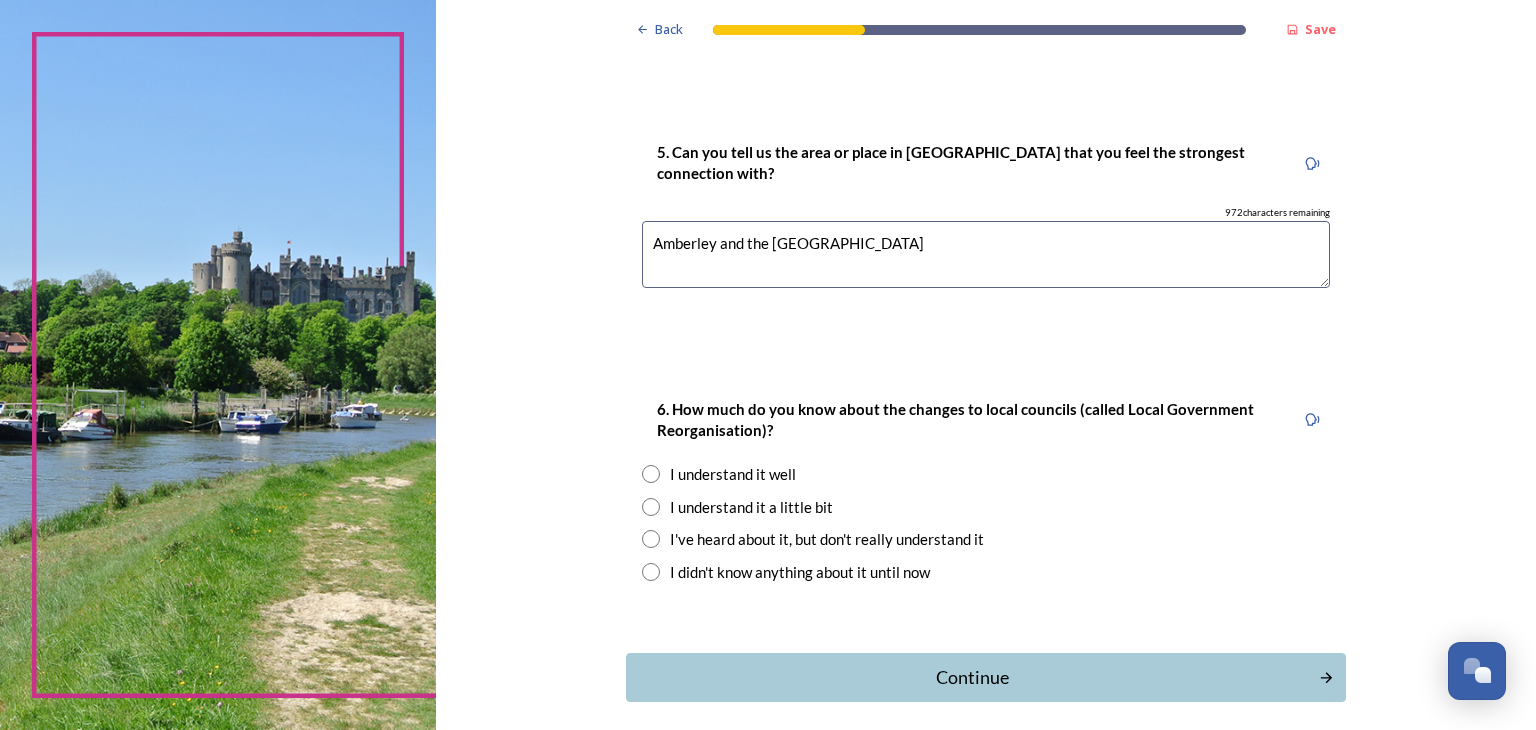 type on "Amberley and the South Downs" 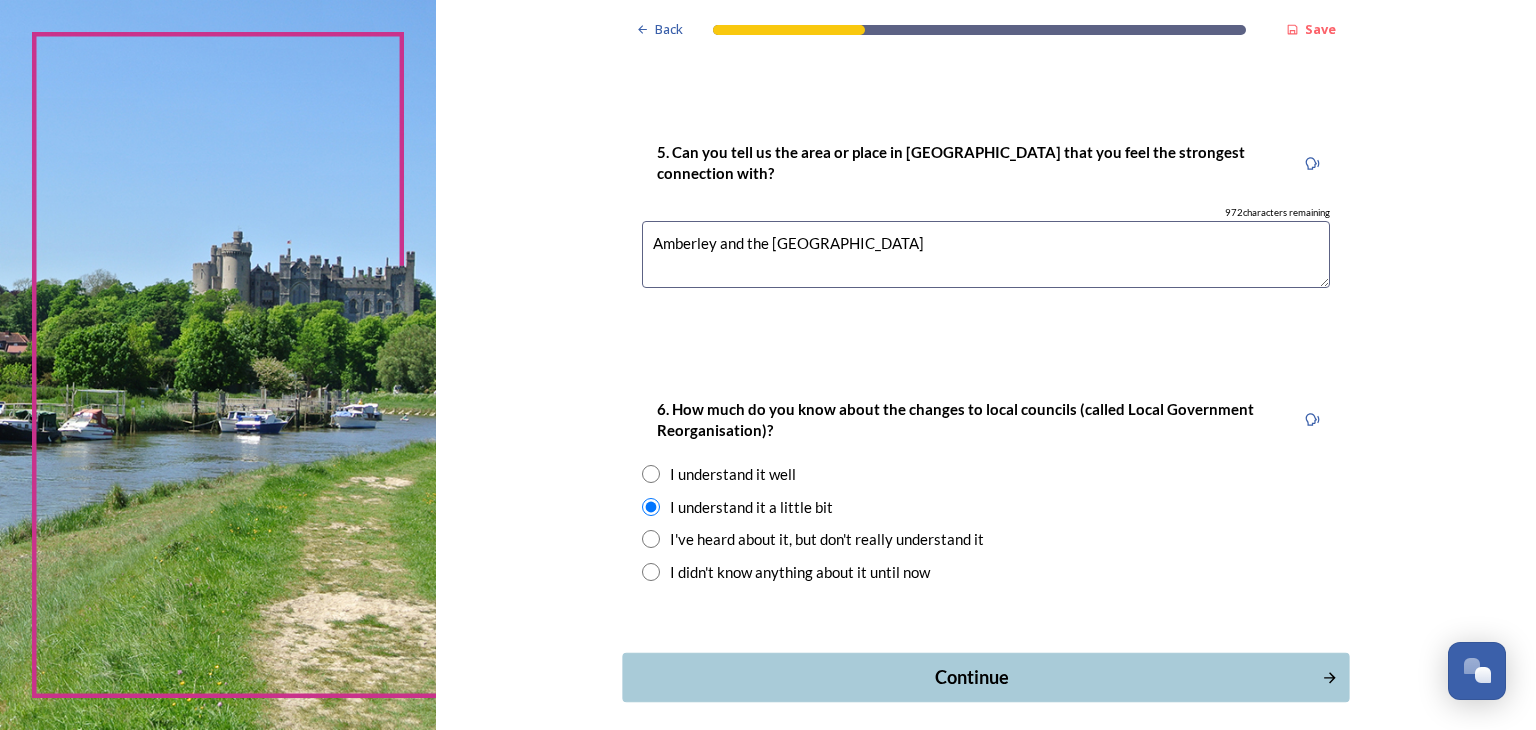 click on "Continue" at bounding box center (972, 677) 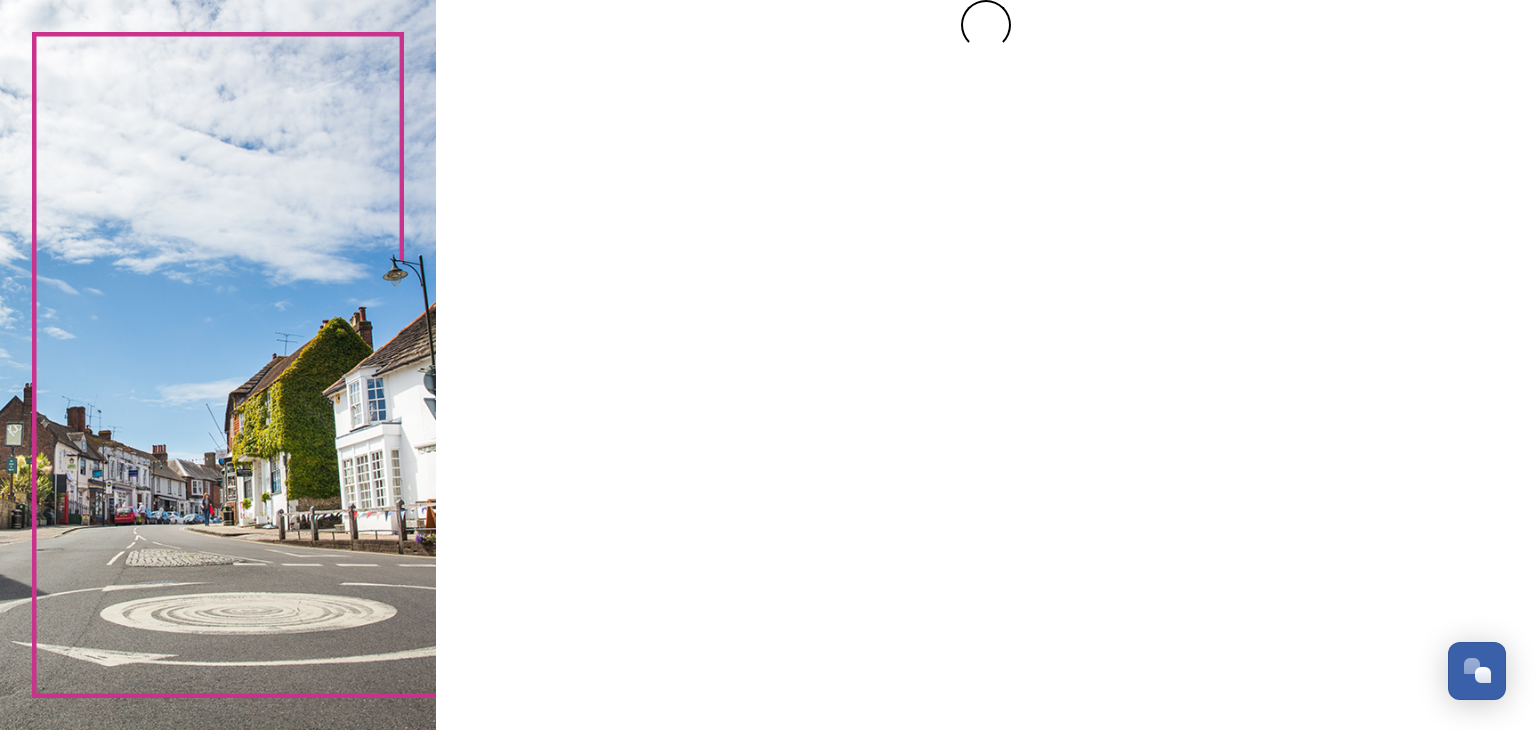 scroll, scrollTop: 0, scrollLeft: 0, axis: both 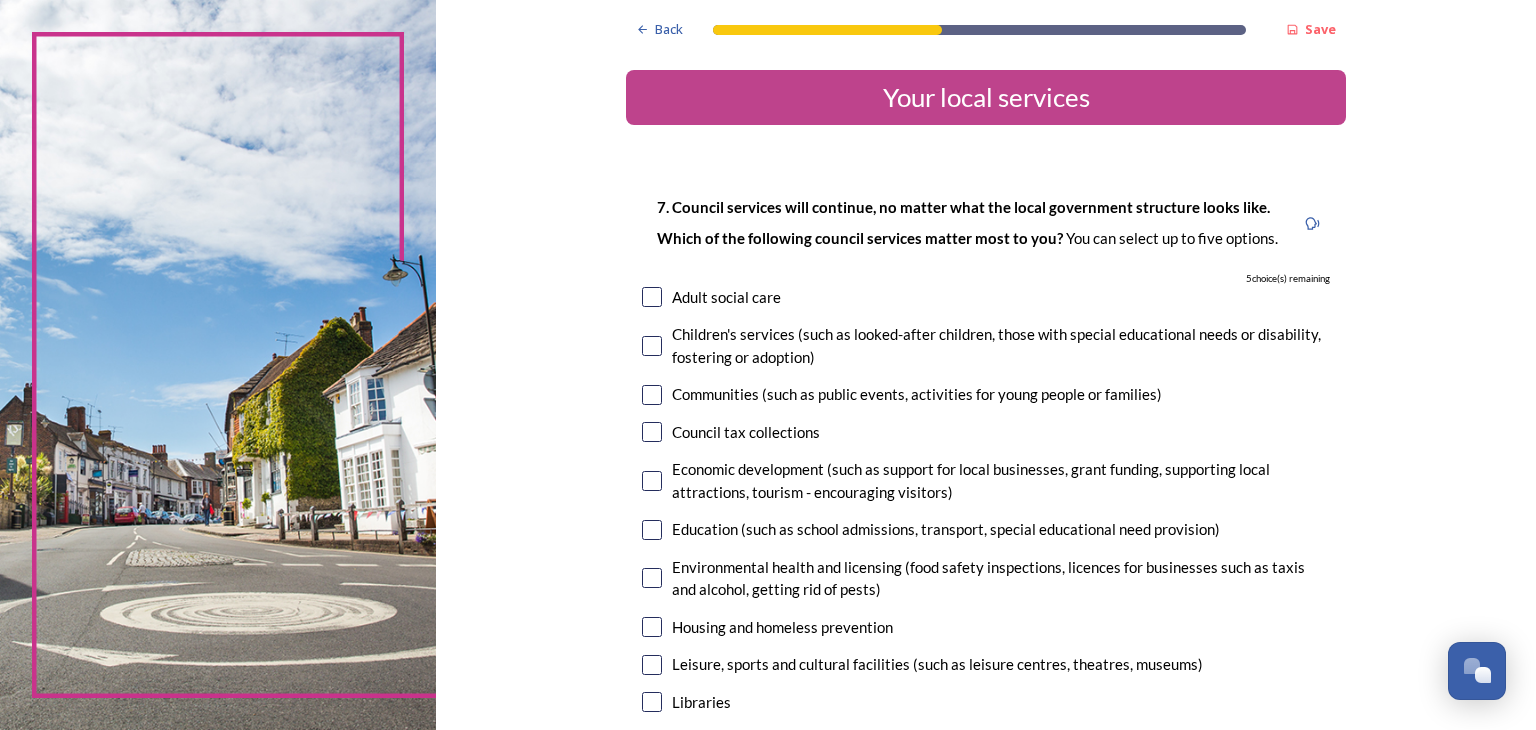 click at bounding box center (652, 297) 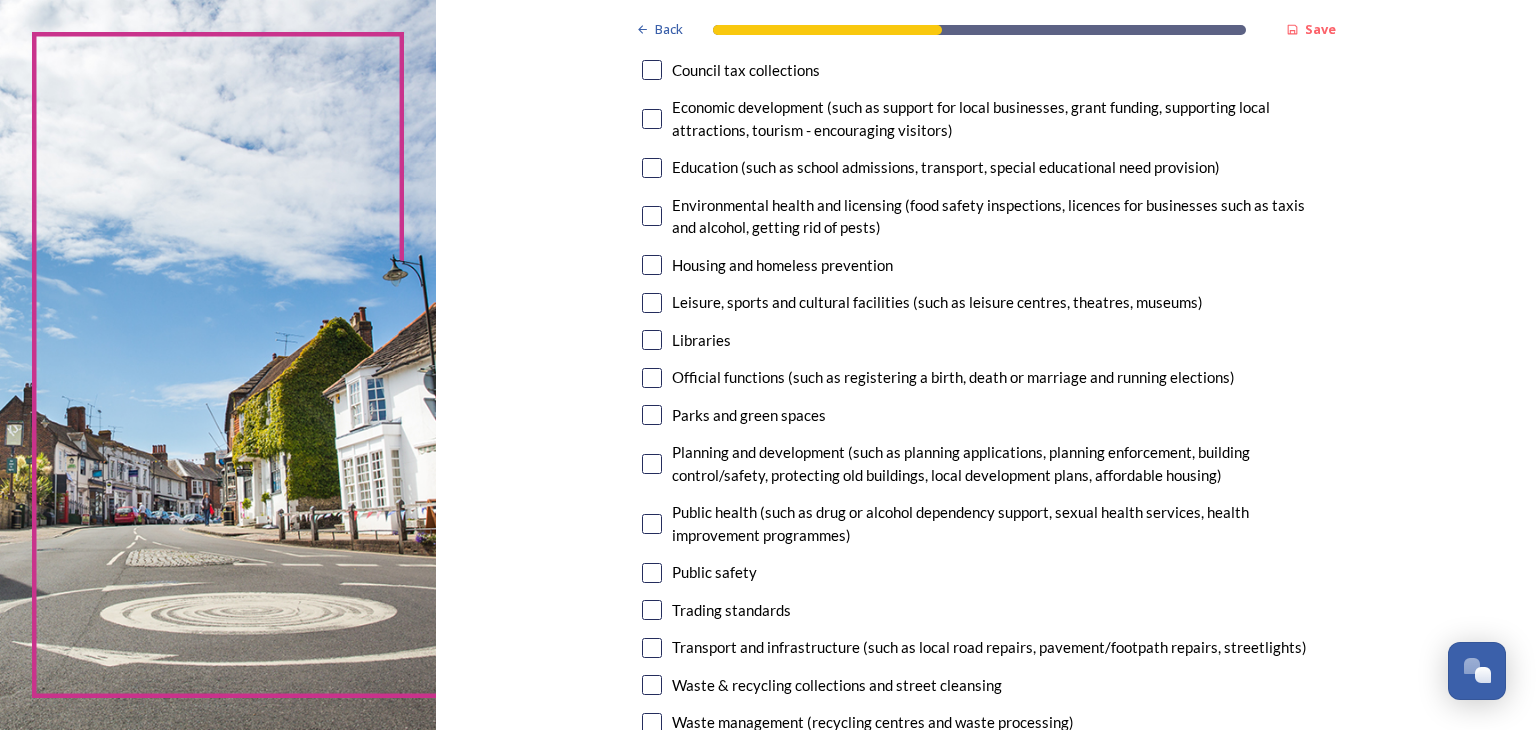 scroll, scrollTop: 368, scrollLeft: 0, axis: vertical 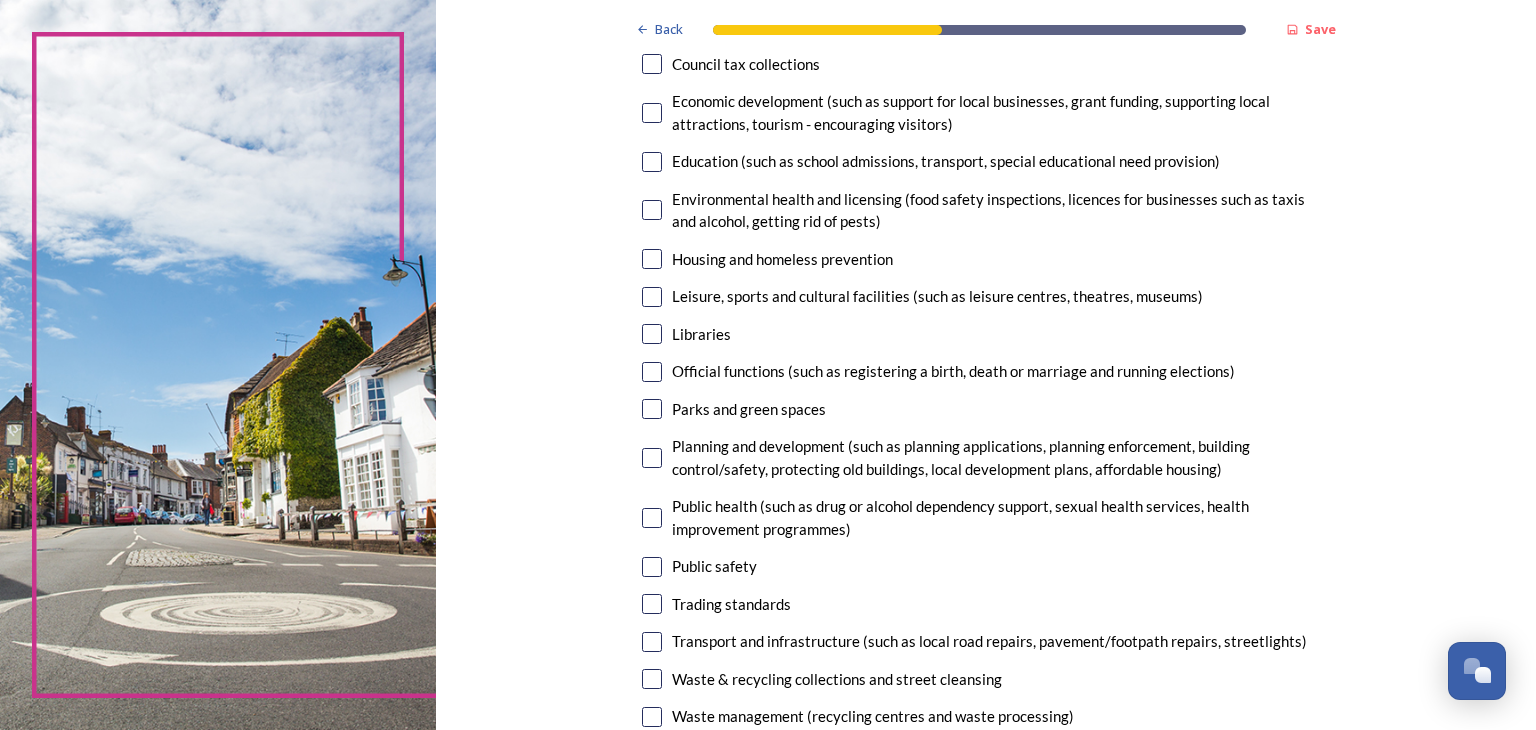 click at bounding box center (652, 409) 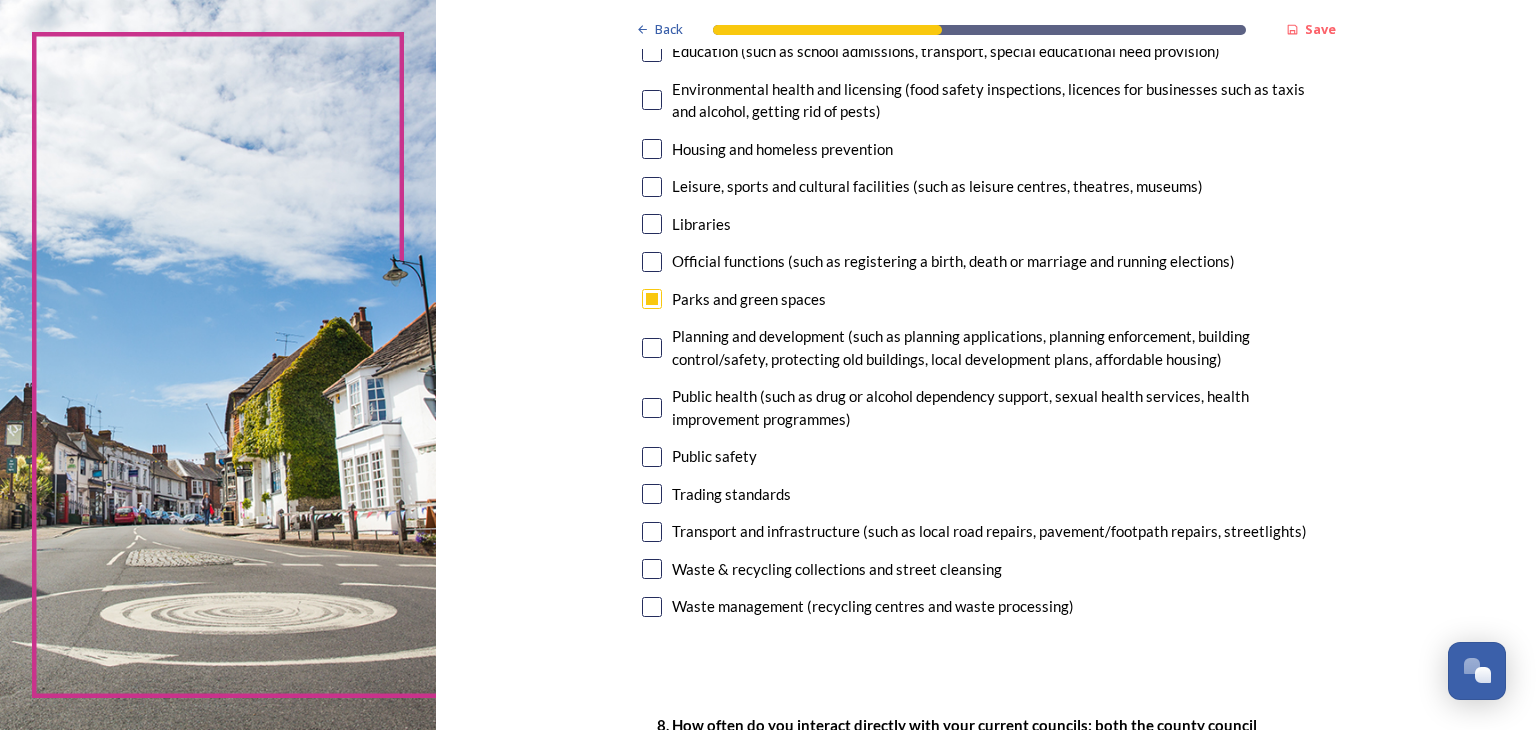 scroll, scrollTop: 481, scrollLeft: 0, axis: vertical 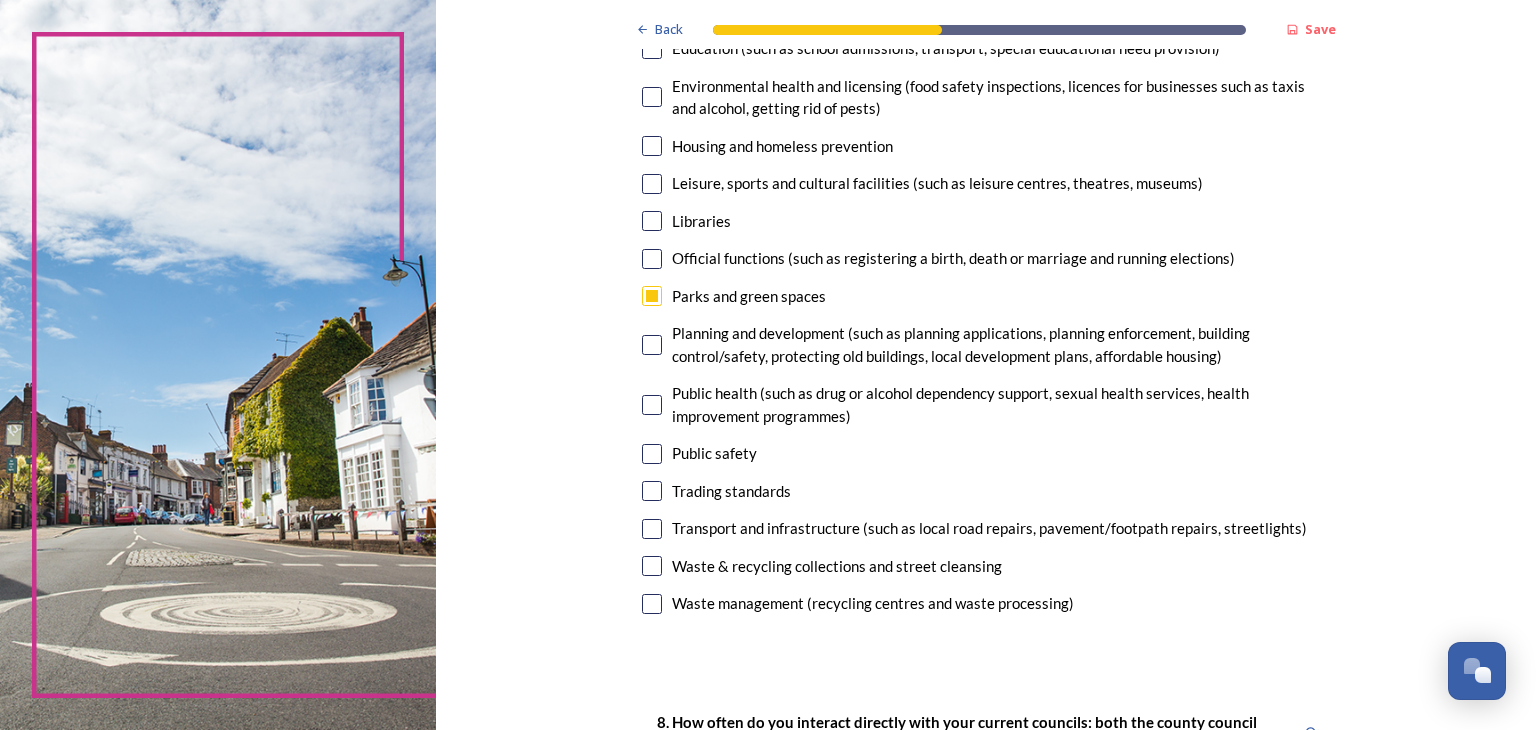 click at bounding box center (652, 604) 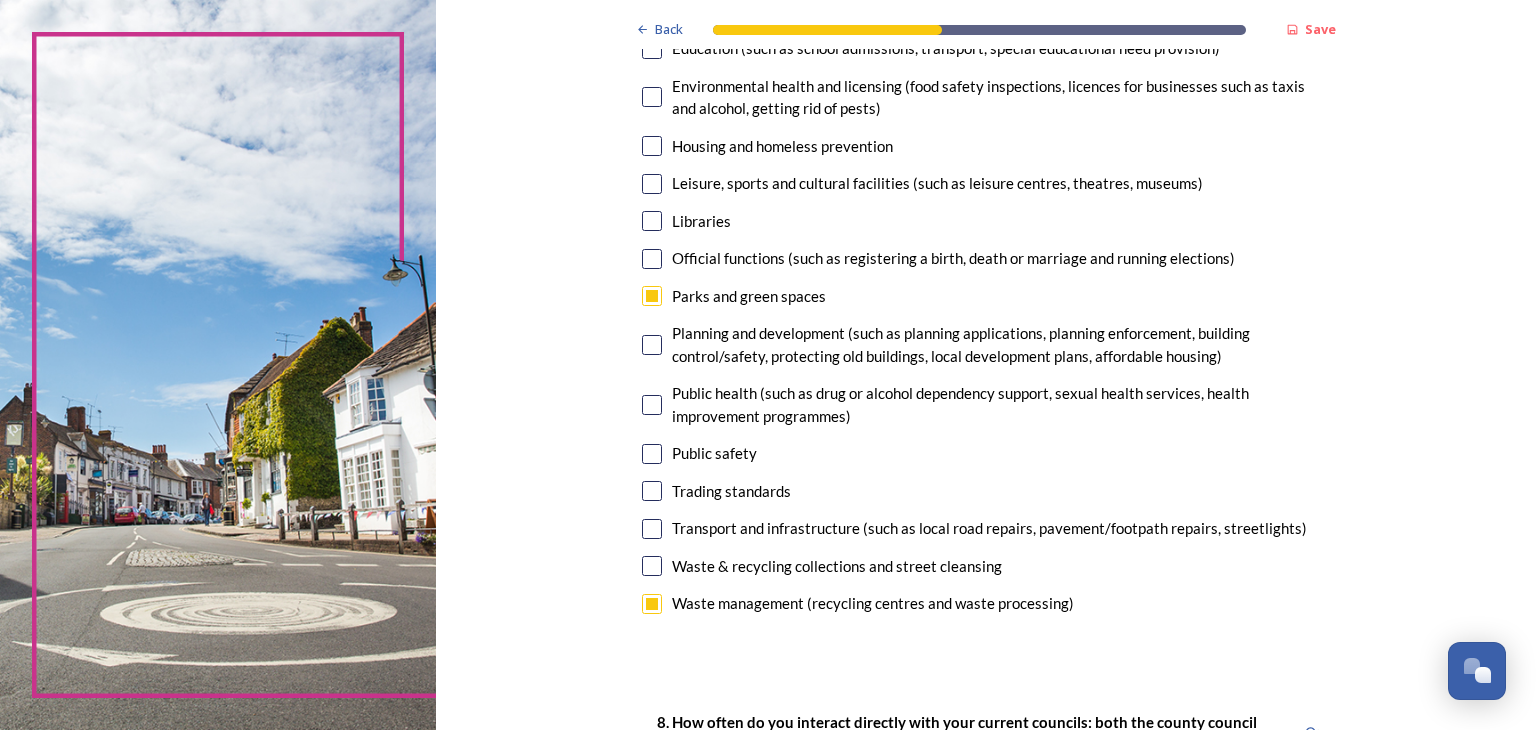 click at bounding box center (652, 146) 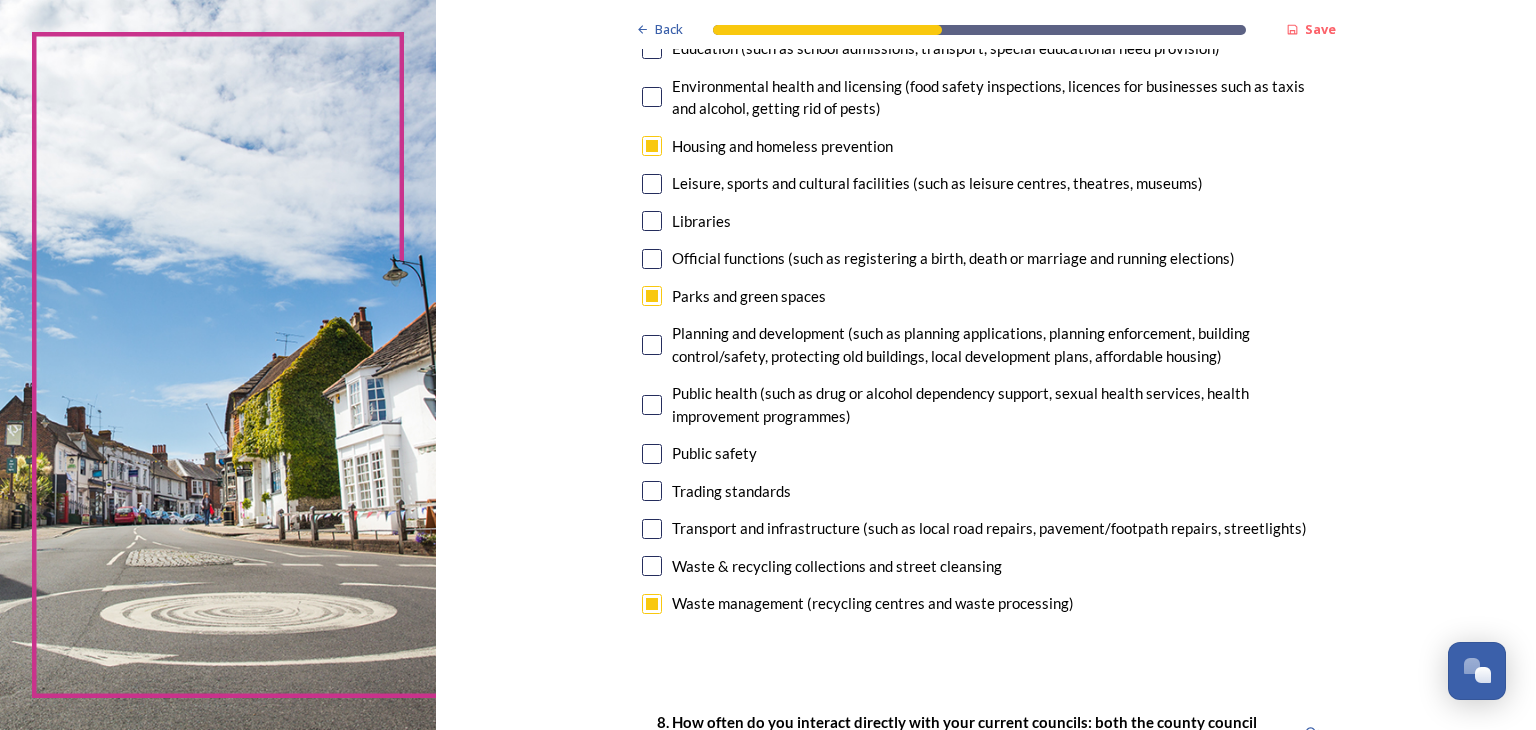 click at bounding box center [652, 345] 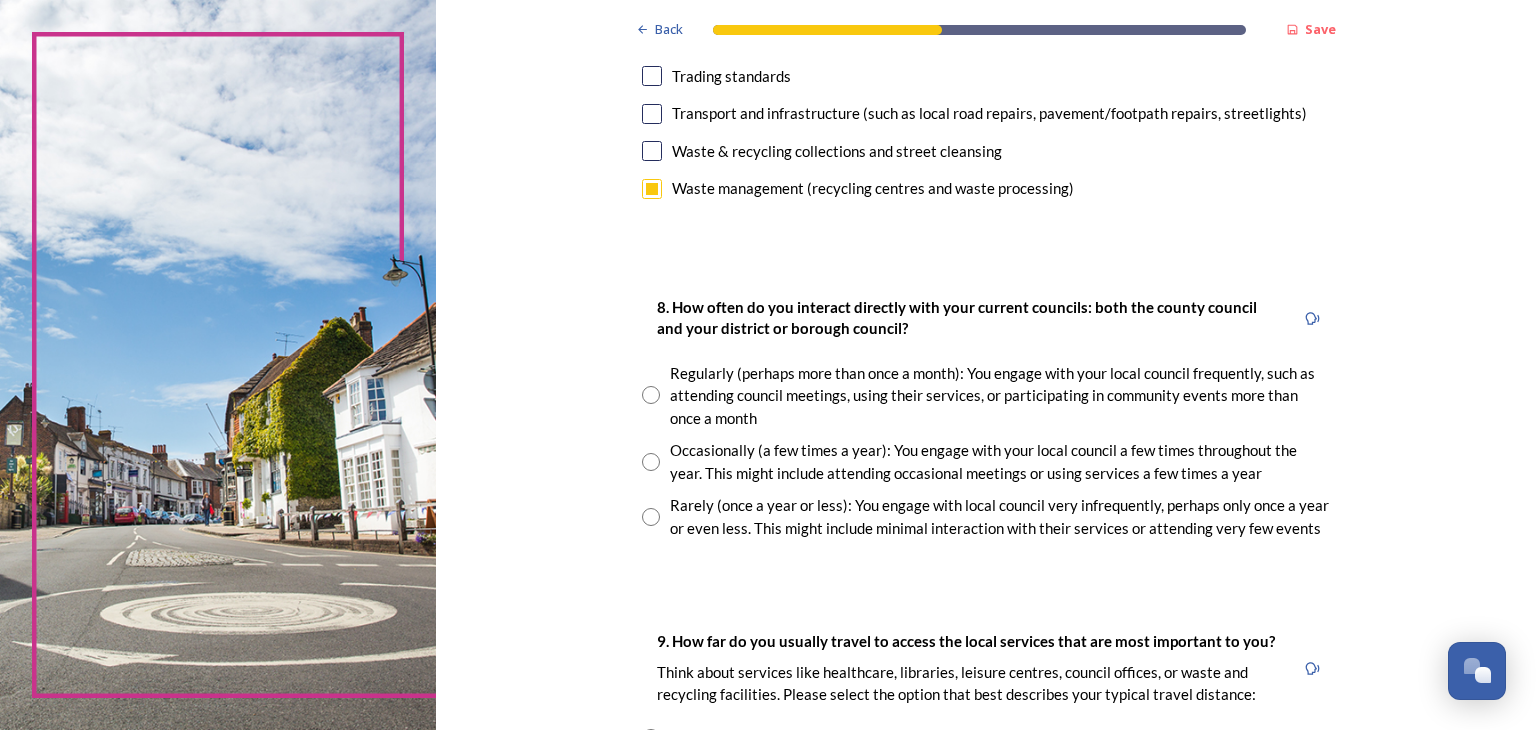 scroll, scrollTop: 908, scrollLeft: 0, axis: vertical 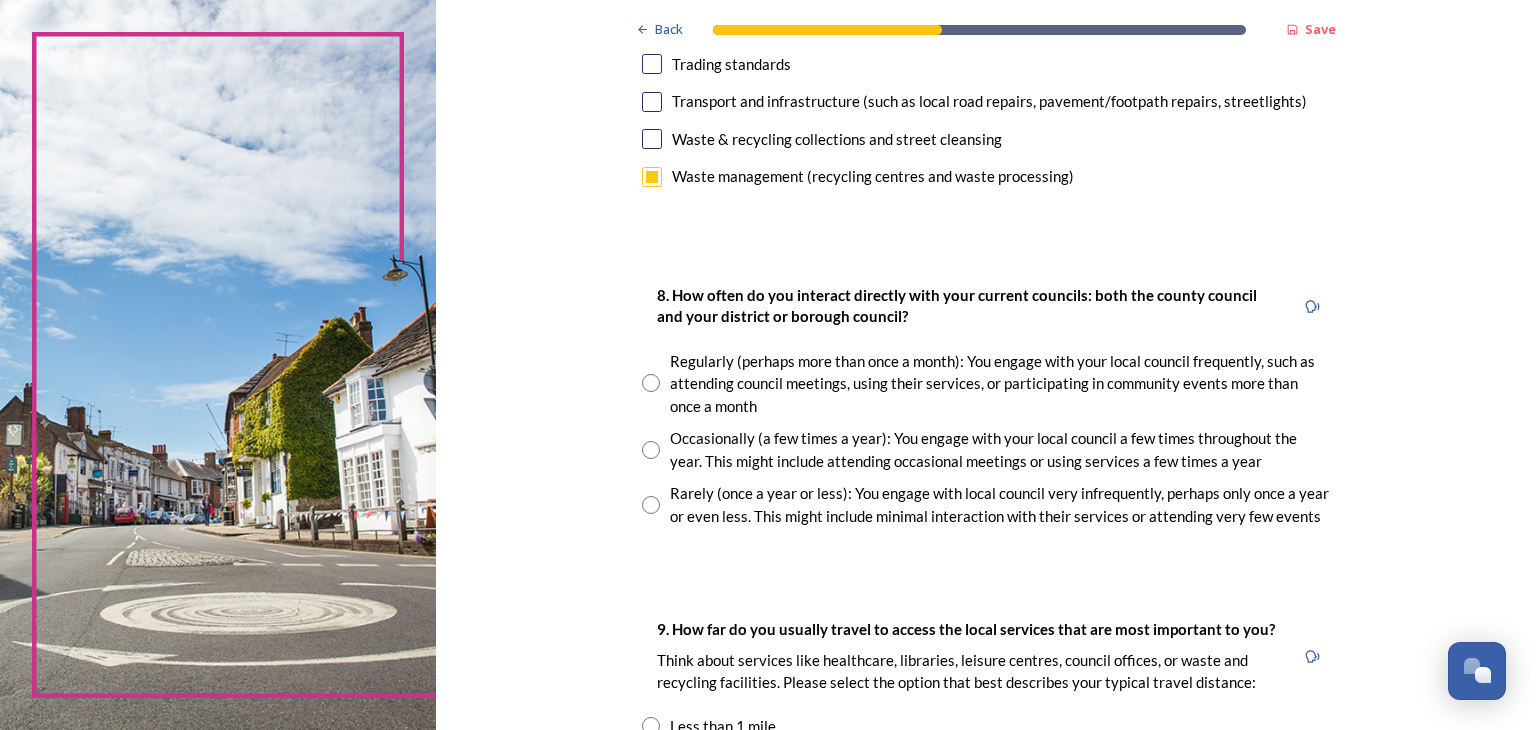 click at bounding box center [651, 505] 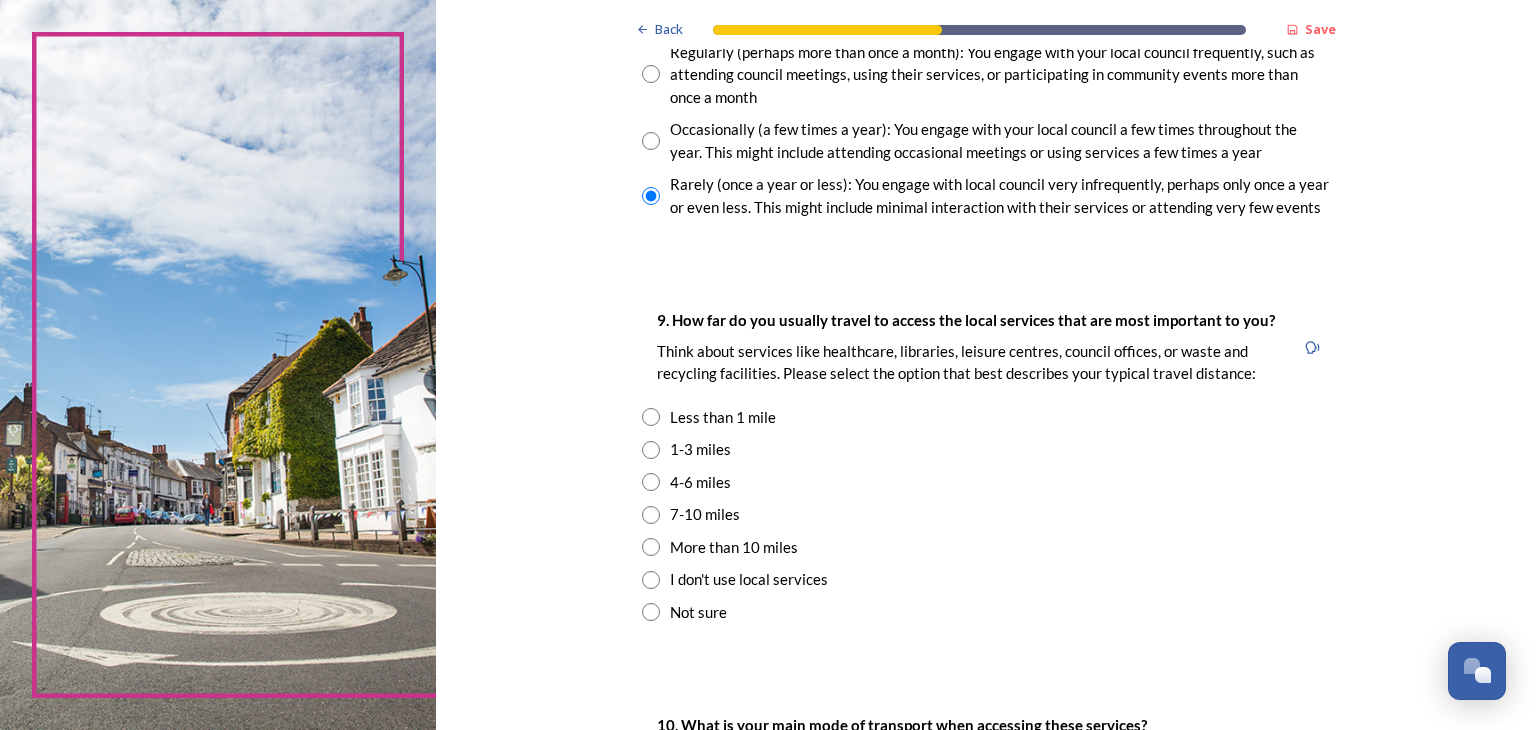 scroll, scrollTop: 1220, scrollLeft: 0, axis: vertical 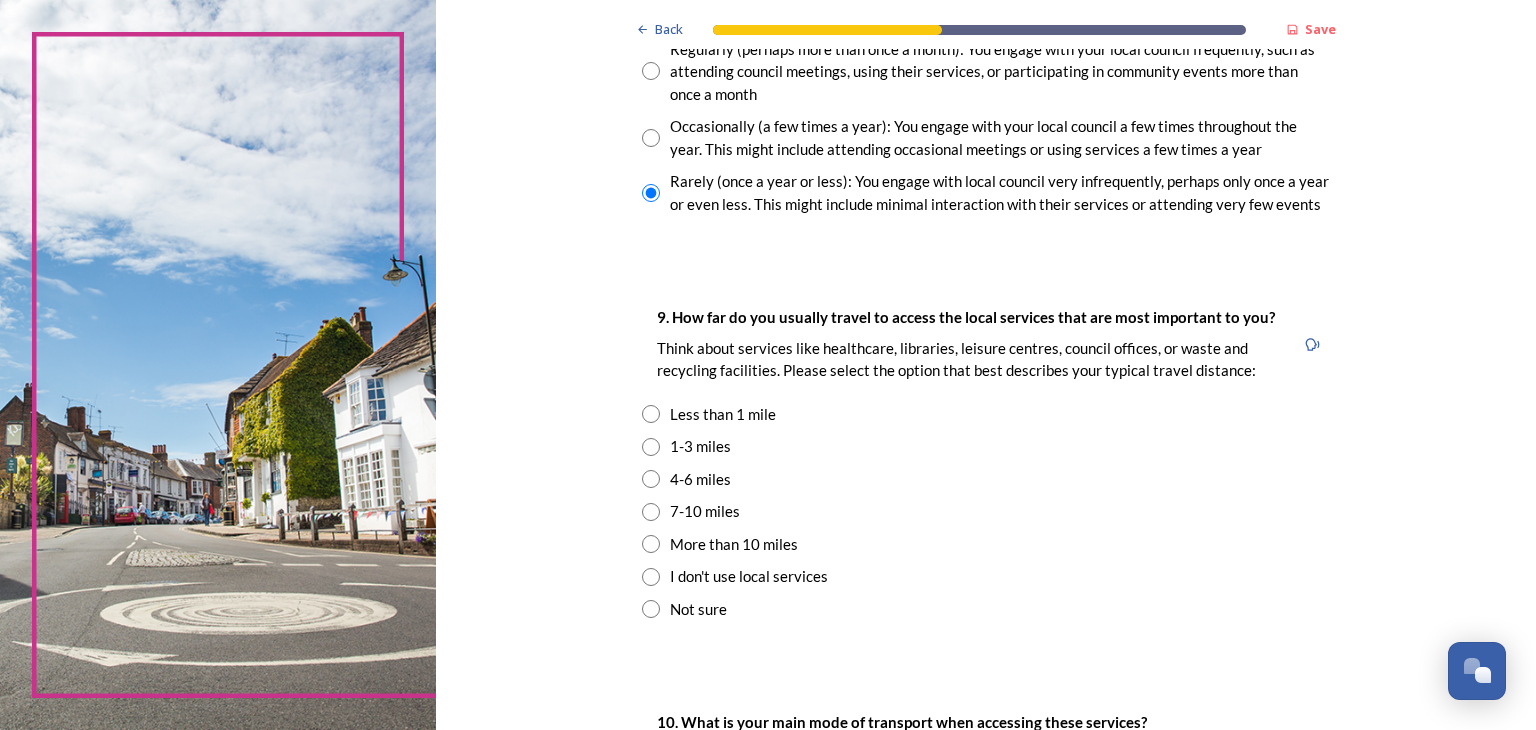 click at bounding box center [651, 479] 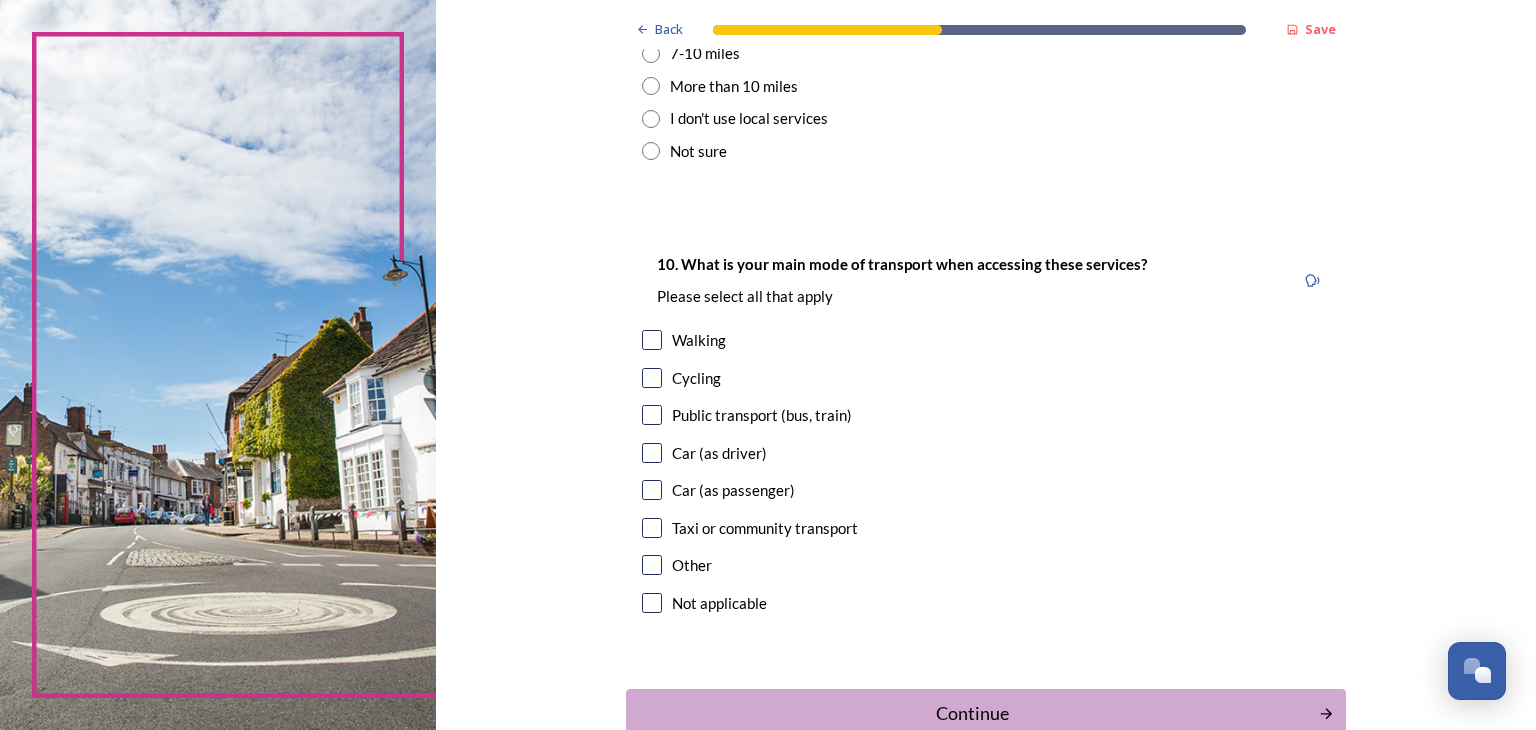 scroll, scrollTop: 1704, scrollLeft: 0, axis: vertical 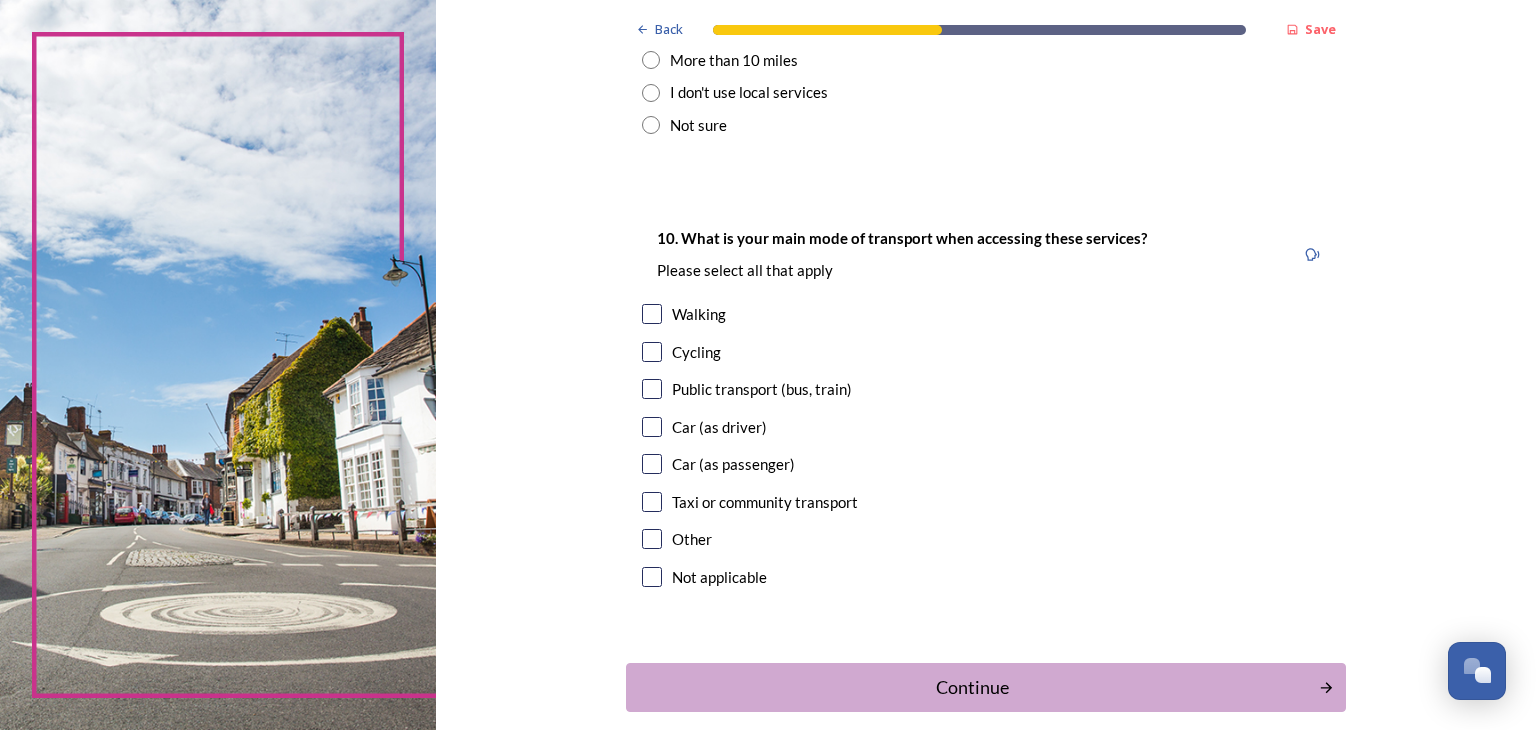 click at bounding box center (652, 427) 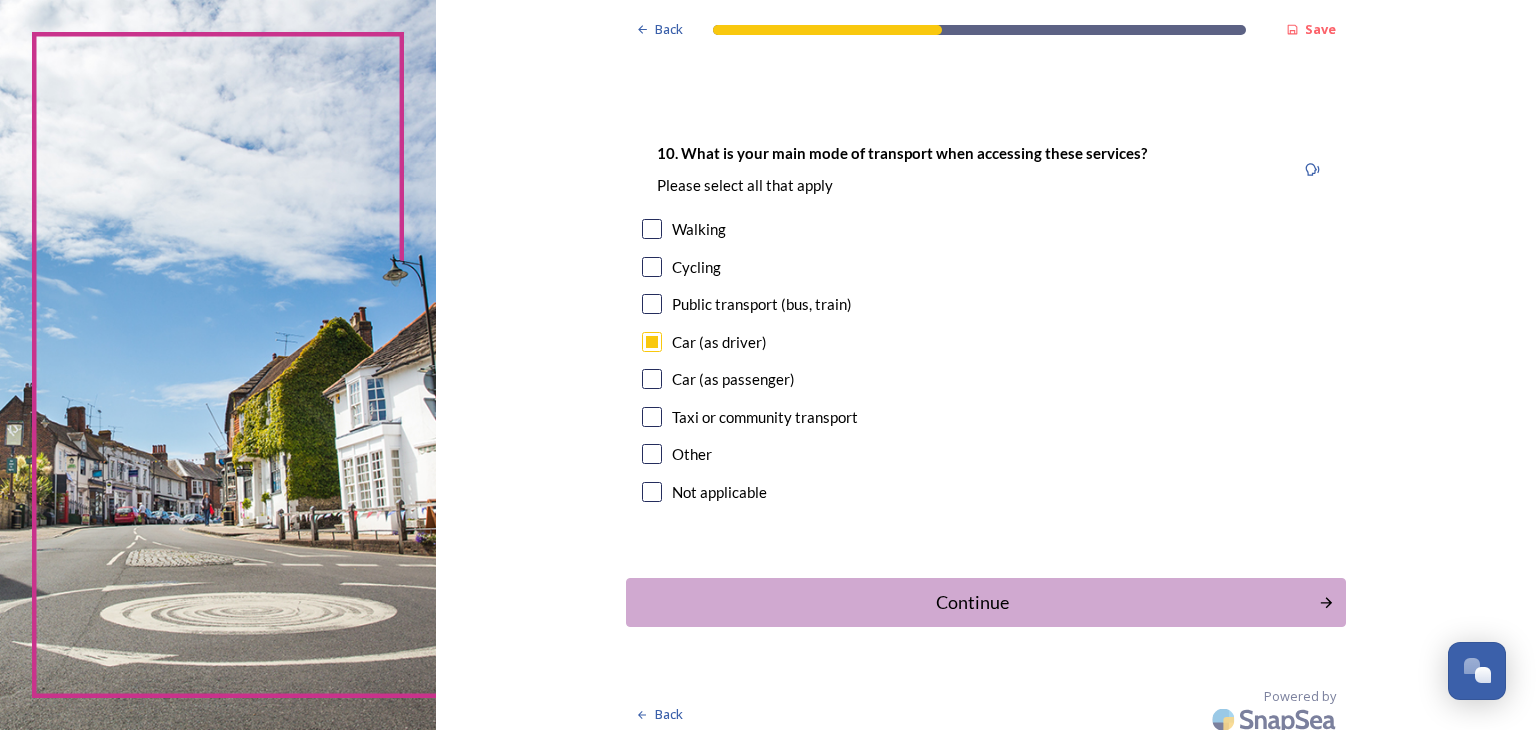 scroll, scrollTop: 1802, scrollLeft: 0, axis: vertical 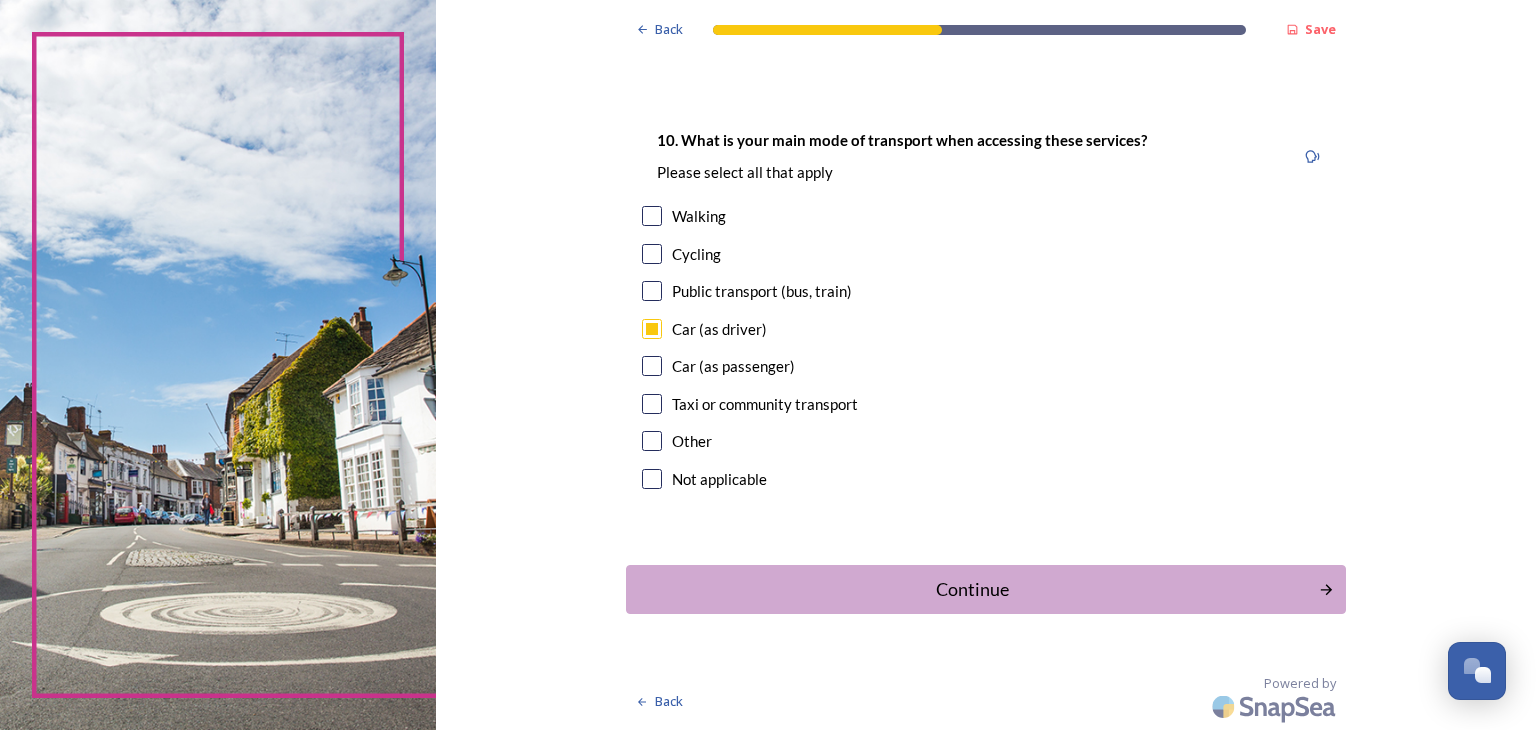 click on "Back Save Your local services 7. Council services will continue, no matter what the local government structure looks like.  ﻿﻿Which of the following council services matter most to you?  You can select up to five options. 0  choice(s) remaining Adult social care   Children's services (such as looked-after children, those with special educational needs or disability, fostering or adoption) Communities (such as public events, activities for young people or families) Council tax collections Economic development (such as support for local businesses, grant funding, supporting local attractions, tourism - encouraging visitors)  Education (such as school admissions, transport, special educational need provision)  Environmental health and licensing (food safety inspections, licences for businesses such as taxis and alcohol, getting rid of pests) Housing and homeless prevention Leisure, sports and cultural facilities (such as leisure centres, theatres, museums) Libraries Parks and green spaces Public safety" at bounding box center [986, -536] 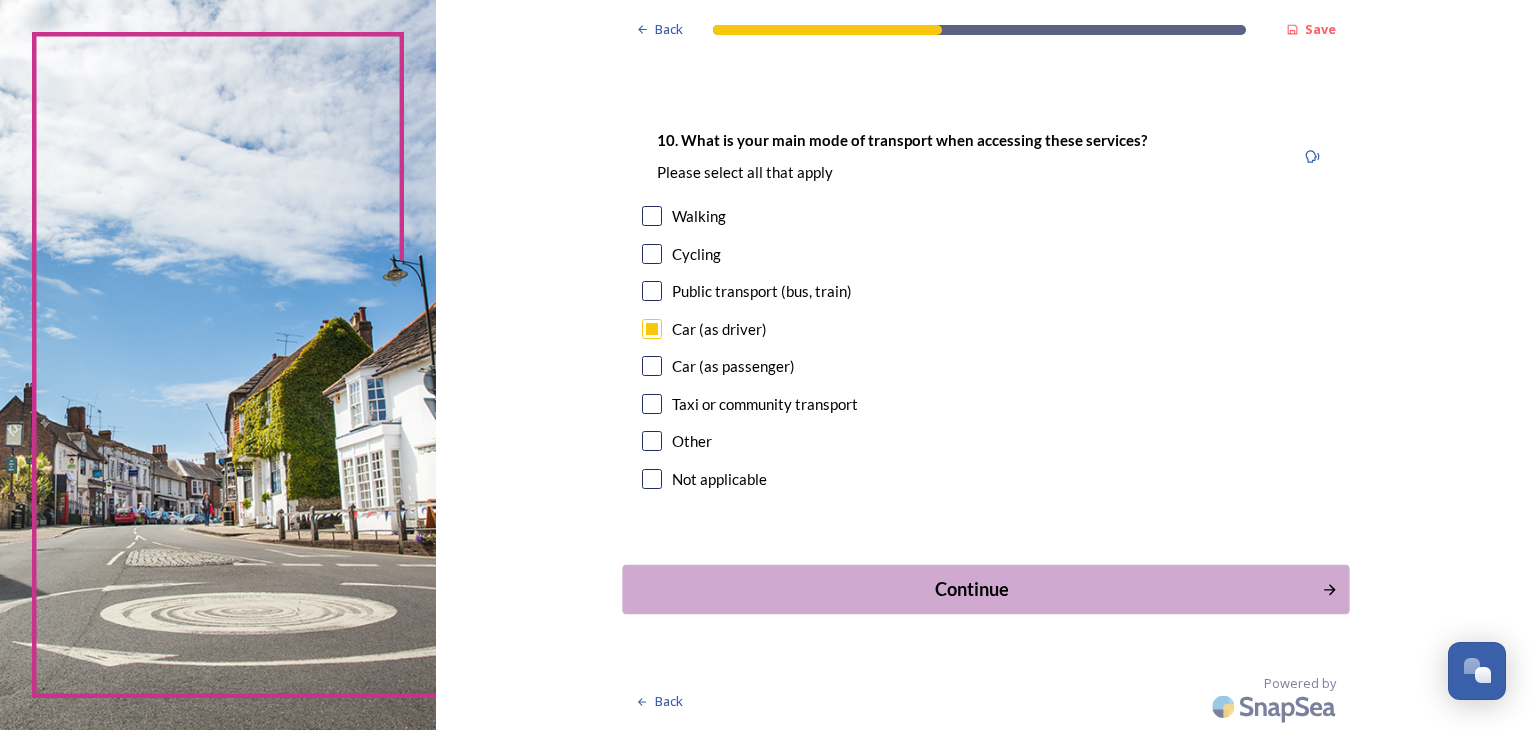 click on "Continue" at bounding box center (972, 589) 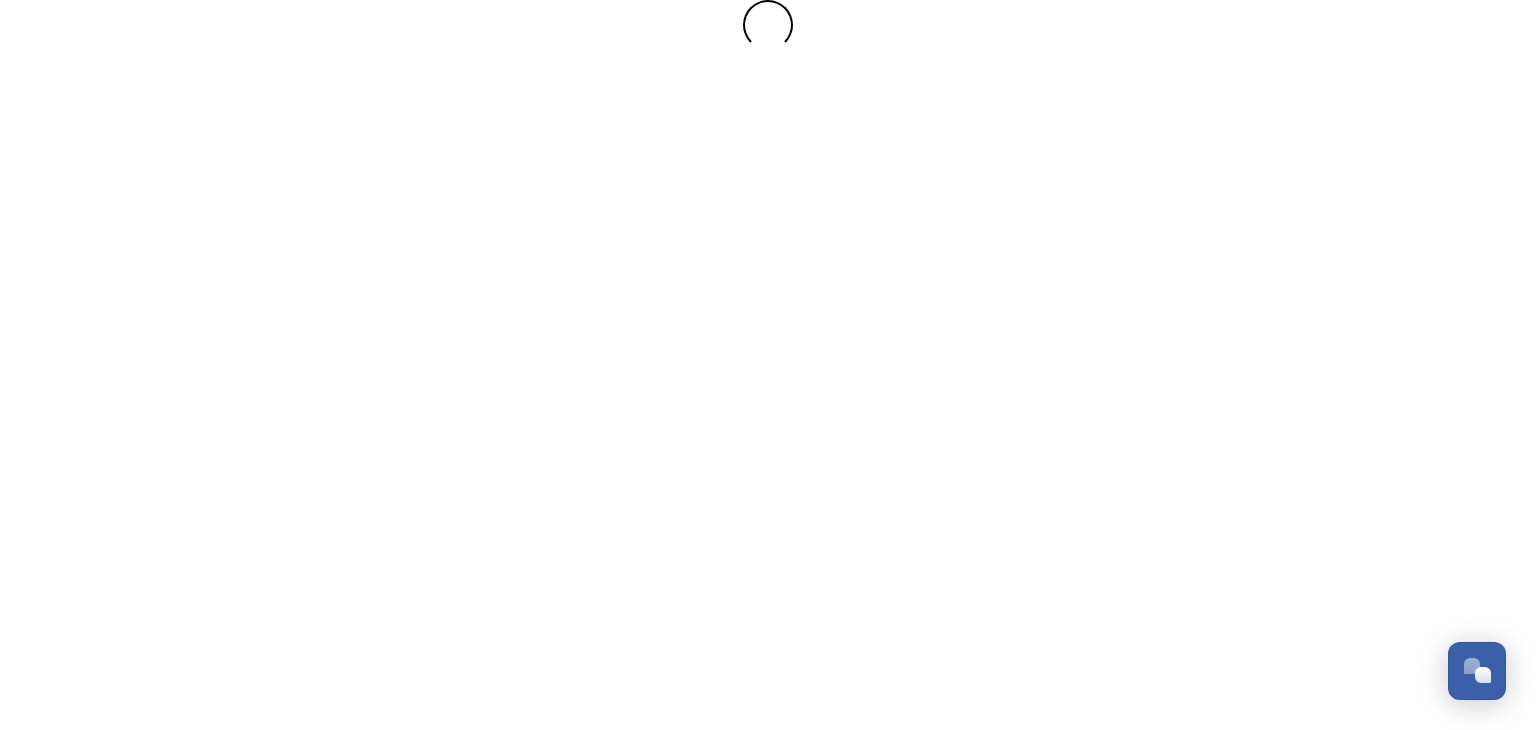 scroll, scrollTop: 0, scrollLeft: 0, axis: both 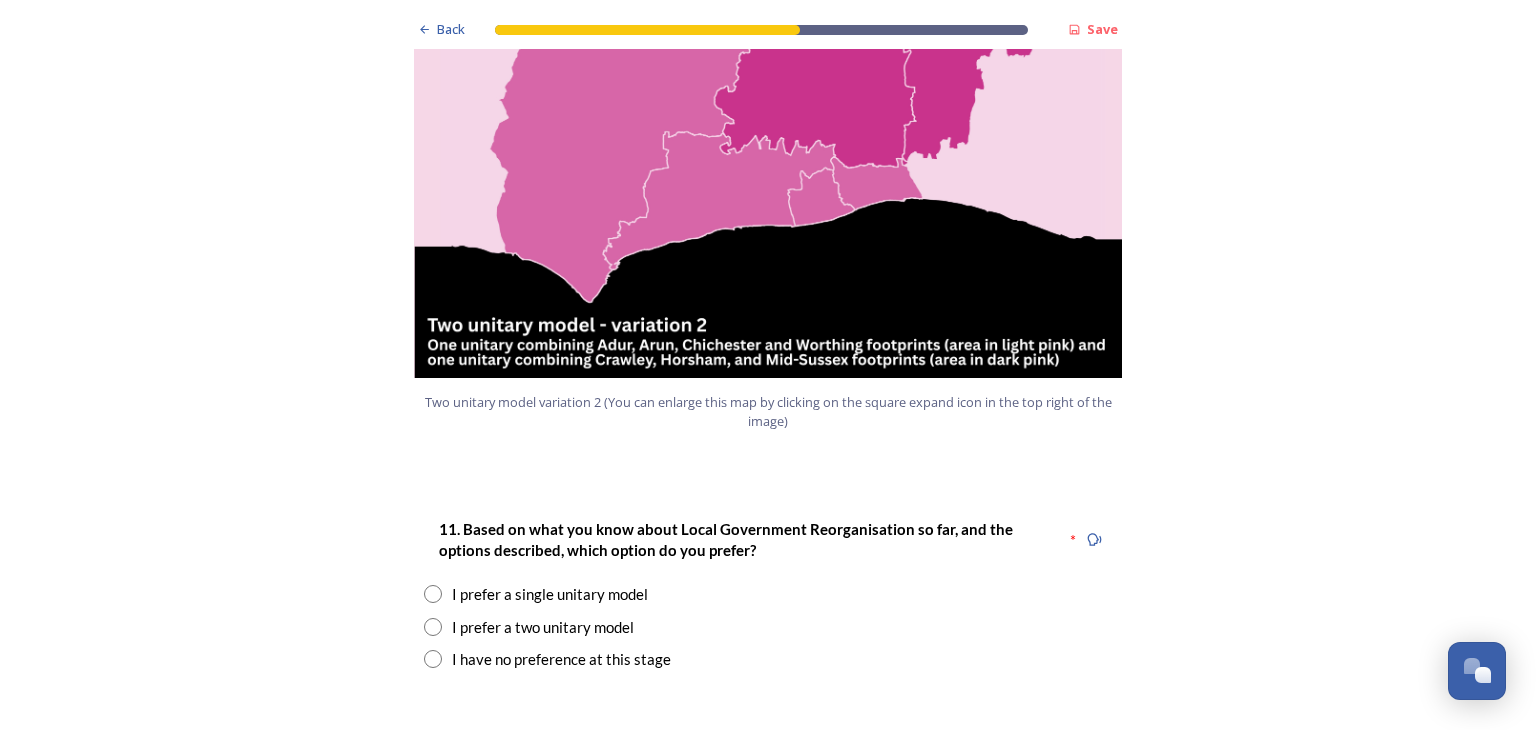 click at bounding box center [433, 627] 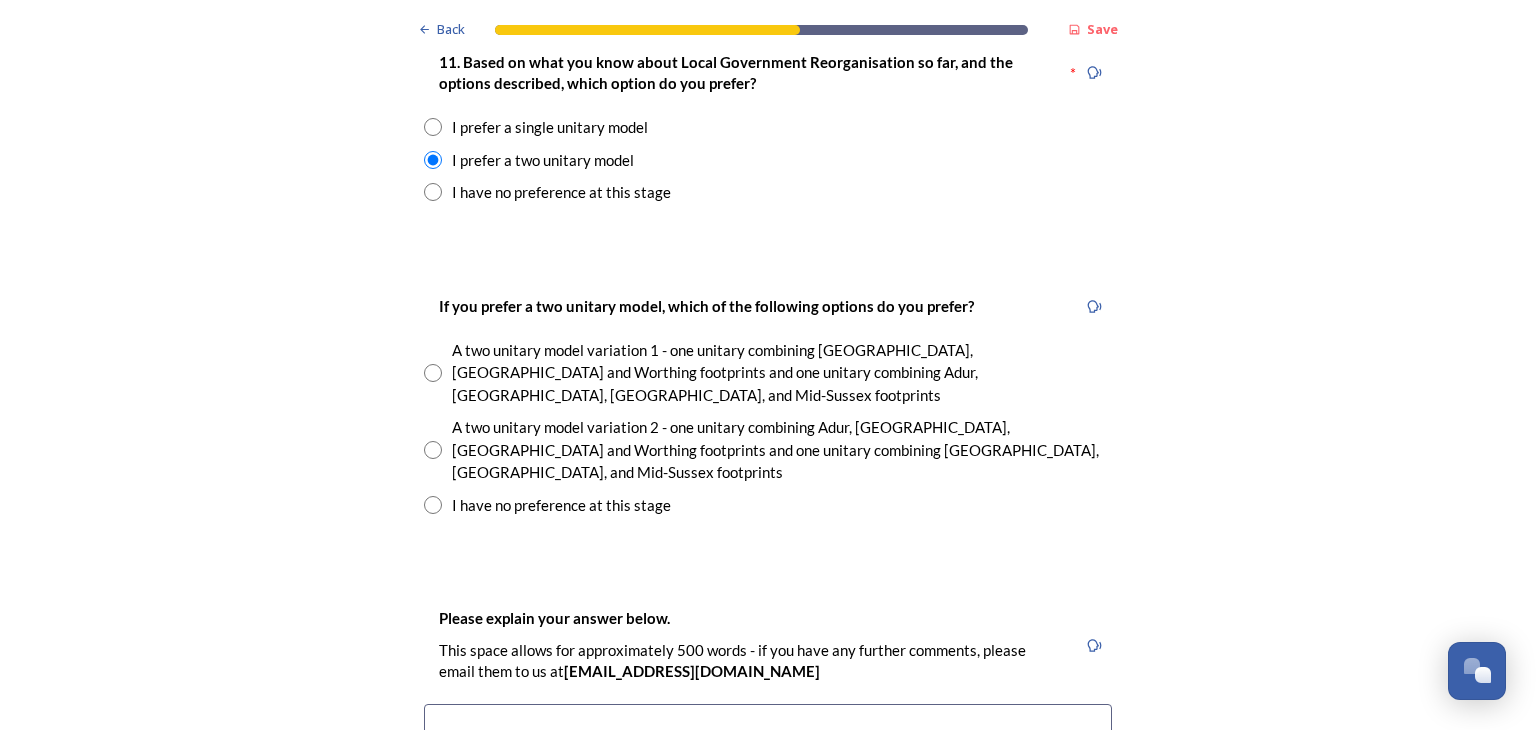 scroll, scrollTop: 2772, scrollLeft: 0, axis: vertical 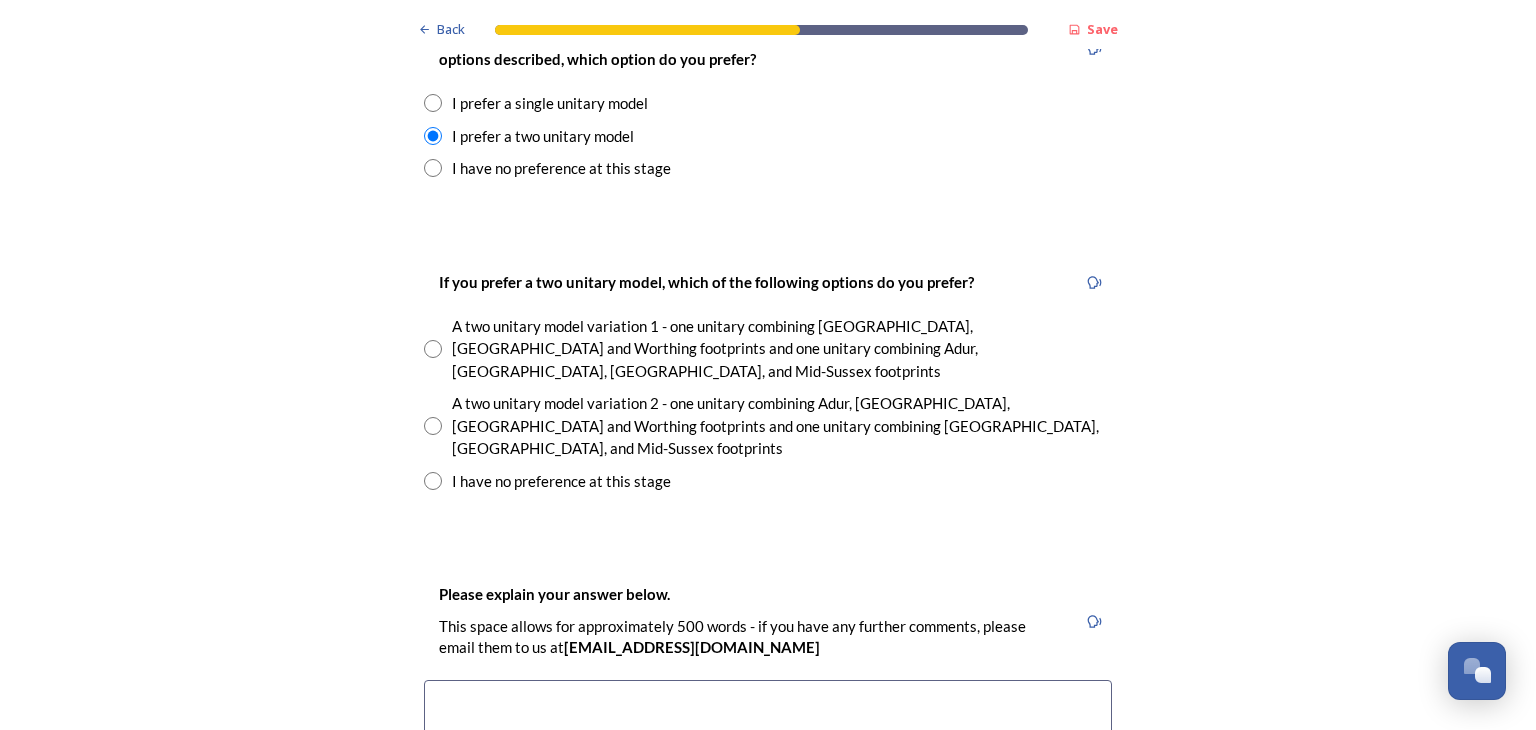 click at bounding box center [433, 426] 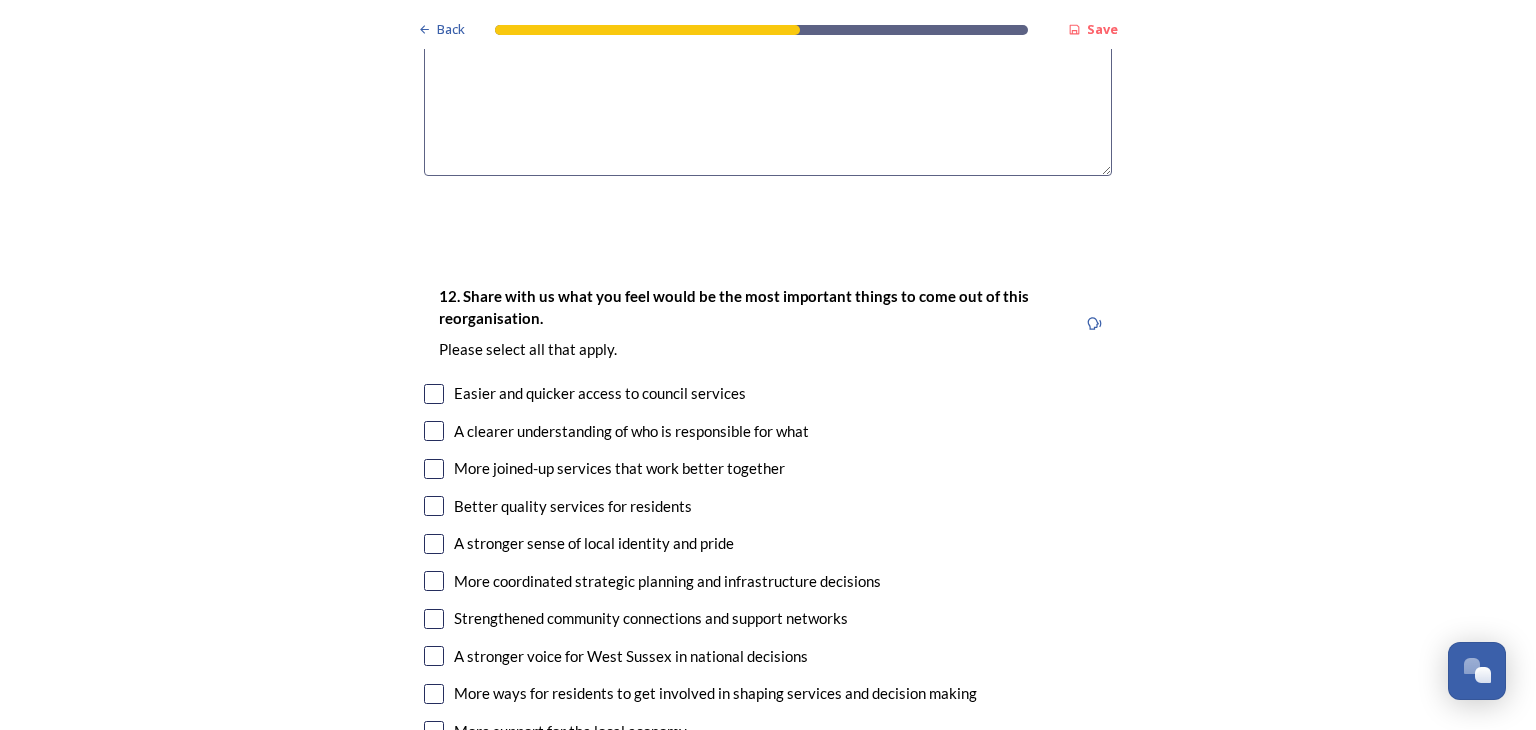 scroll, scrollTop: 3557, scrollLeft: 0, axis: vertical 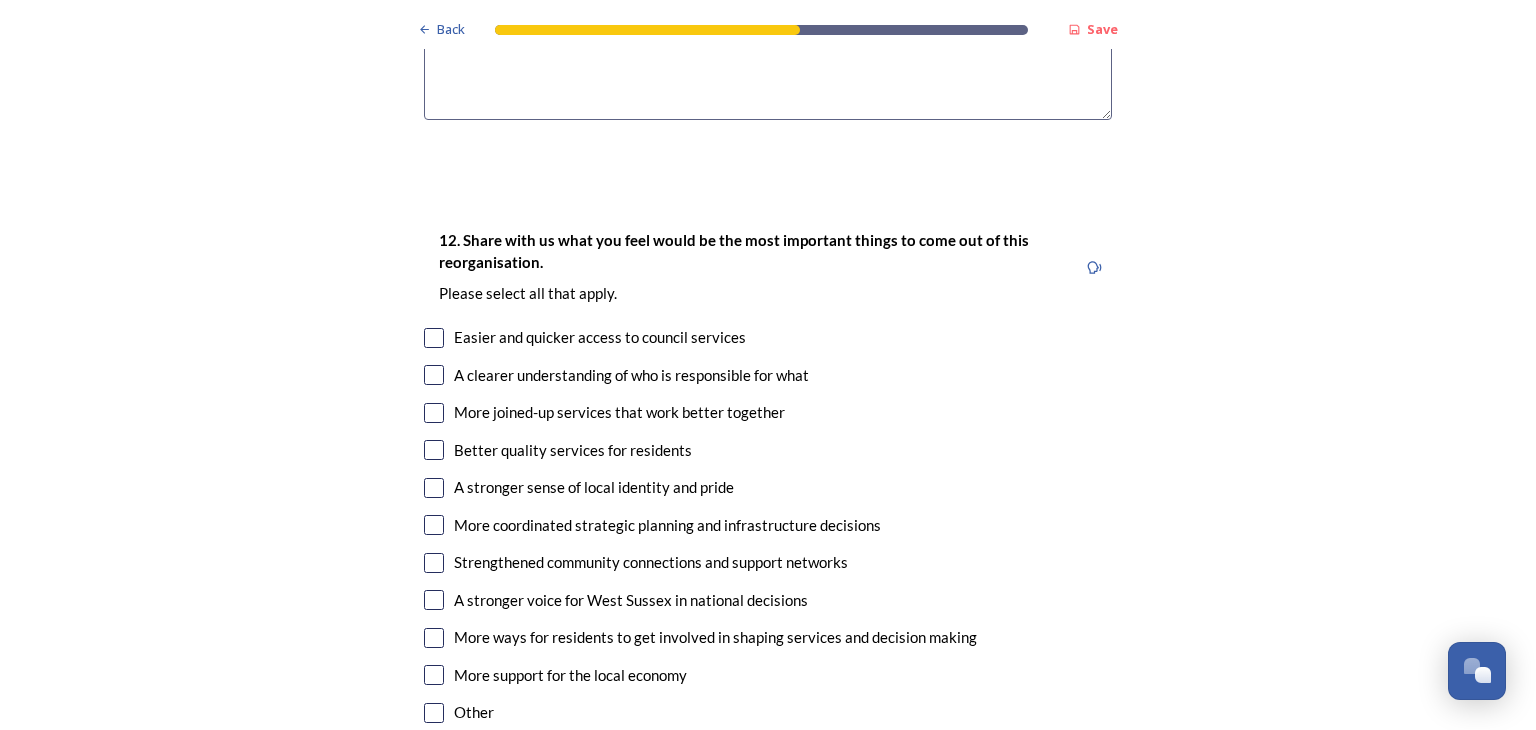 click at bounding box center [434, 338] 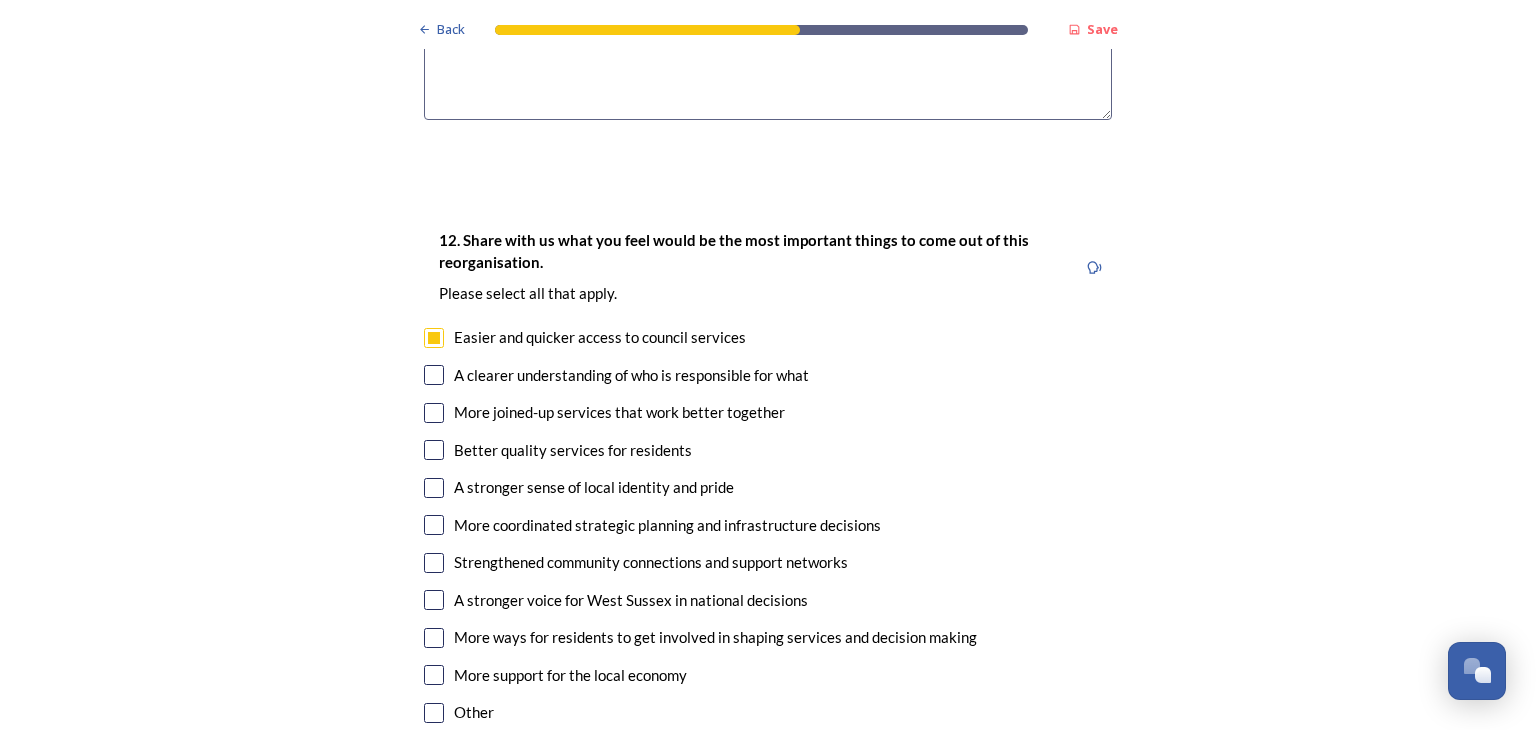 click at bounding box center [434, 375] 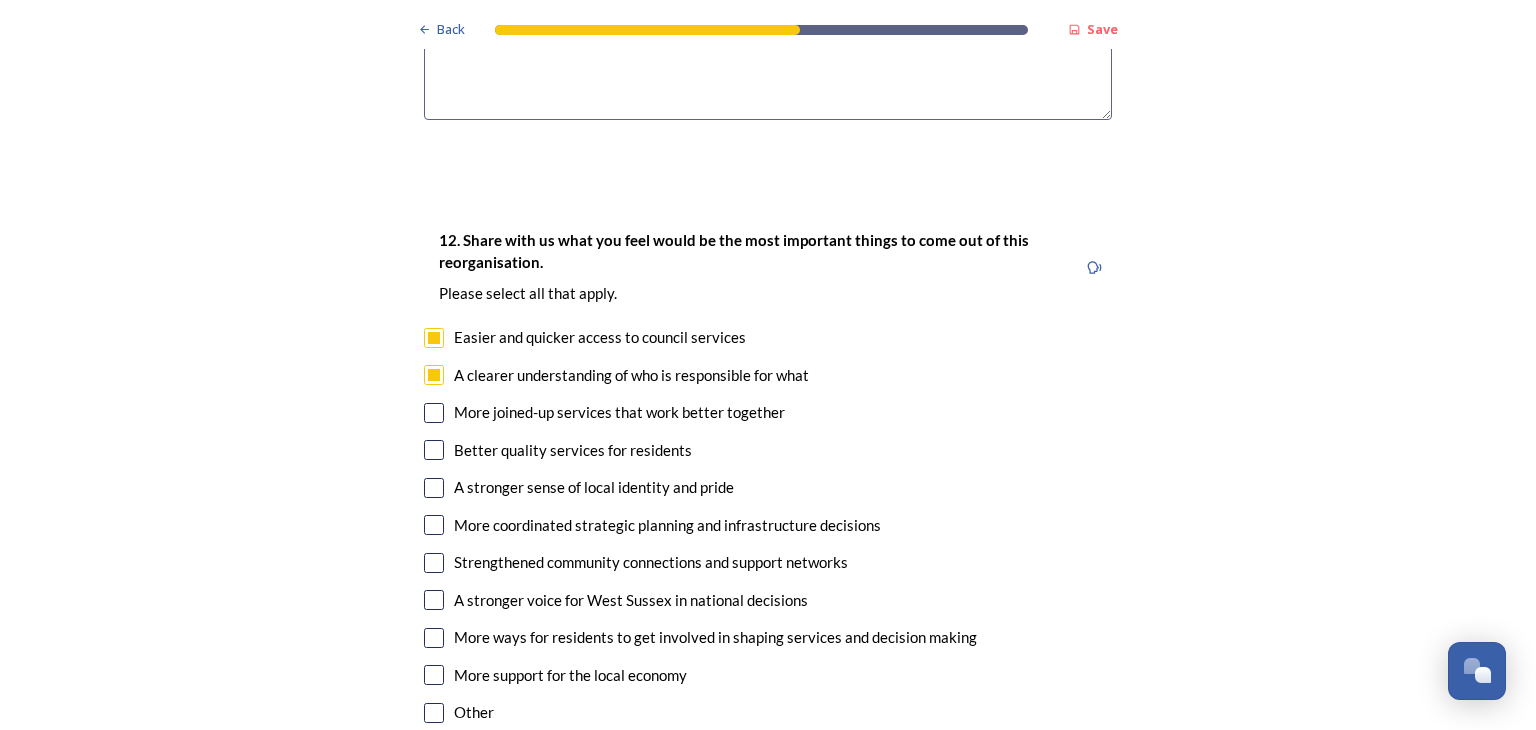click at bounding box center [434, 413] 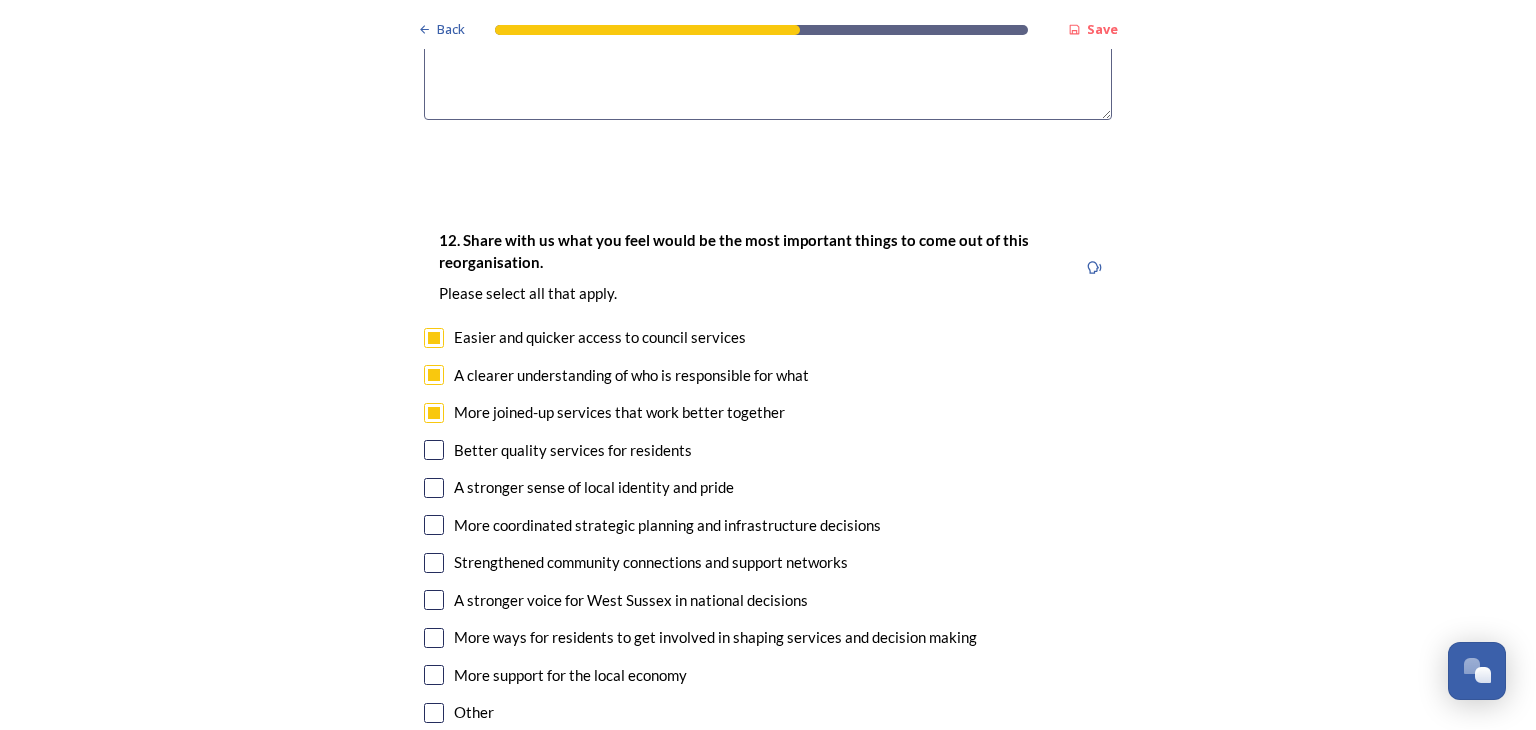 click at bounding box center (434, 450) 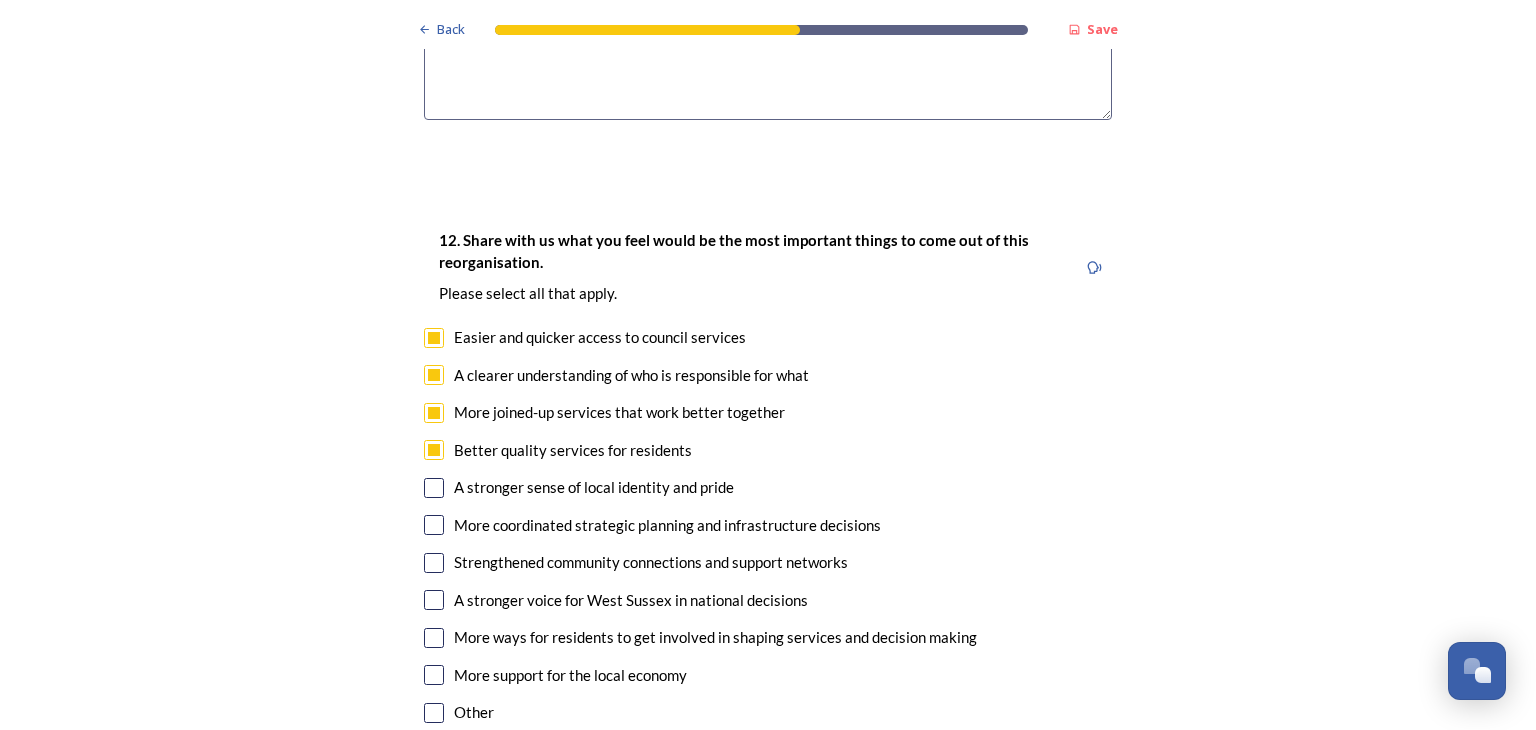 click at bounding box center [434, 488] 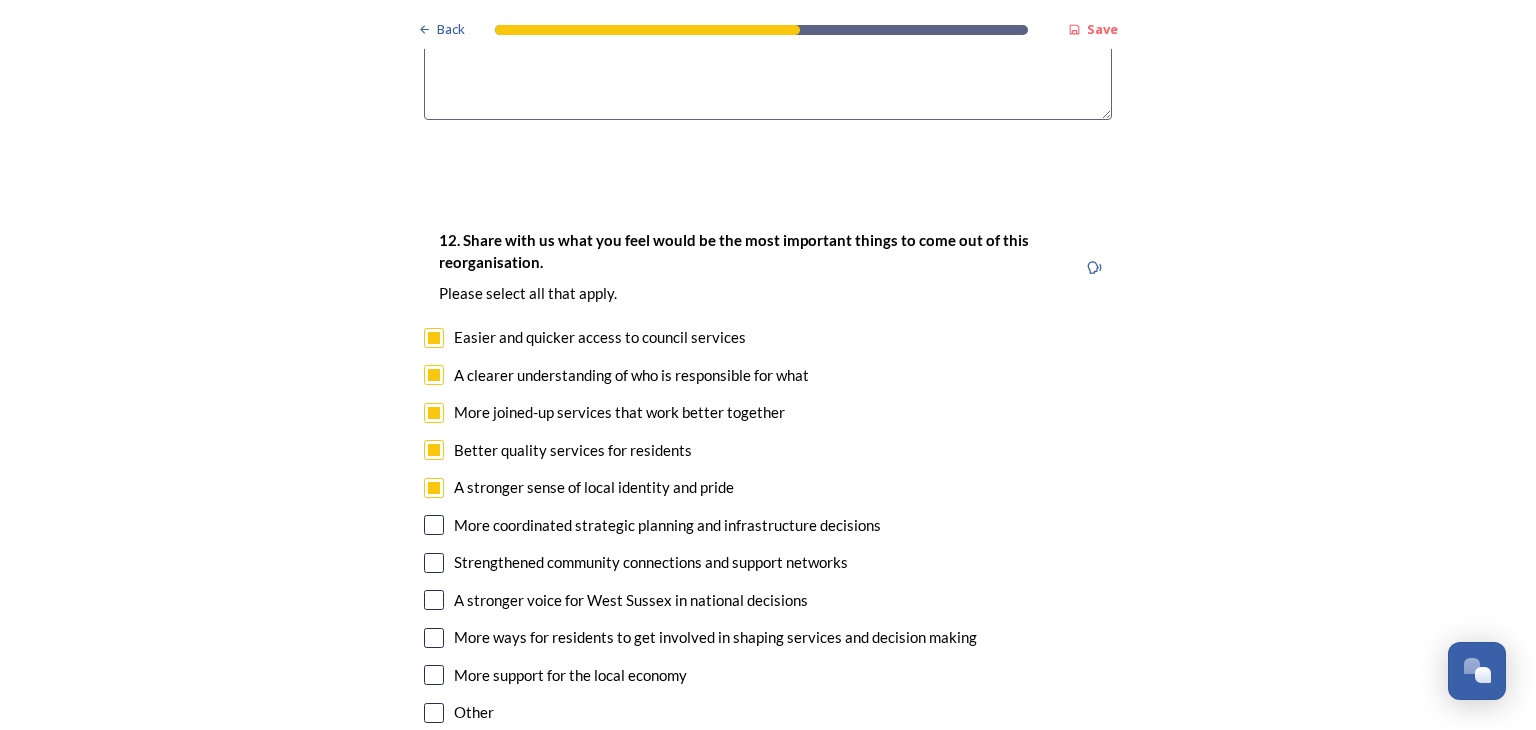 click at bounding box center [434, 525] 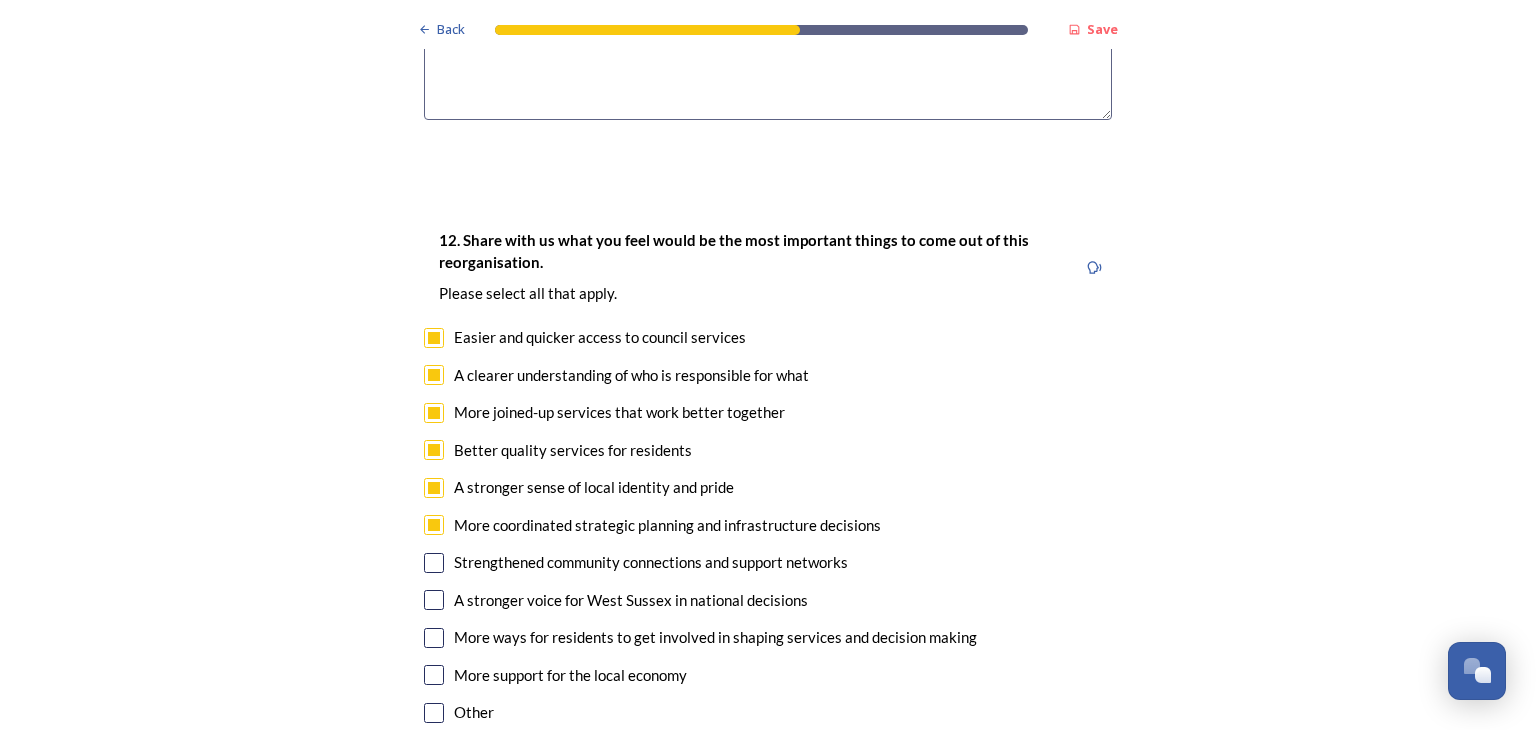 click at bounding box center [434, 563] 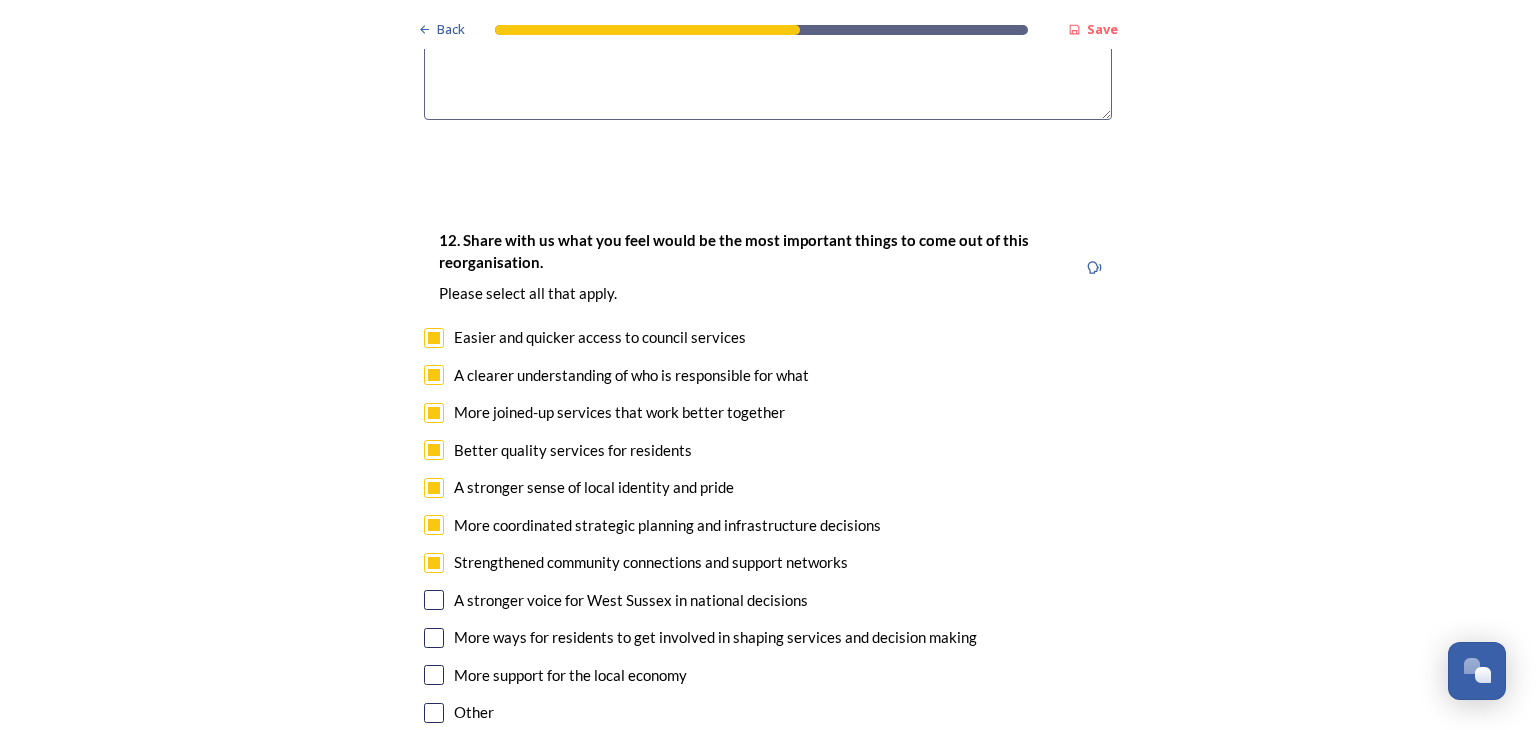 click at bounding box center (434, 600) 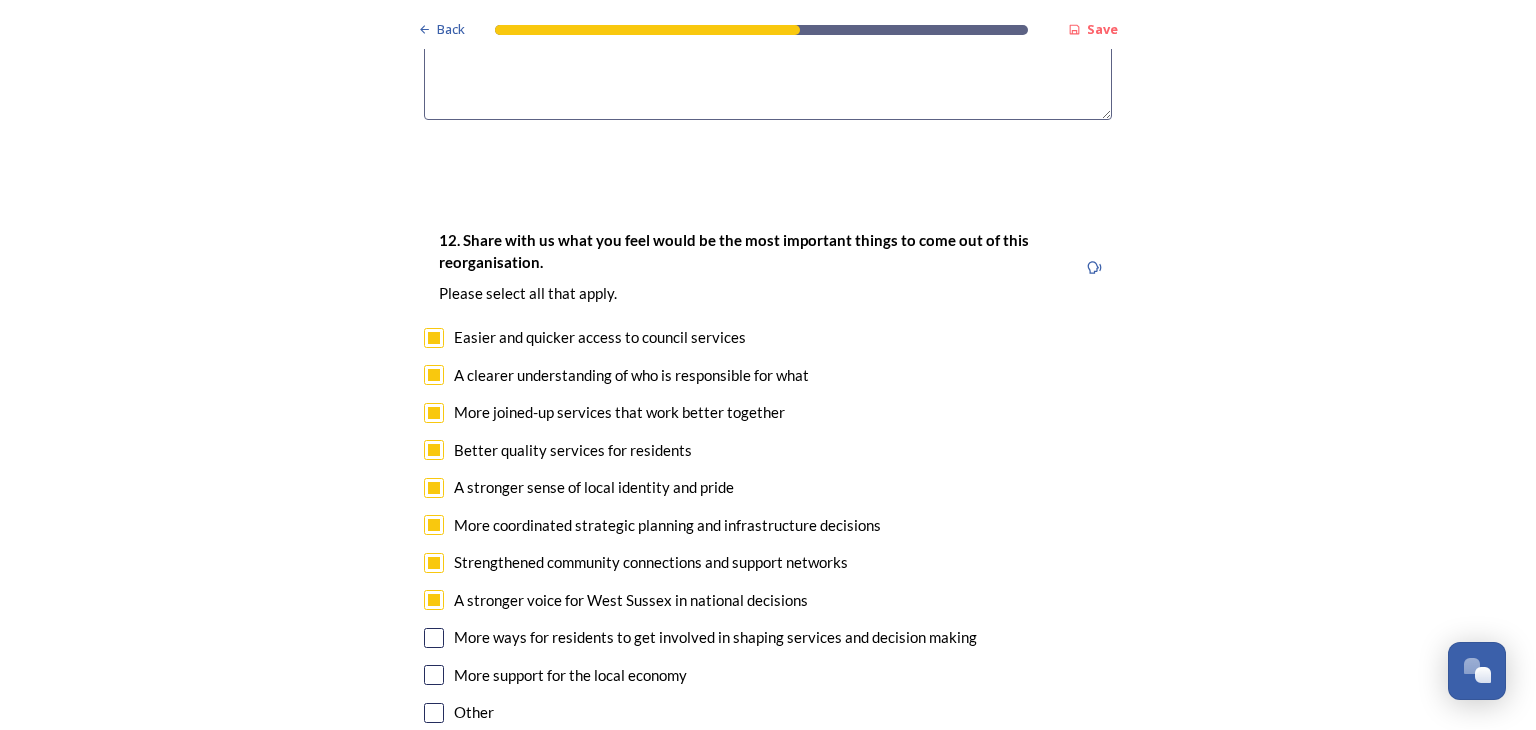 click at bounding box center (434, 638) 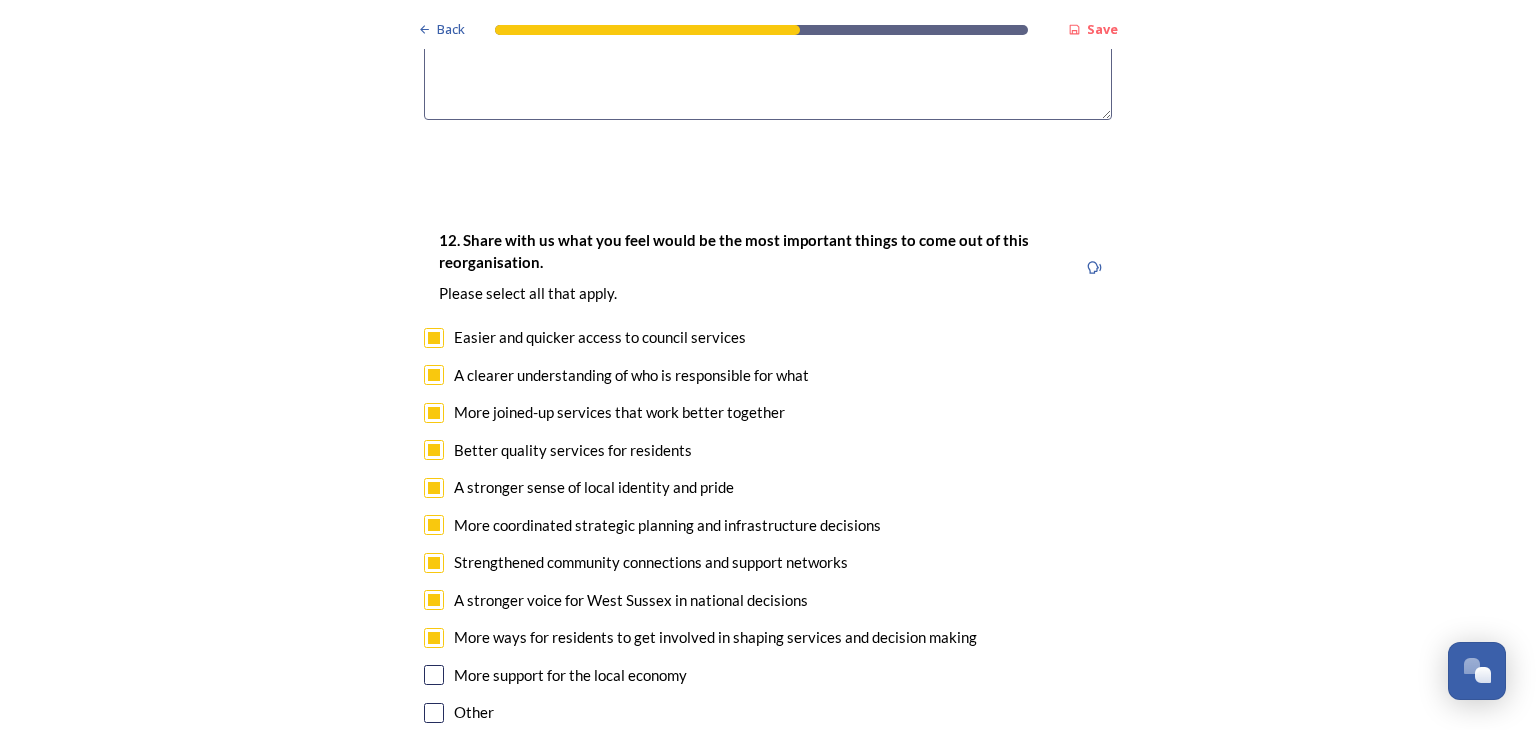 click at bounding box center (434, 675) 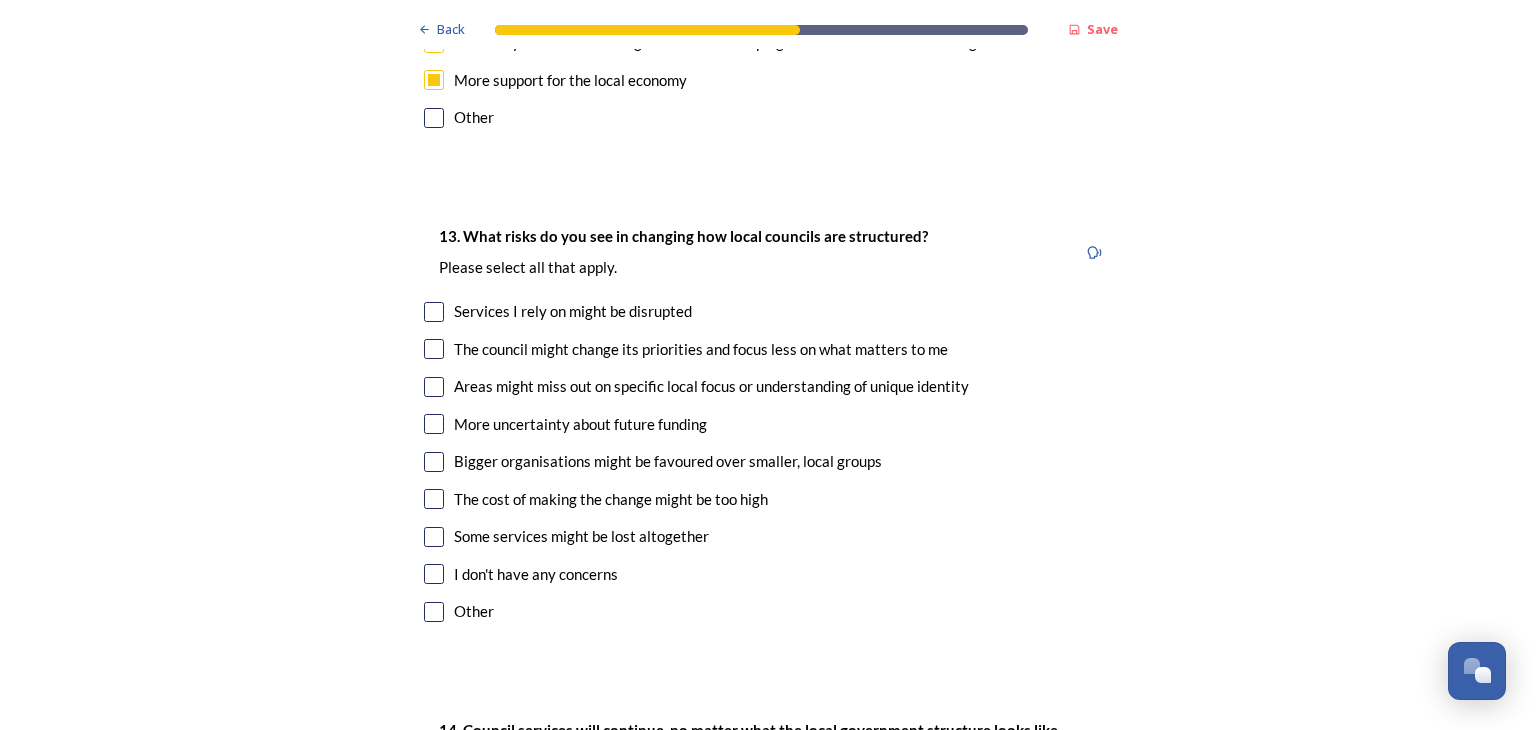 scroll, scrollTop: 4191, scrollLeft: 0, axis: vertical 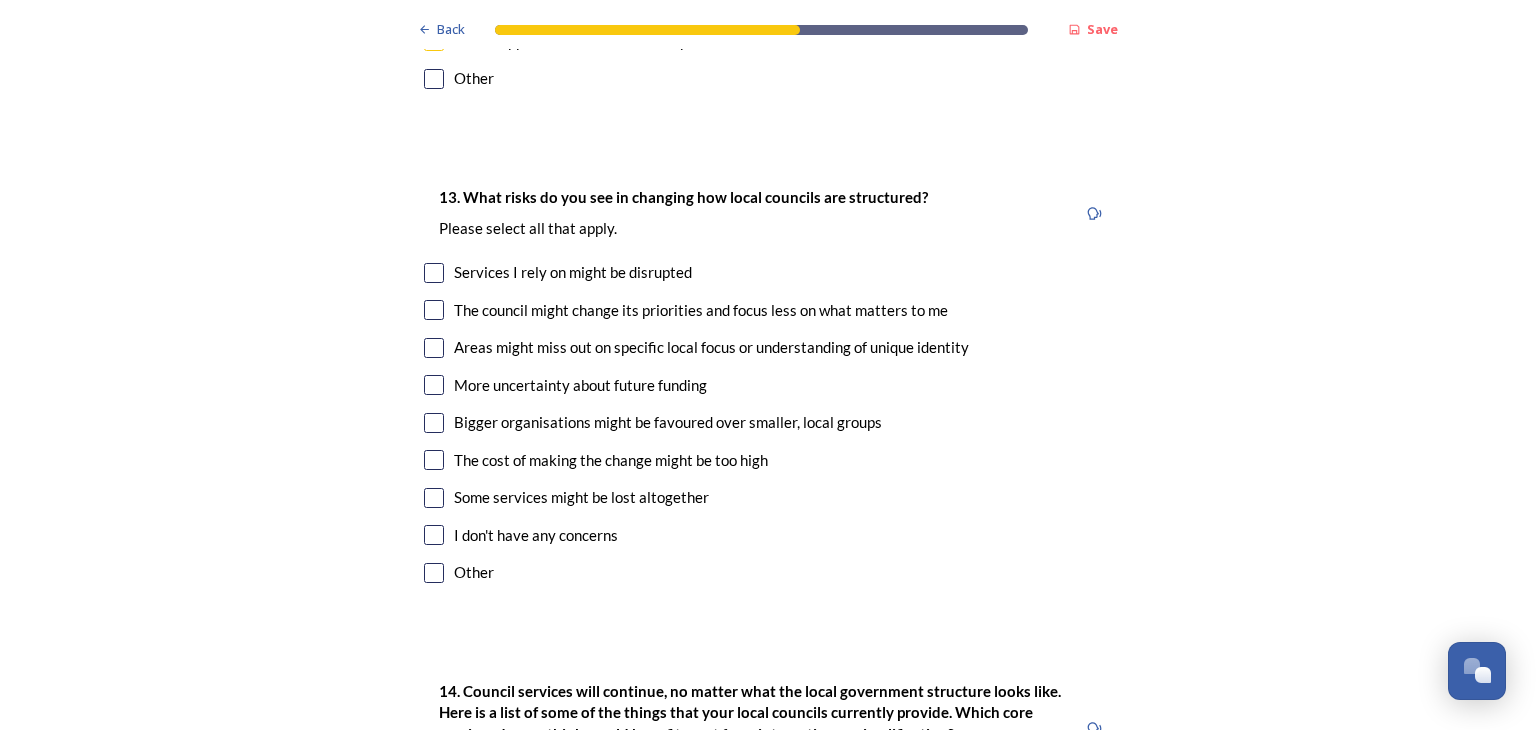 click at bounding box center [434, 310] 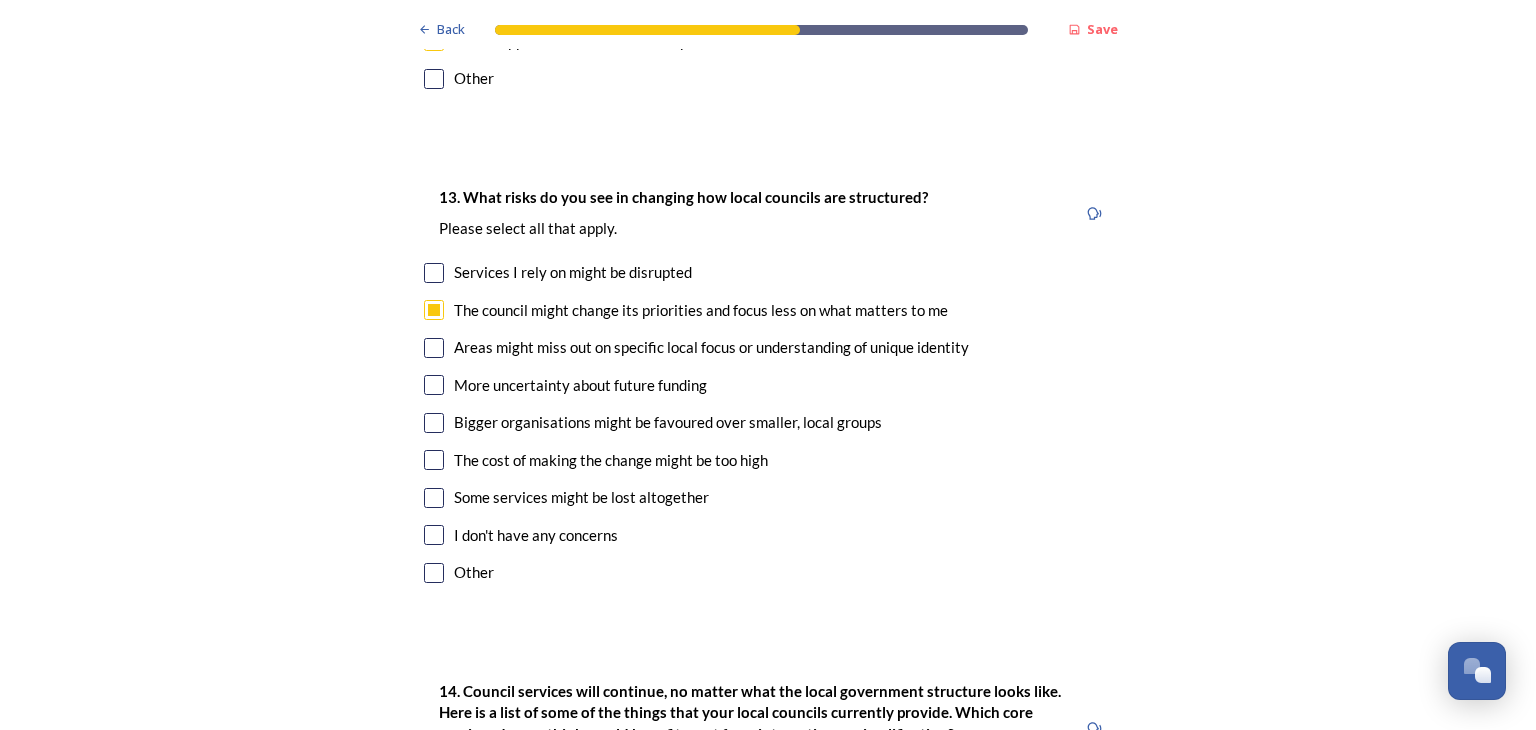 click at bounding box center [434, 348] 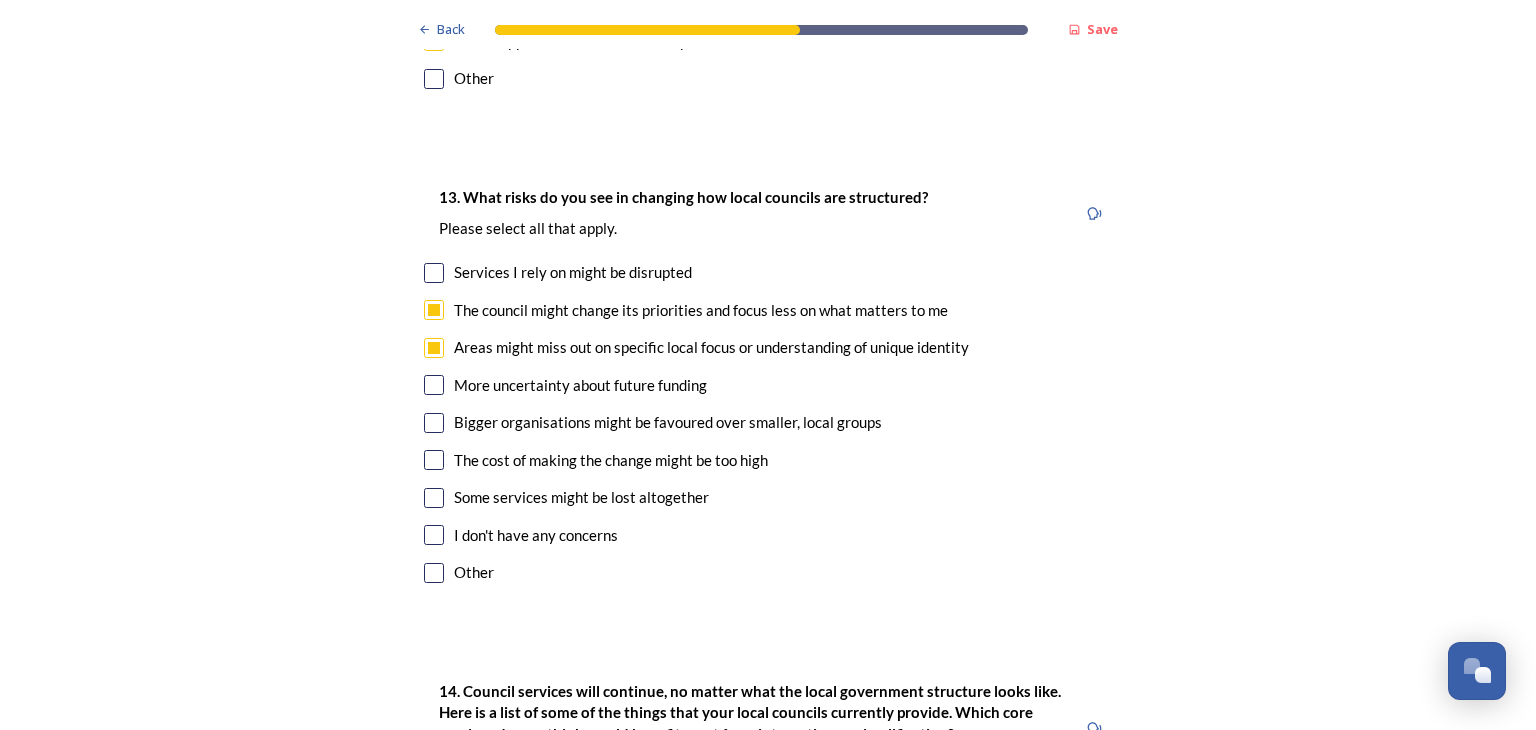 click at bounding box center (434, 460) 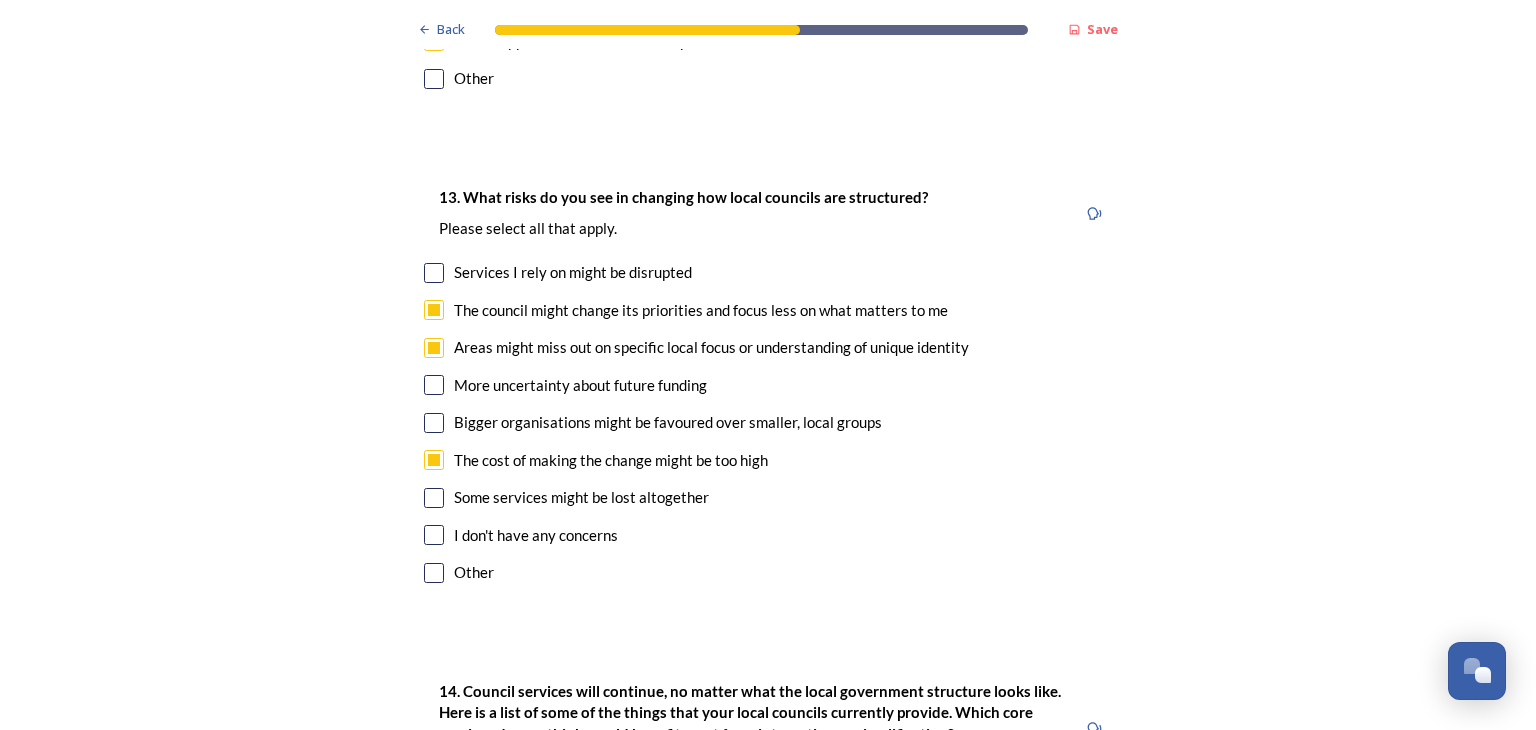 click at bounding box center (434, 498) 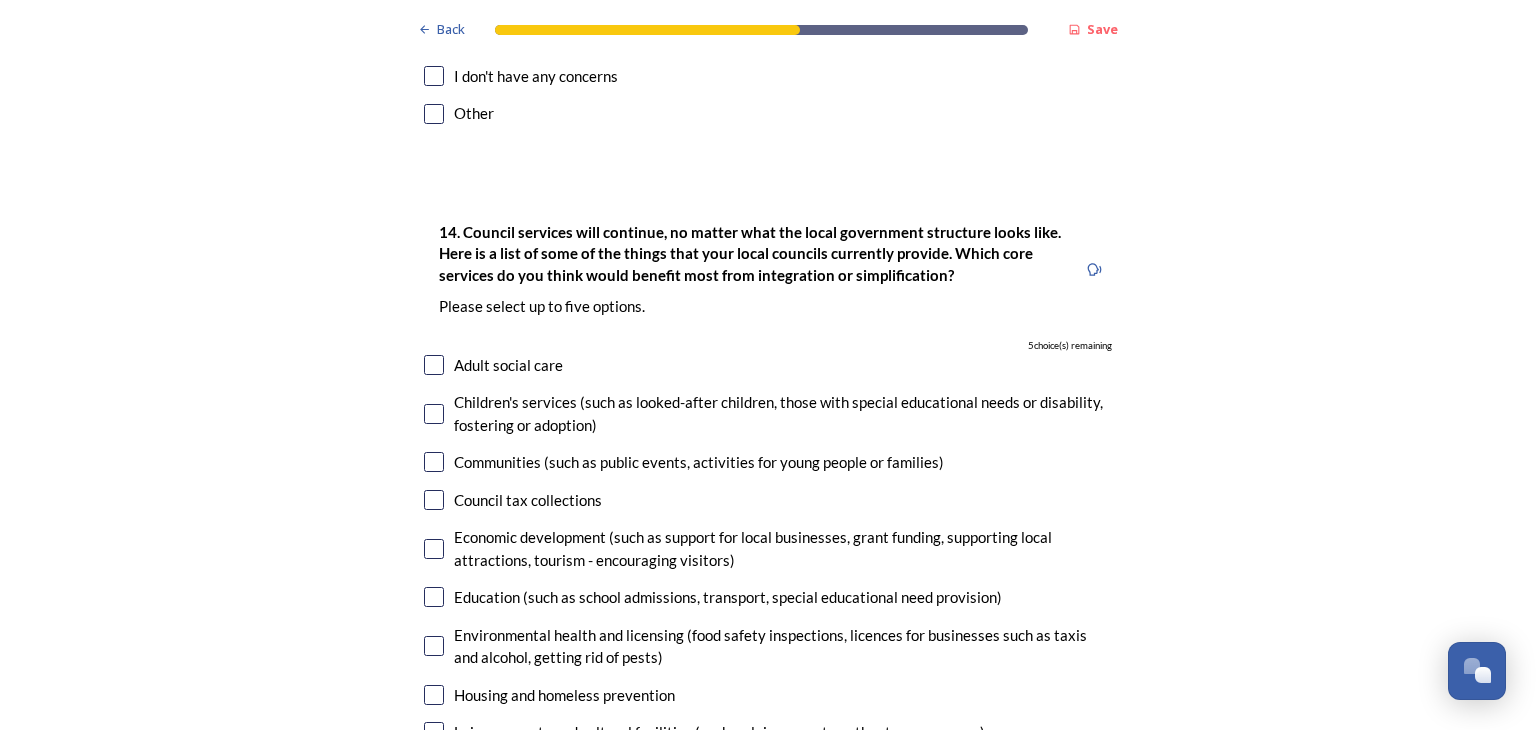 scroll, scrollTop: 4682, scrollLeft: 0, axis: vertical 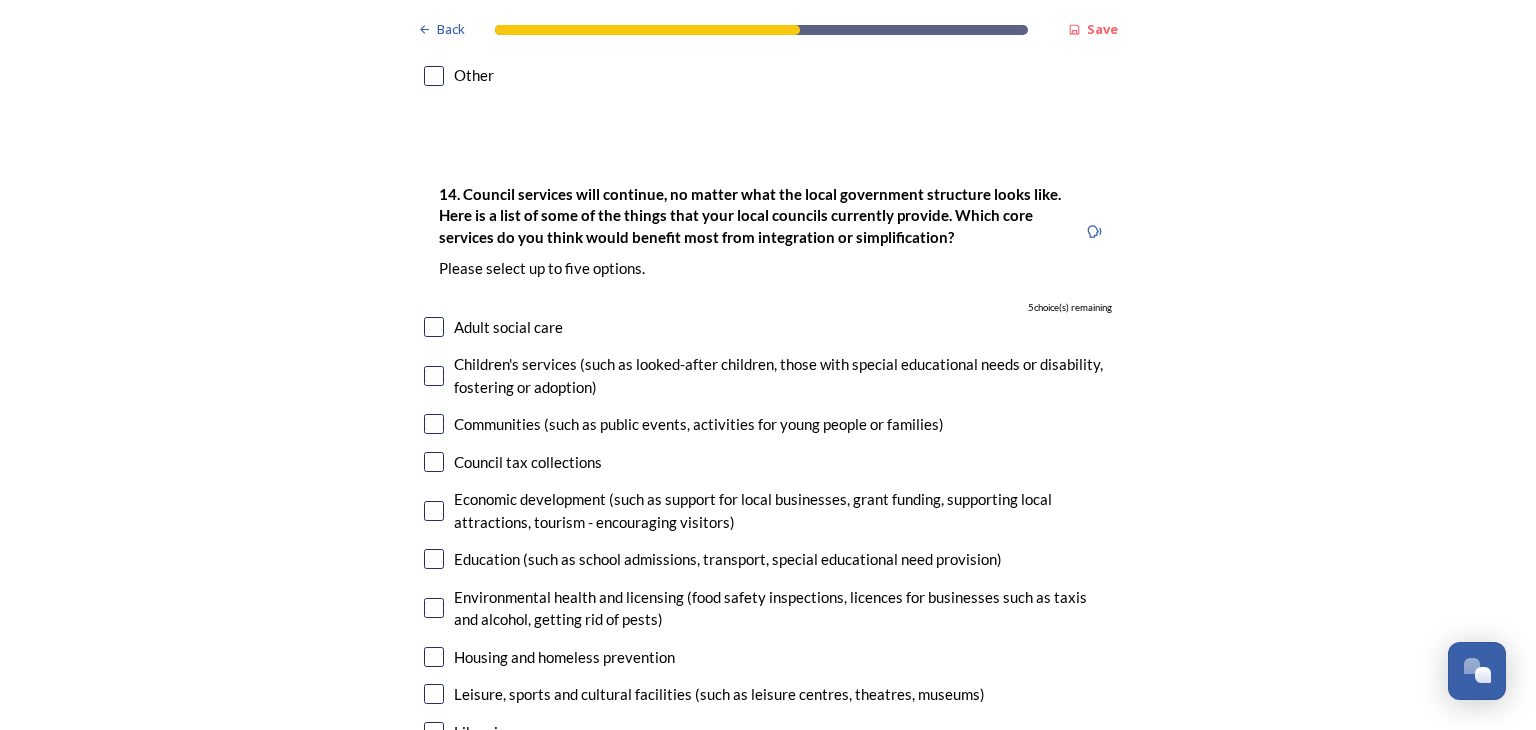click at bounding box center (434, 327) 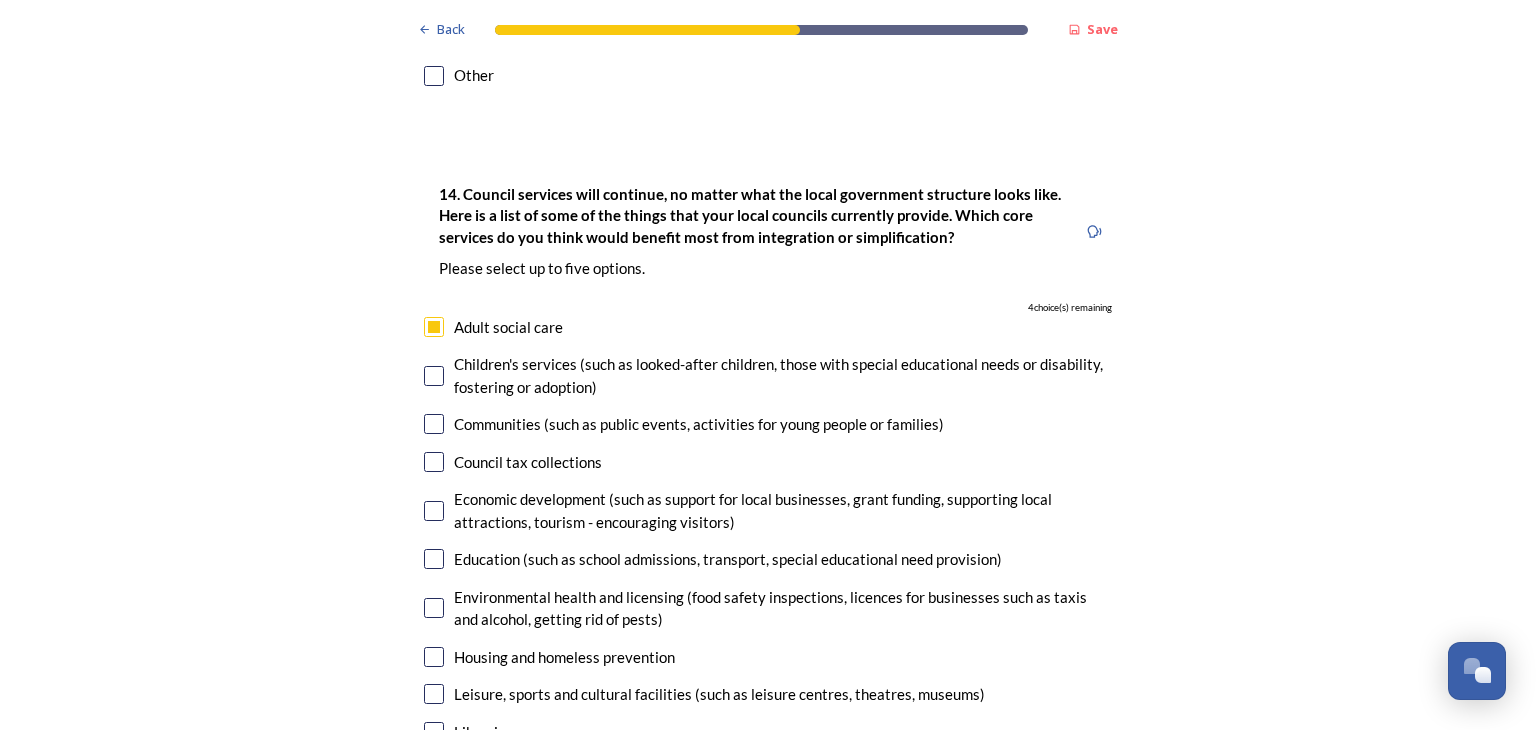 click at bounding box center (434, 376) 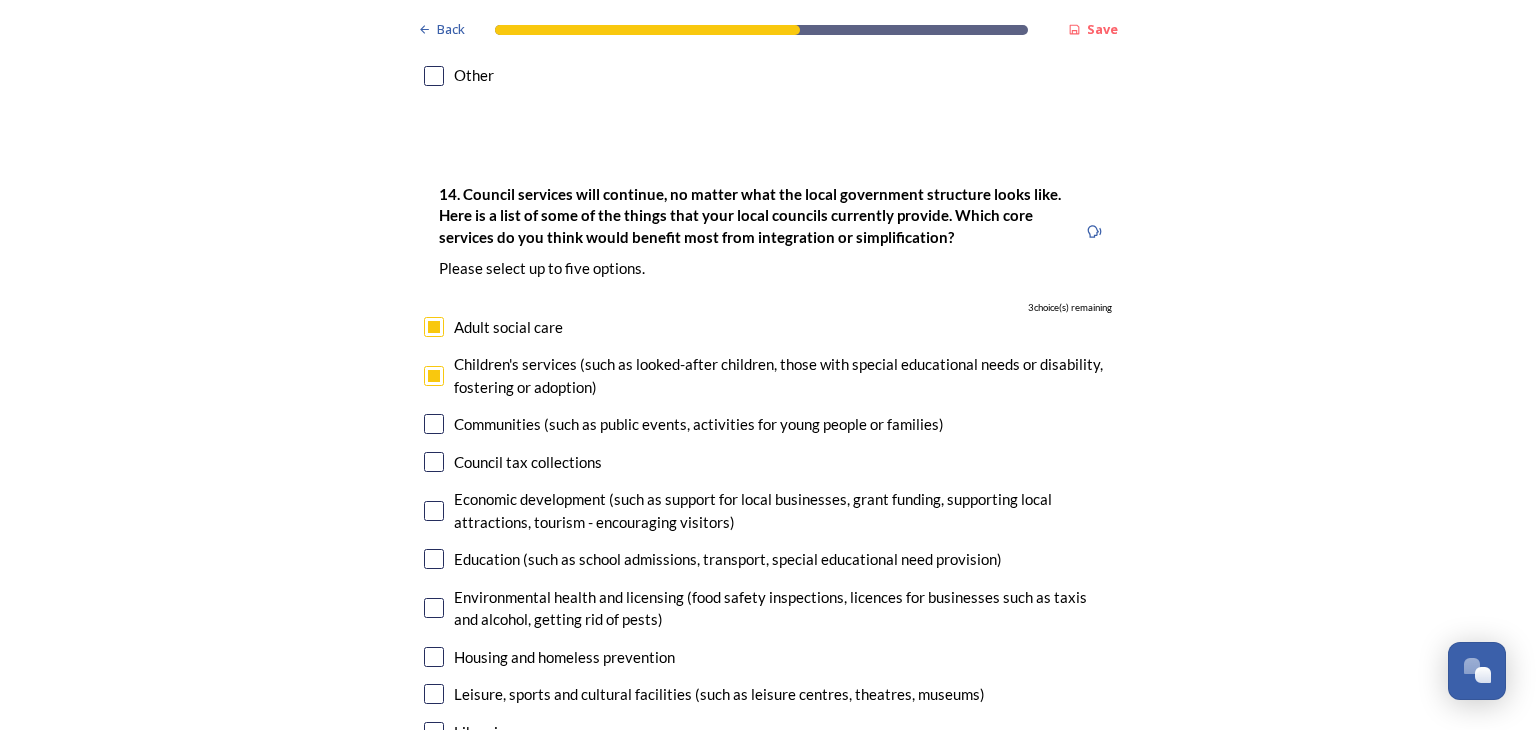 click at bounding box center (434, 559) 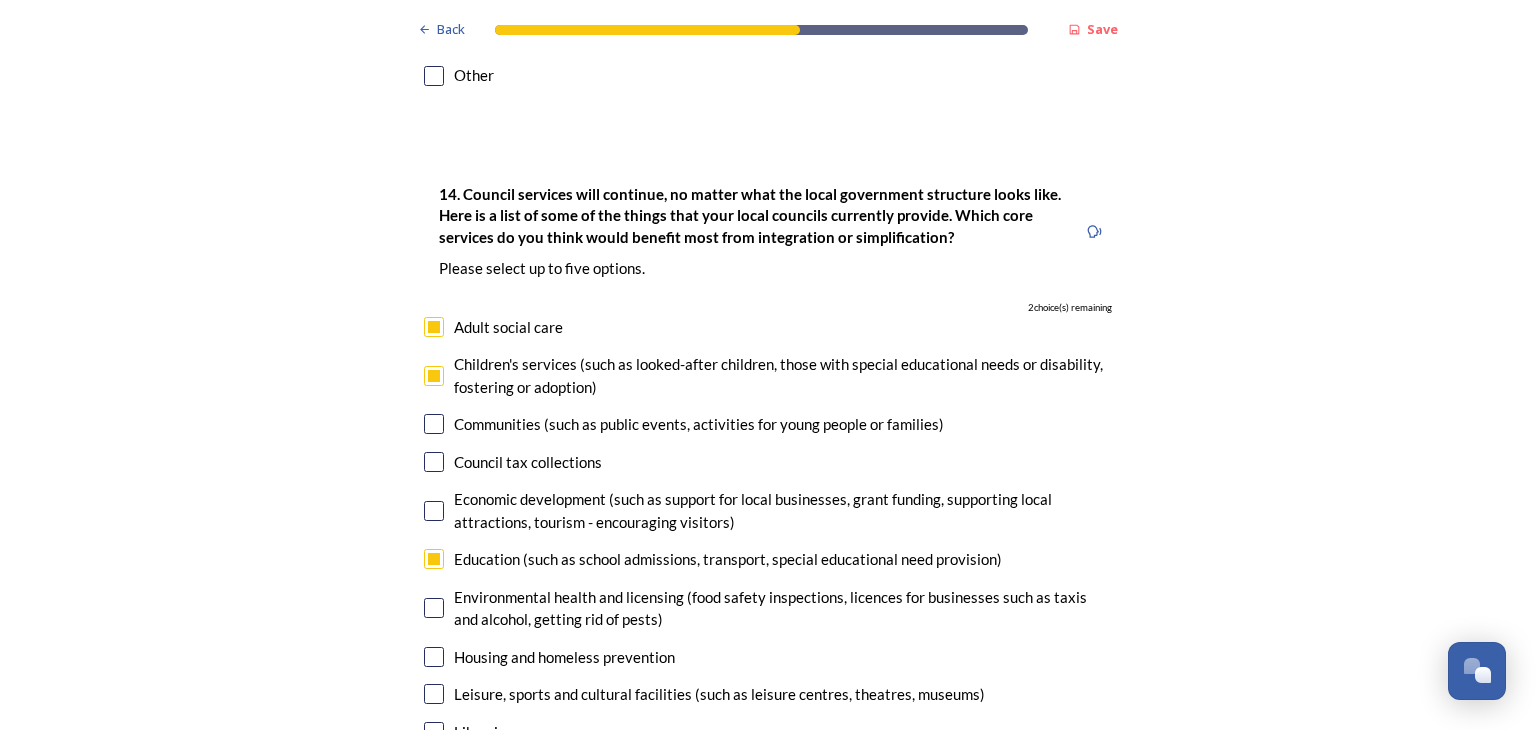 click at bounding box center [434, 657] 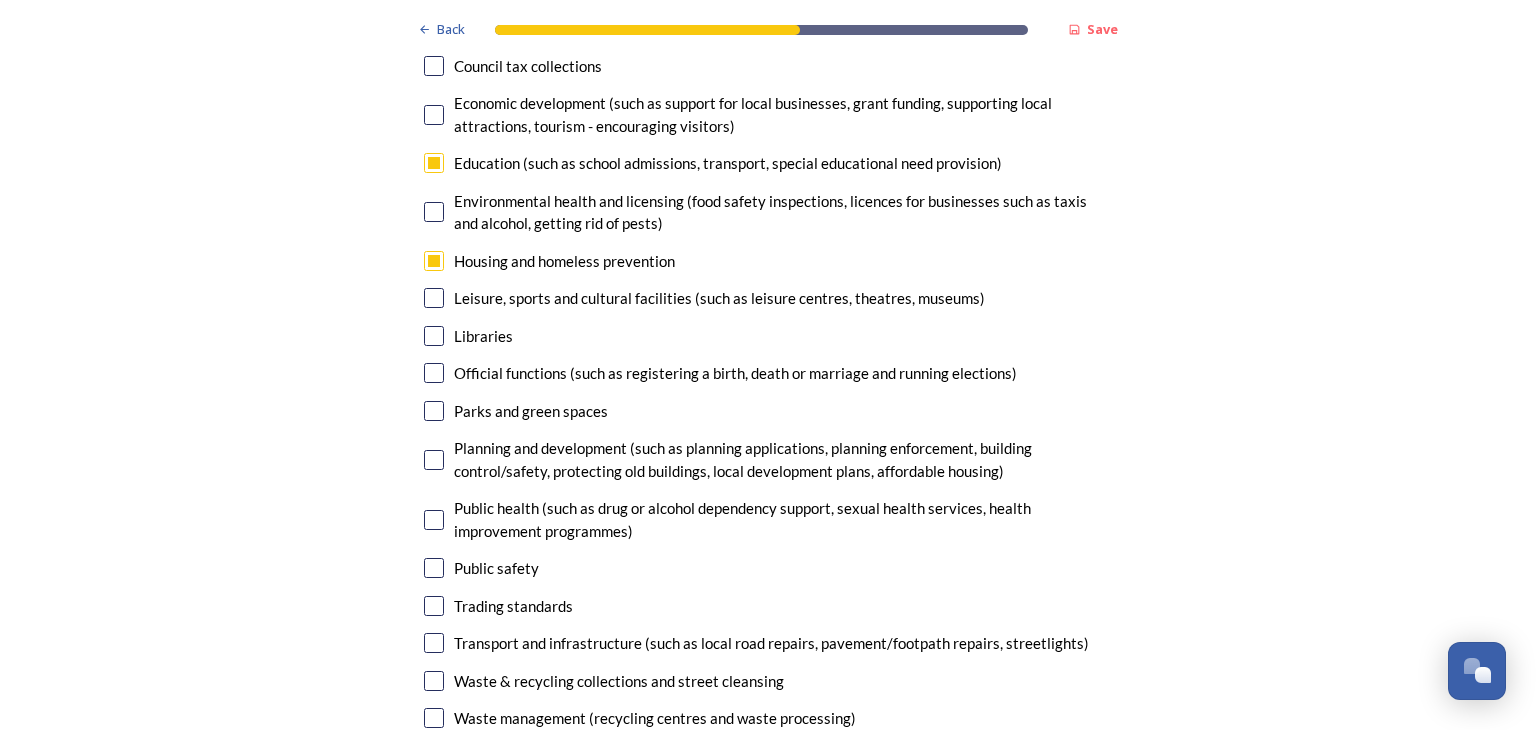 scroll, scrollTop: 5108, scrollLeft: 0, axis: vertical 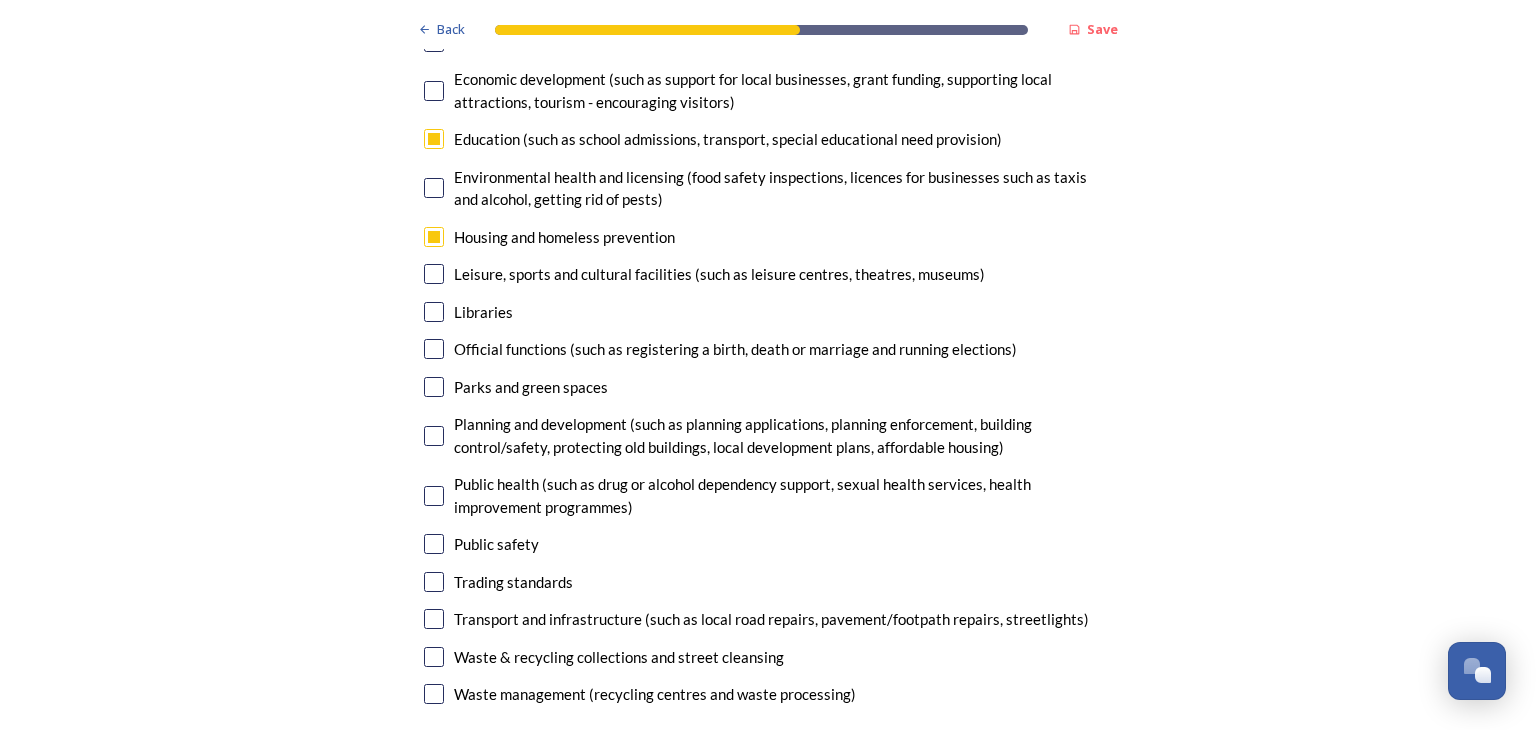 click at bounding box center (434, 694) 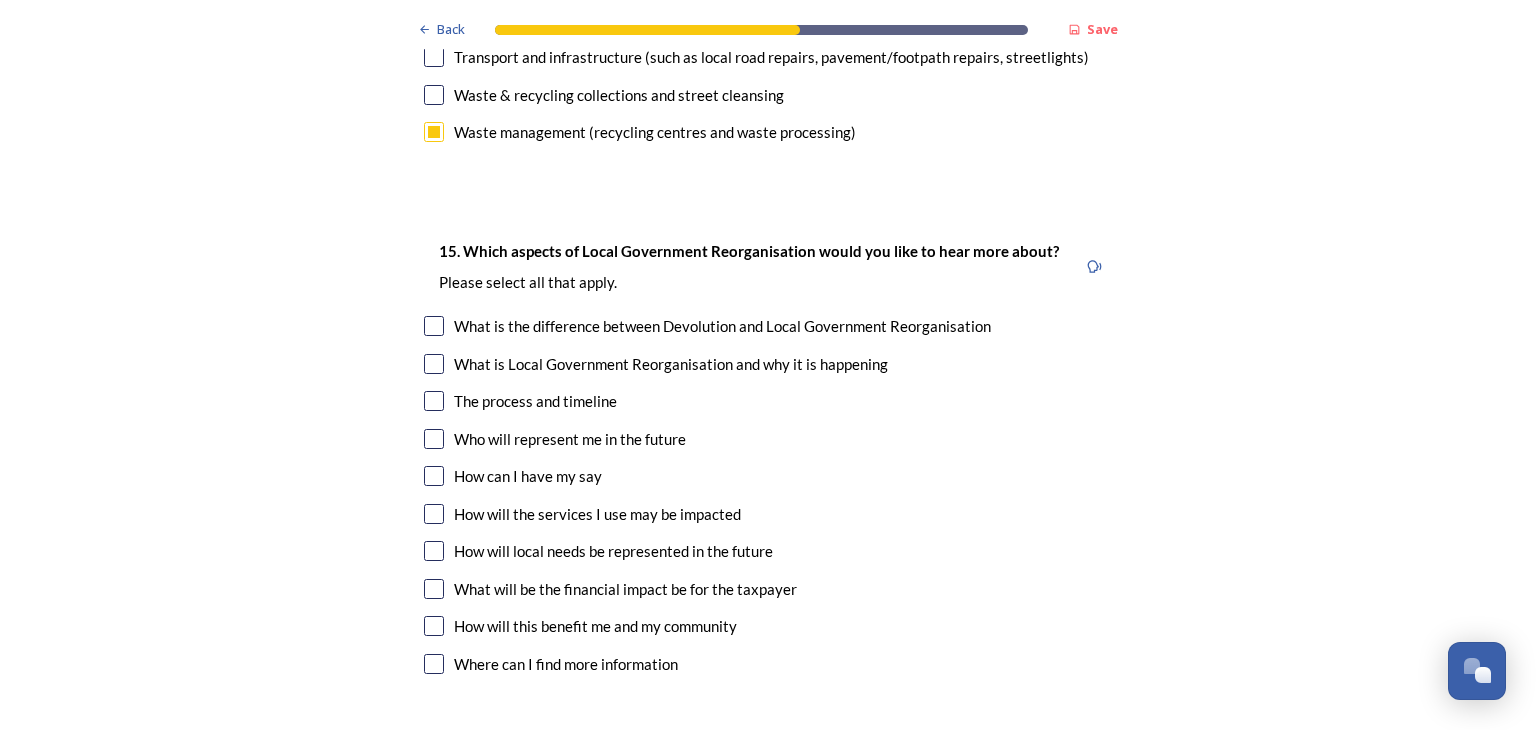 scroll, scrollTop: 5654, scrollLeft: 0, axis: vertical 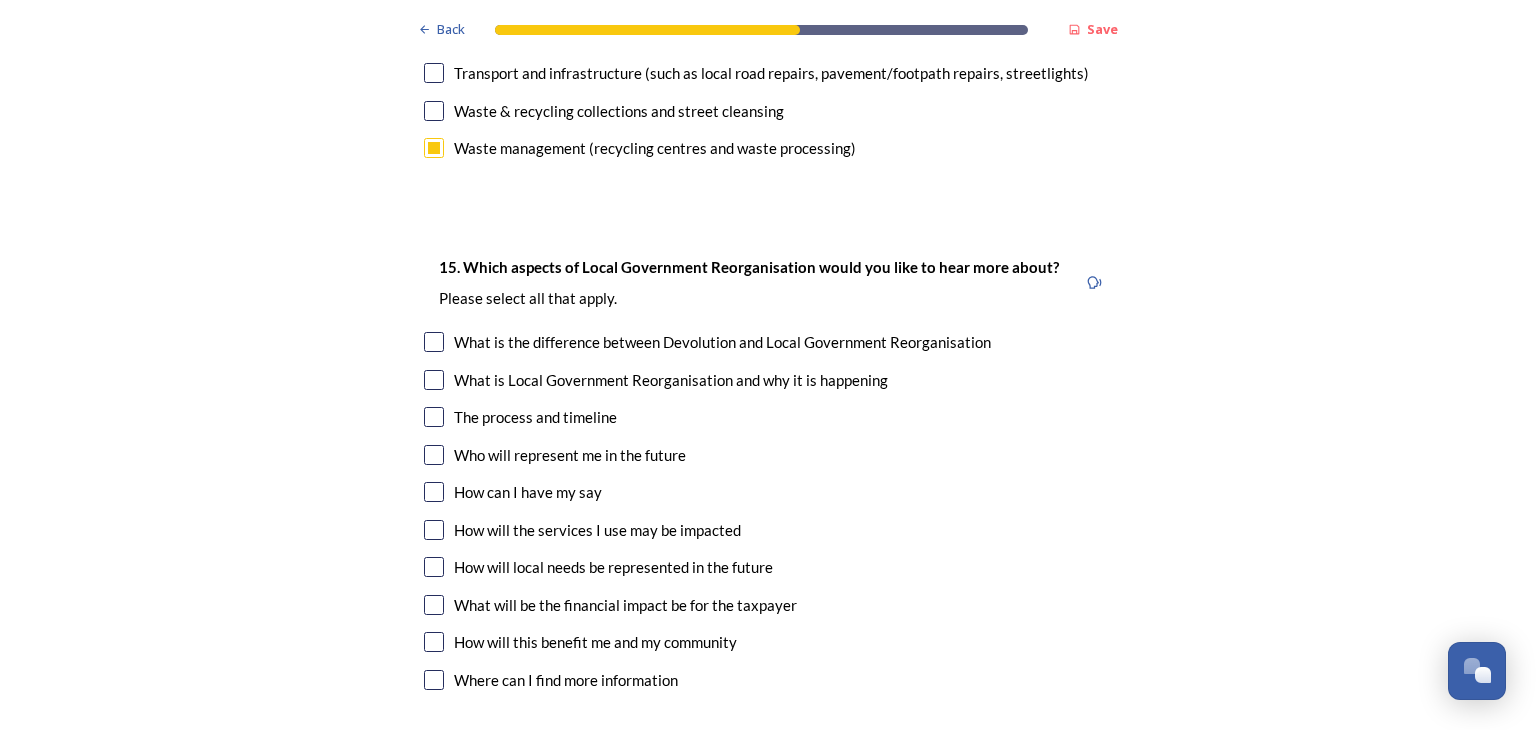 click at bounding box center [434, 417] 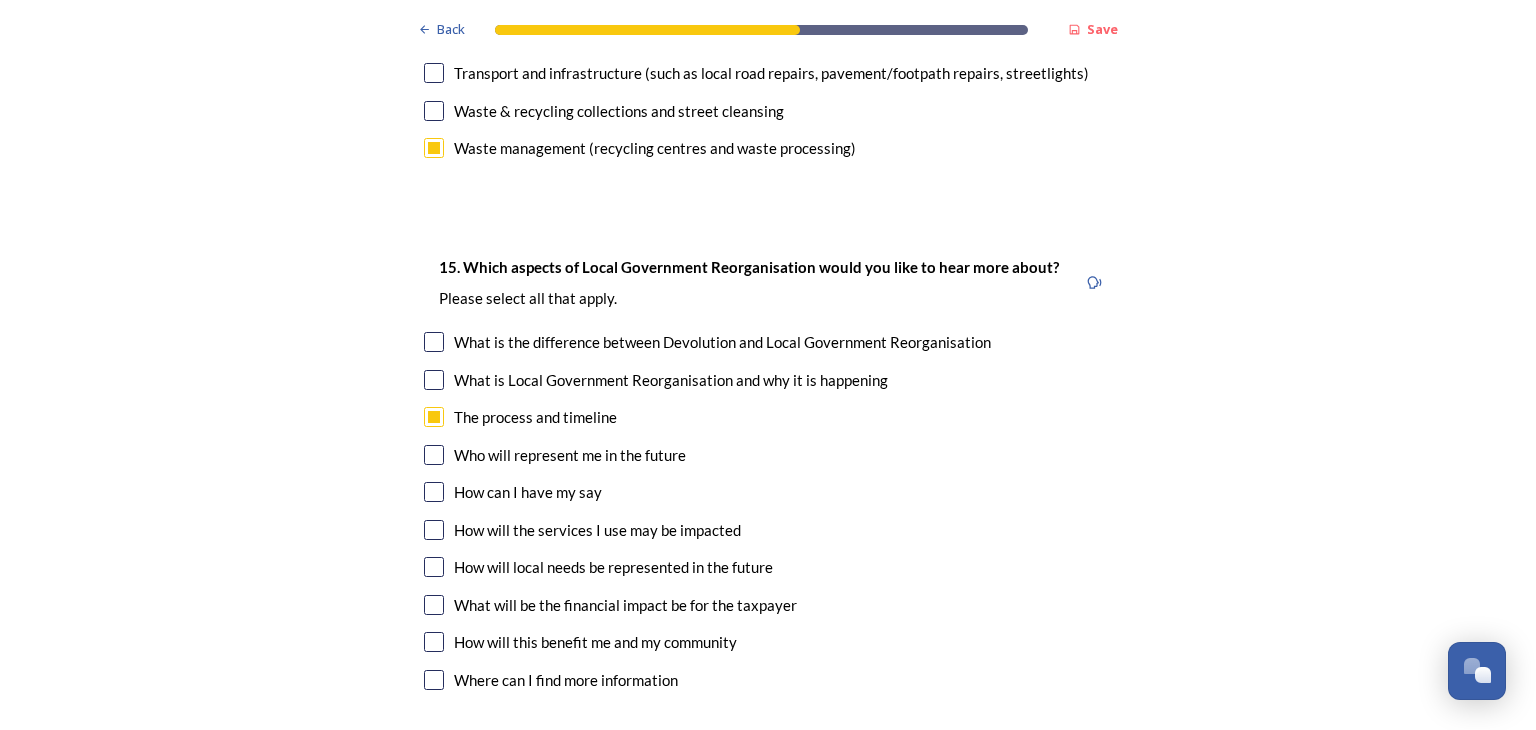 click at bounding box center (434, 530) 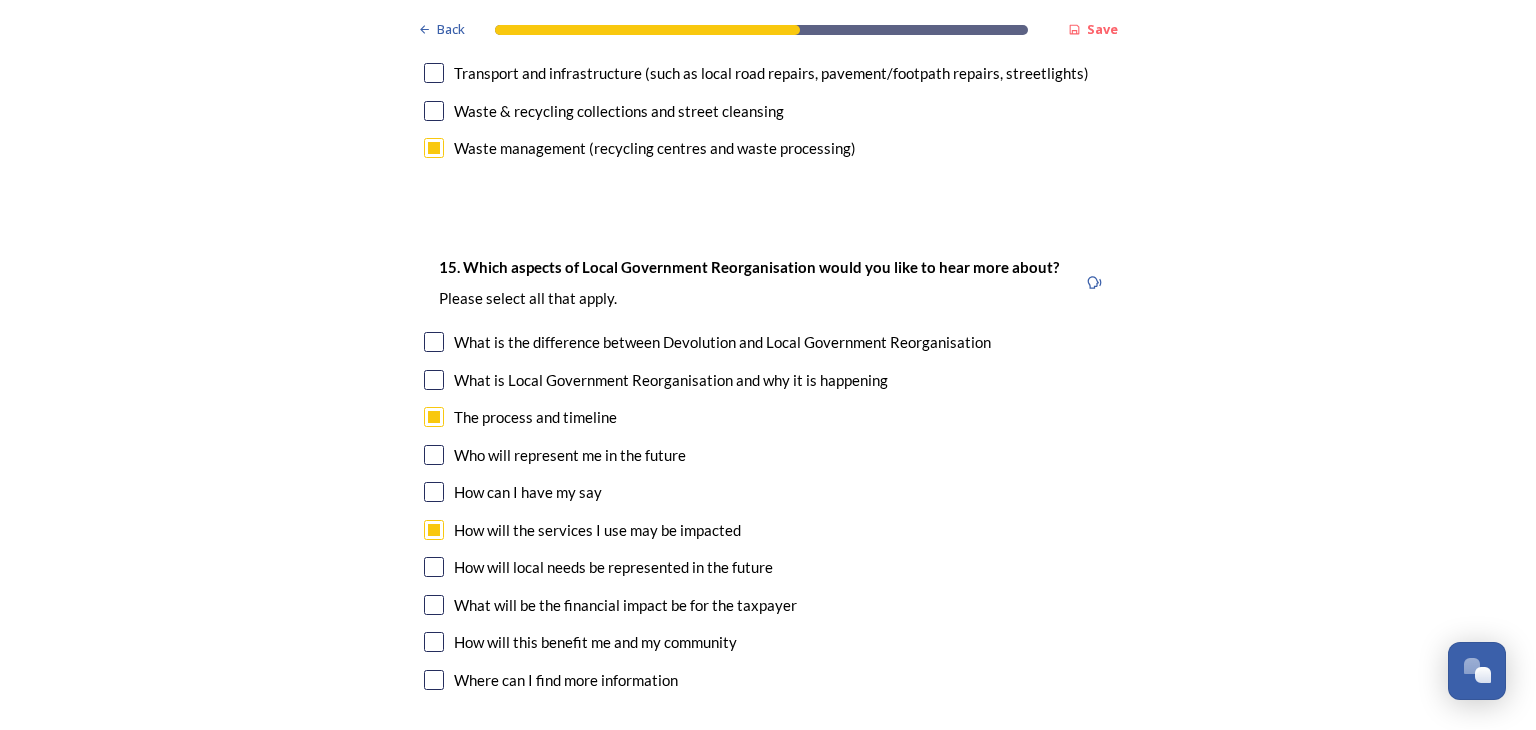 click at bounding box center [434, 567] 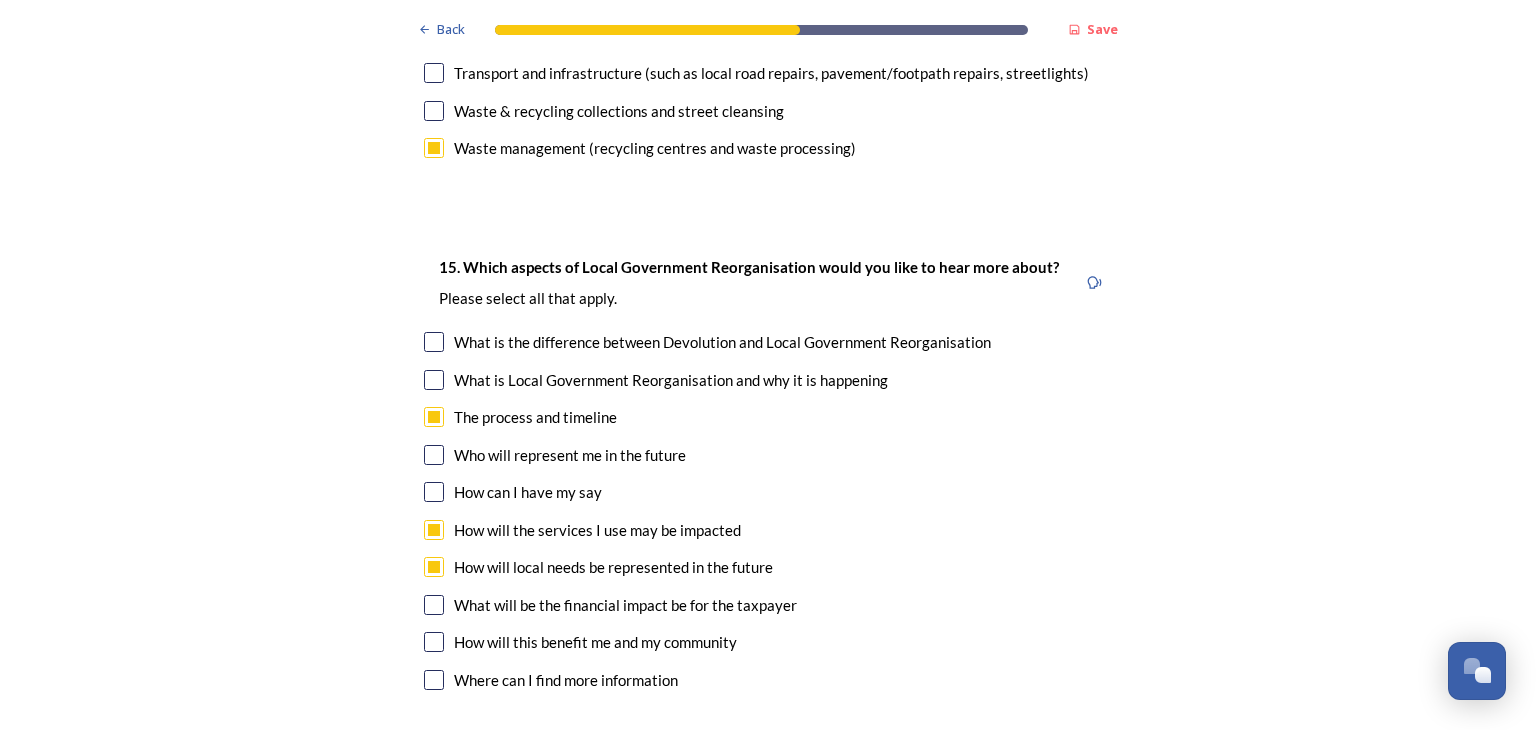 click at bounding box center [434, 605] 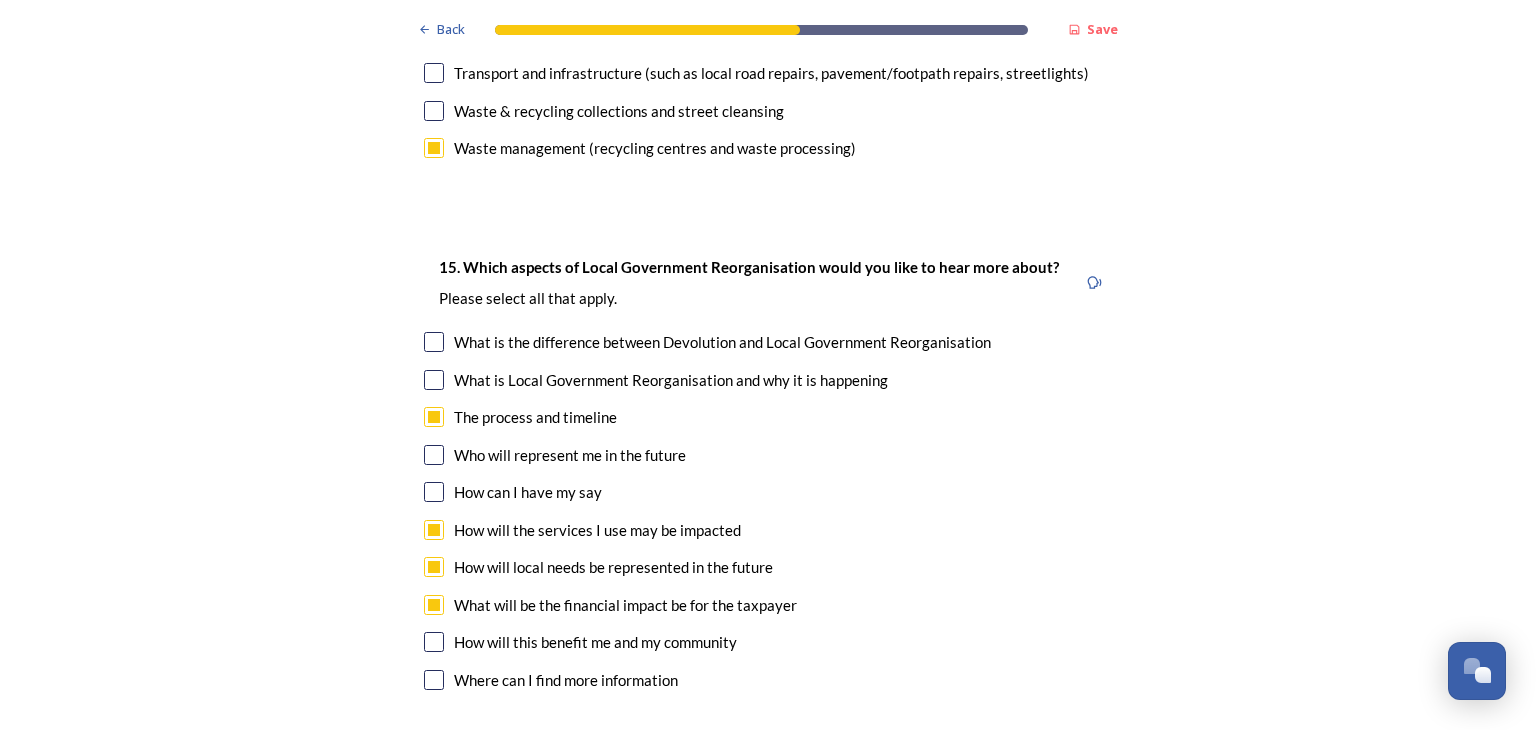 click at bounding box center [434, 492] 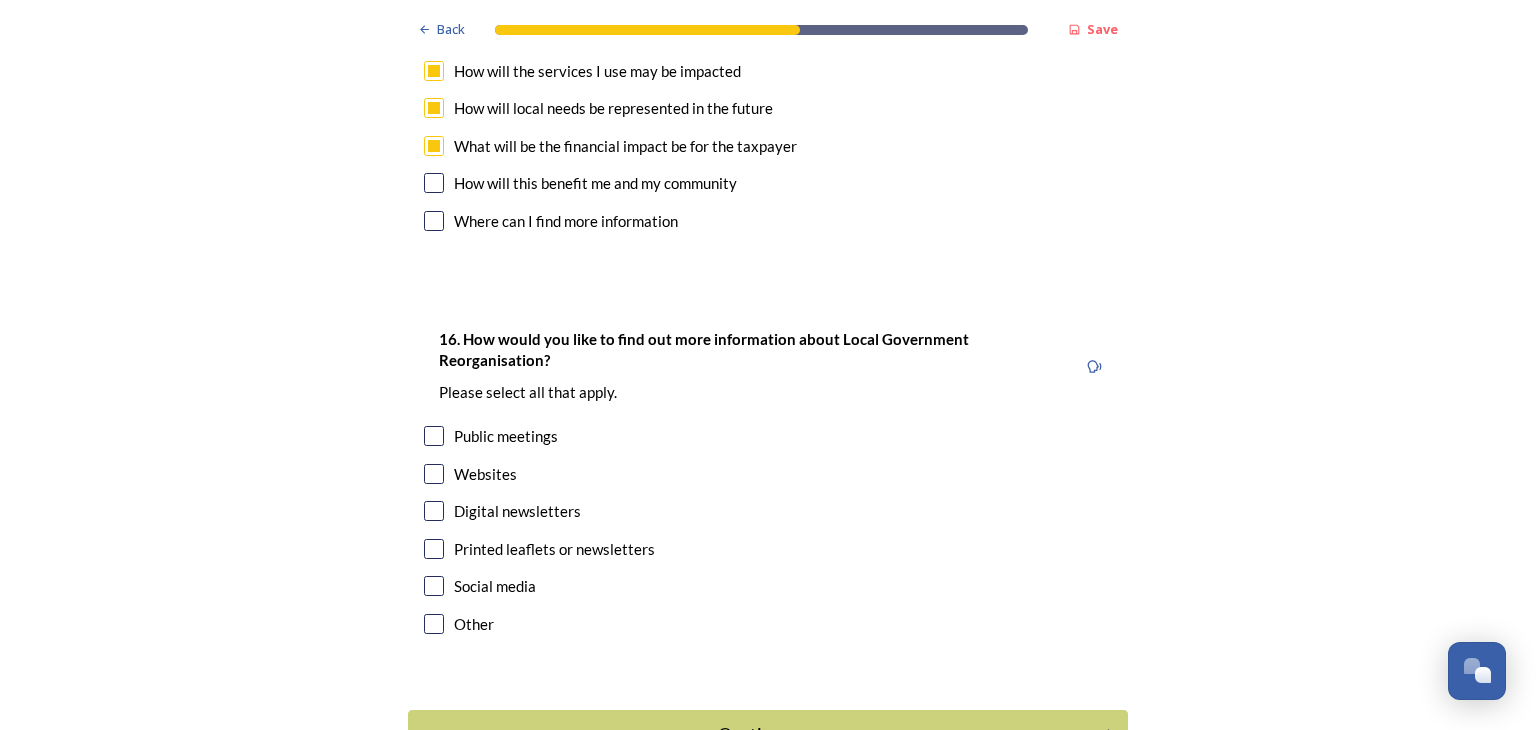 scroll, scrollTop: 6153, scrollLeft: 0, axis: vertical 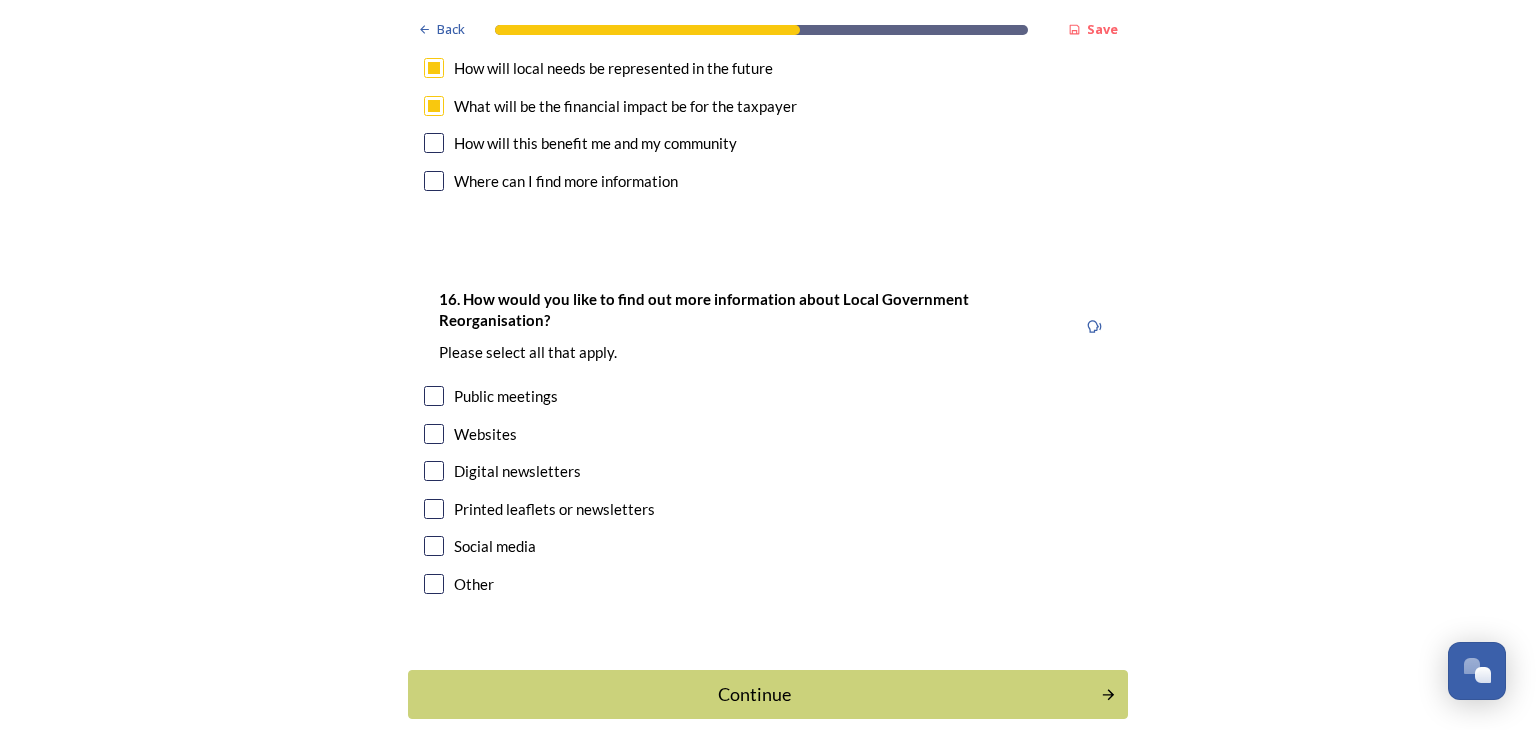 click at bounding box center [434, 471] 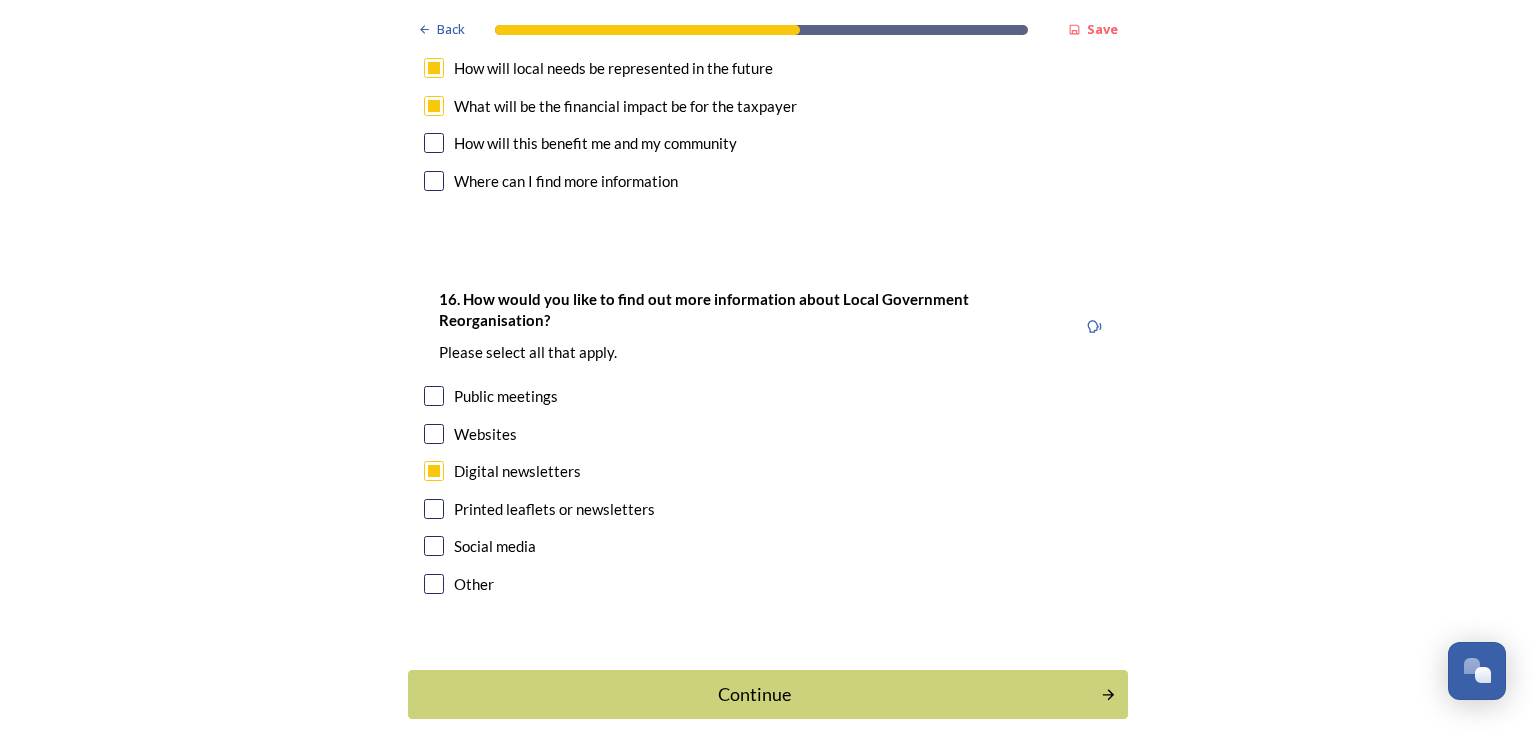 click at bounding box center (434, 396) 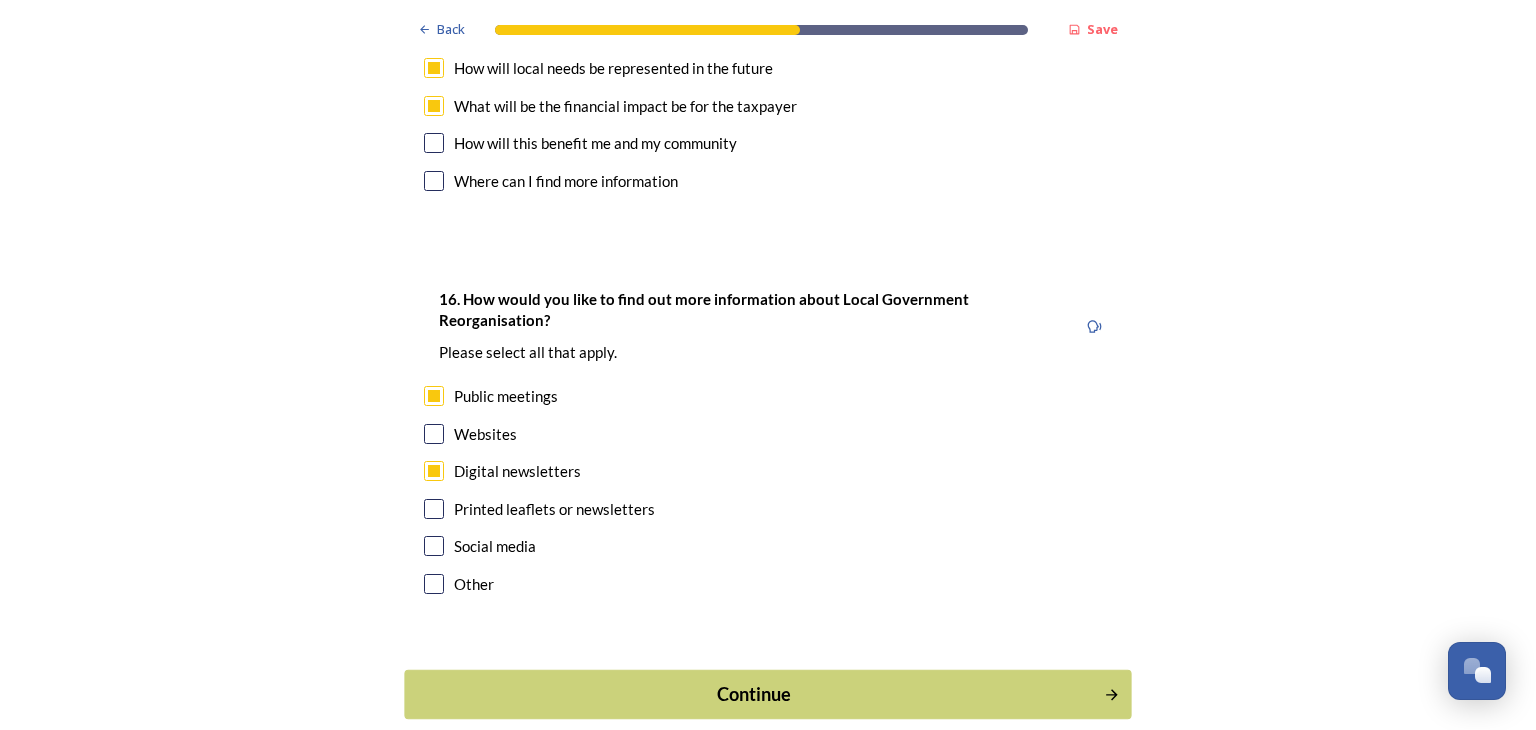click on "Continue" at bounding box center [754, 694] 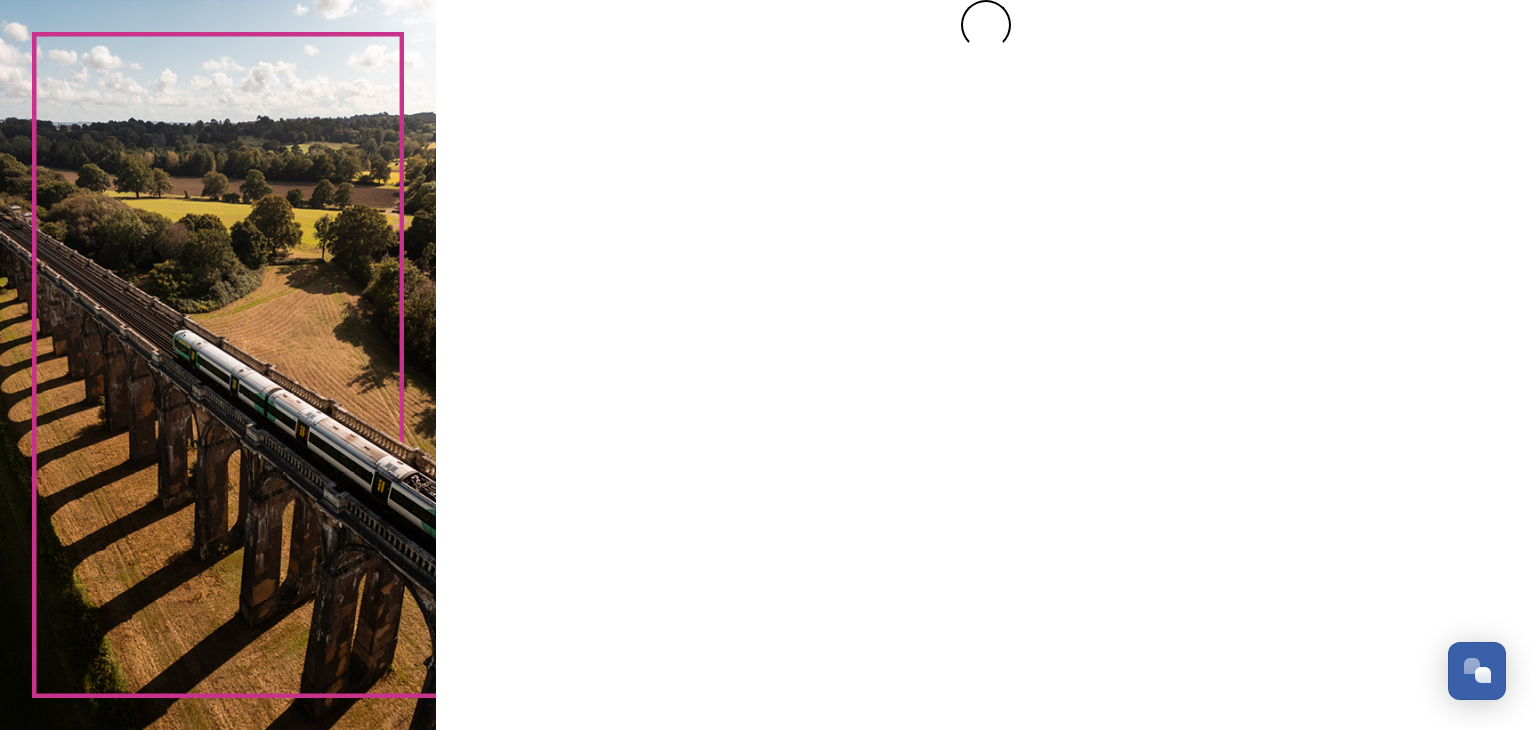 scroll, scrollTop: 0, scrollLeft: 0, axis: both 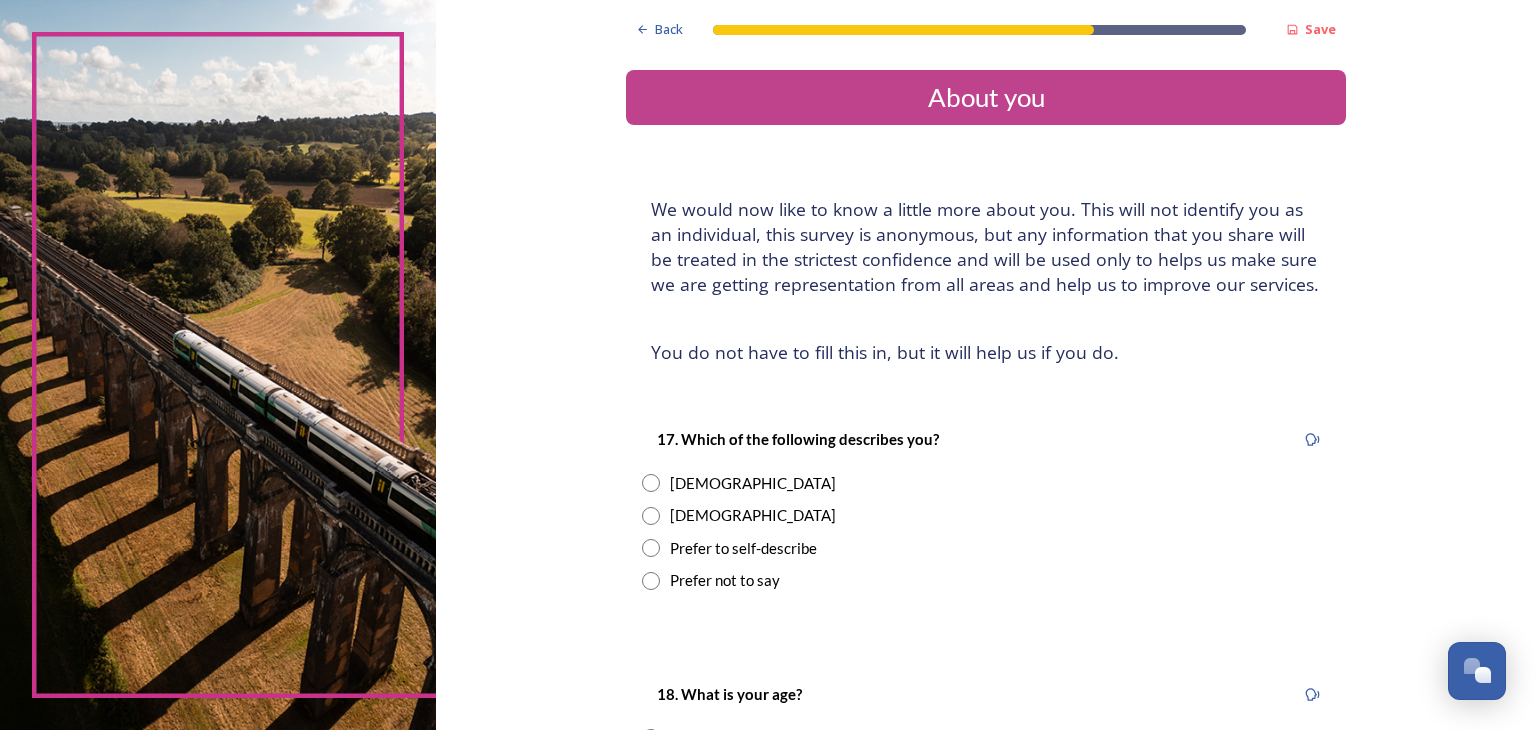 click at bounding box center [651, 483] 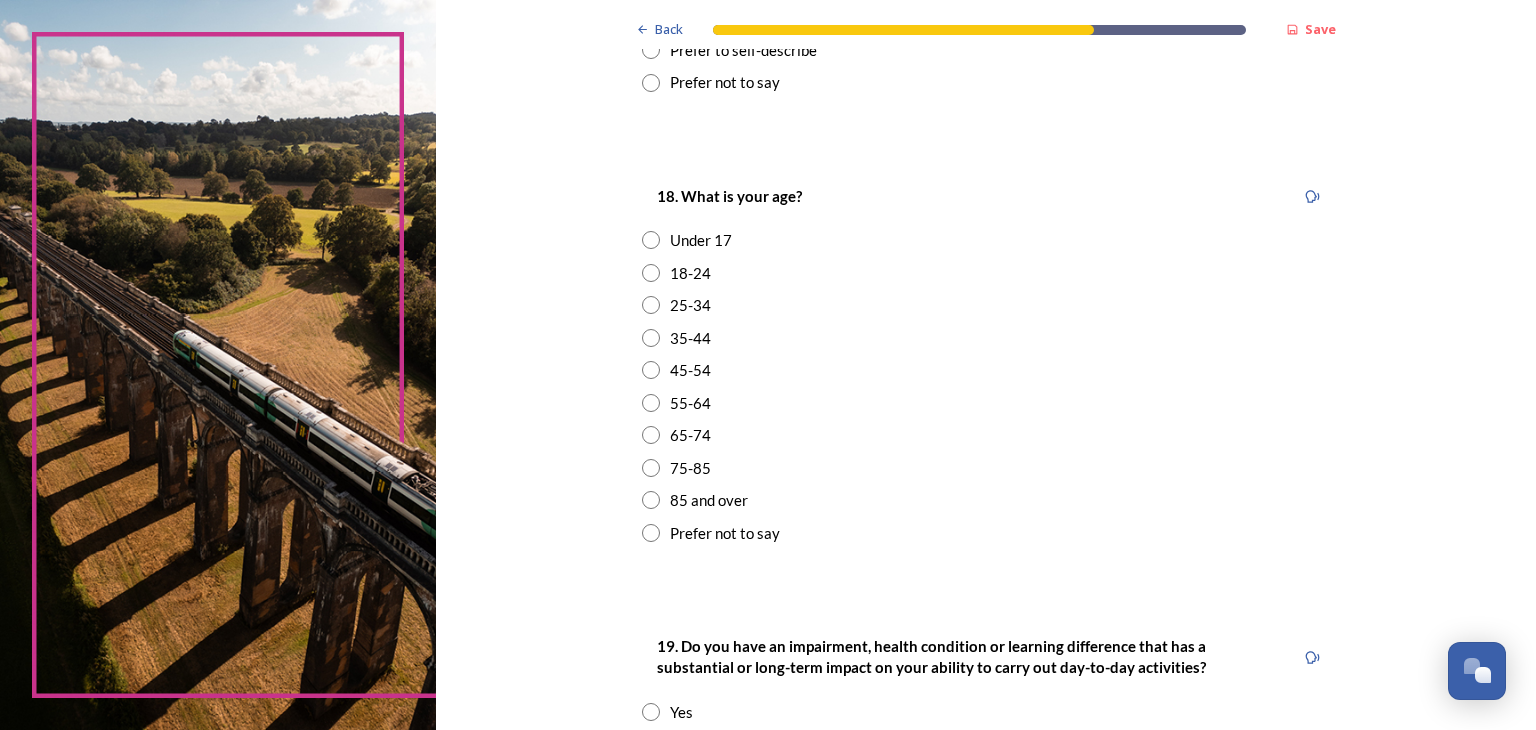 scroll, scrollTop: 526, scrollLeft: 0, axis: vertical 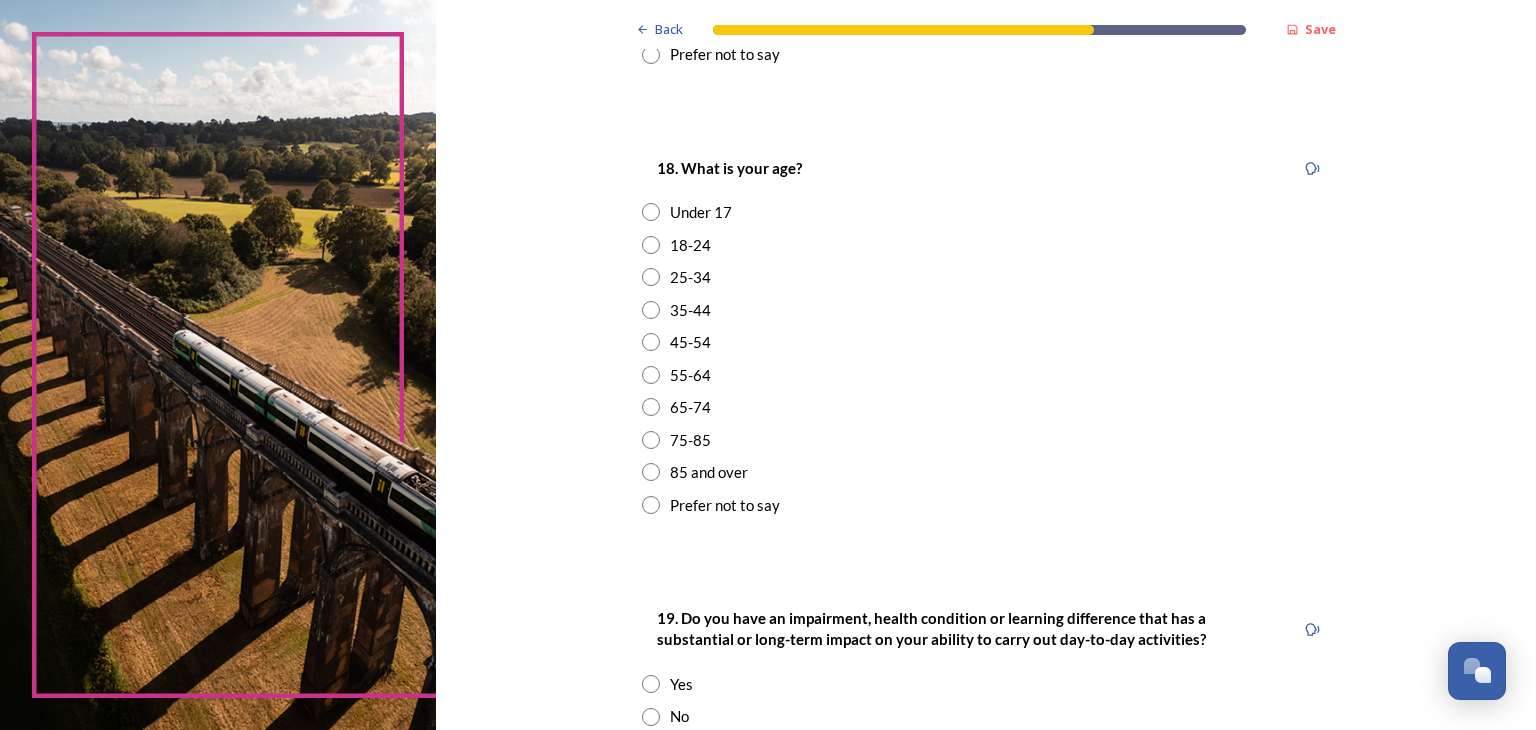 click at bounding box center [651, 440] 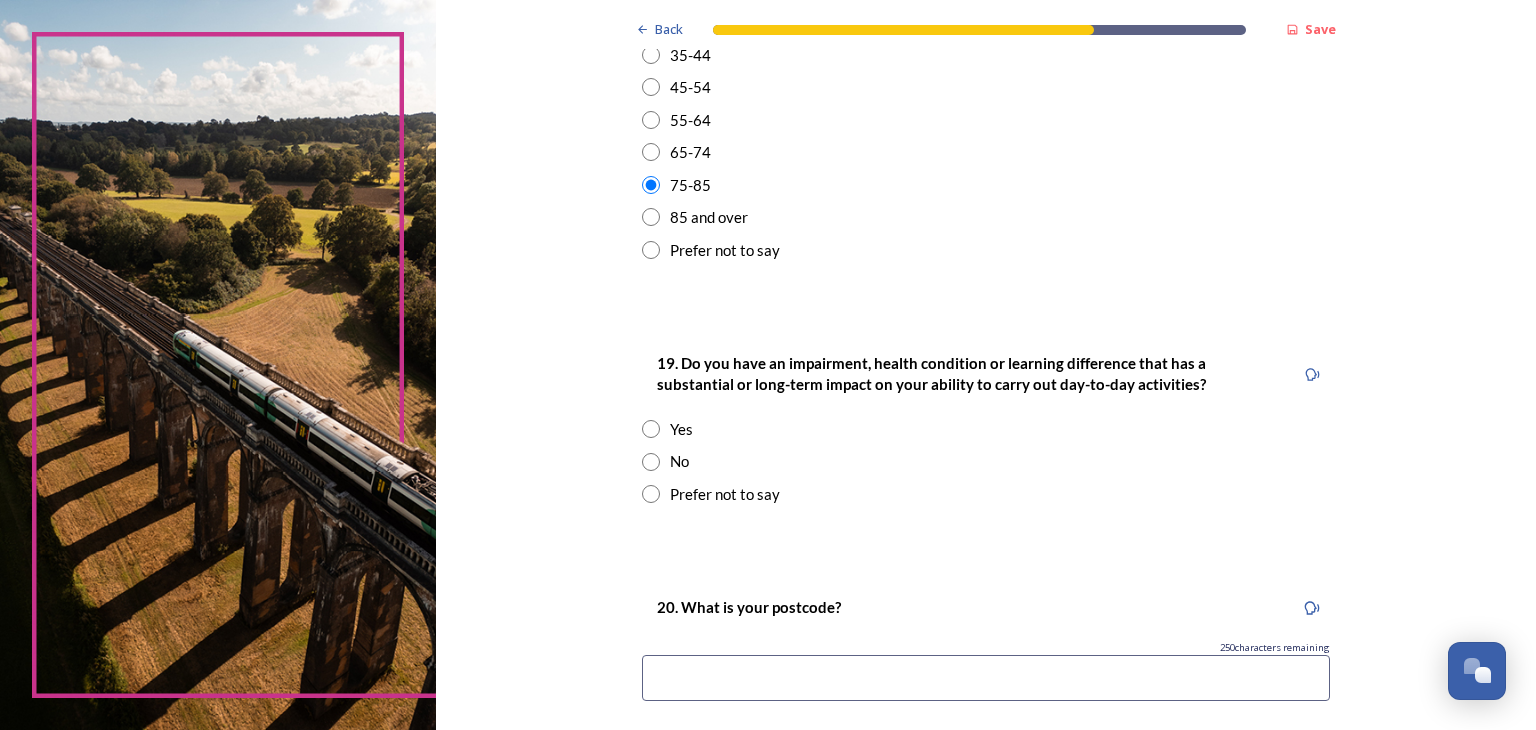 scroll, scrollTop: 785, scrollLeft: 0, axis: vertical 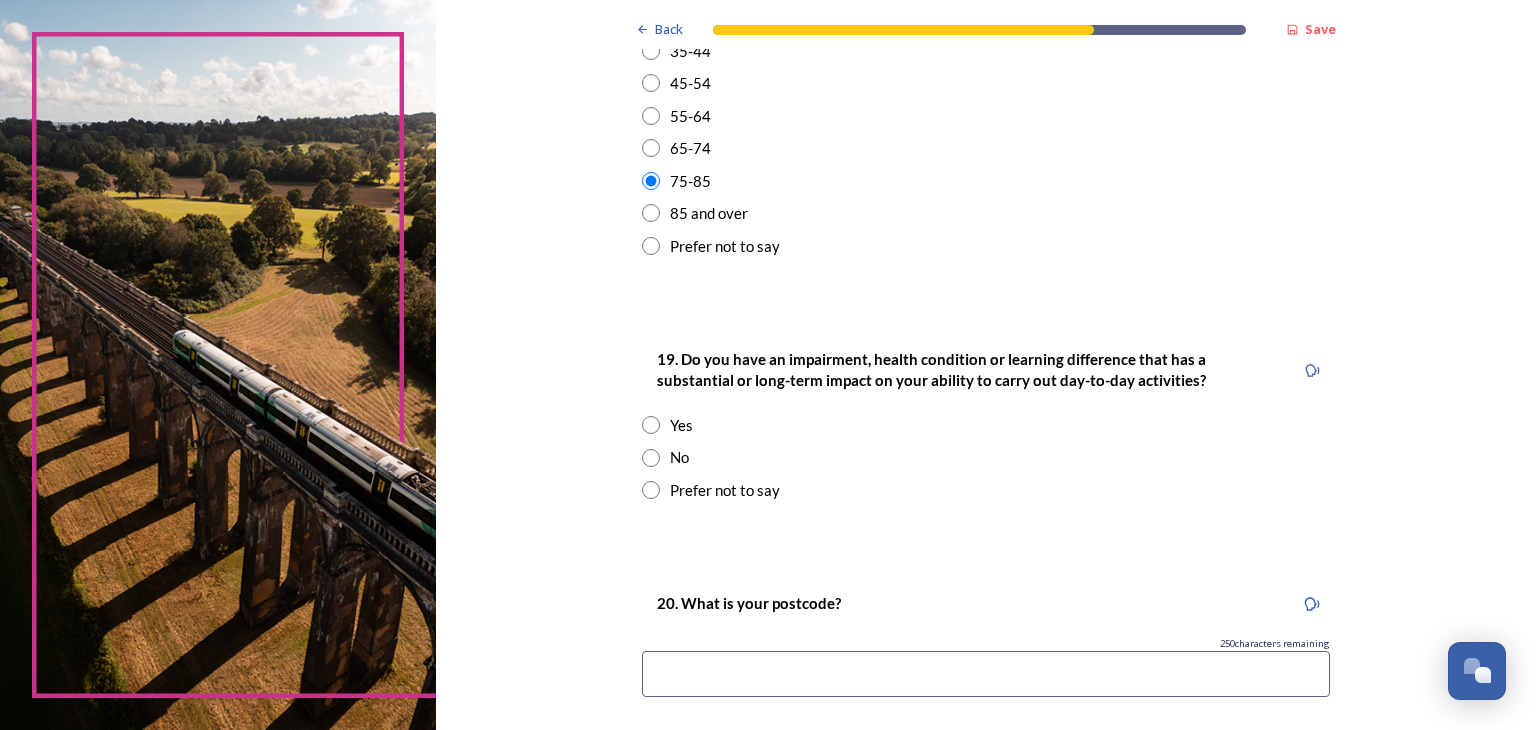 click at bounding box center (651, 458) 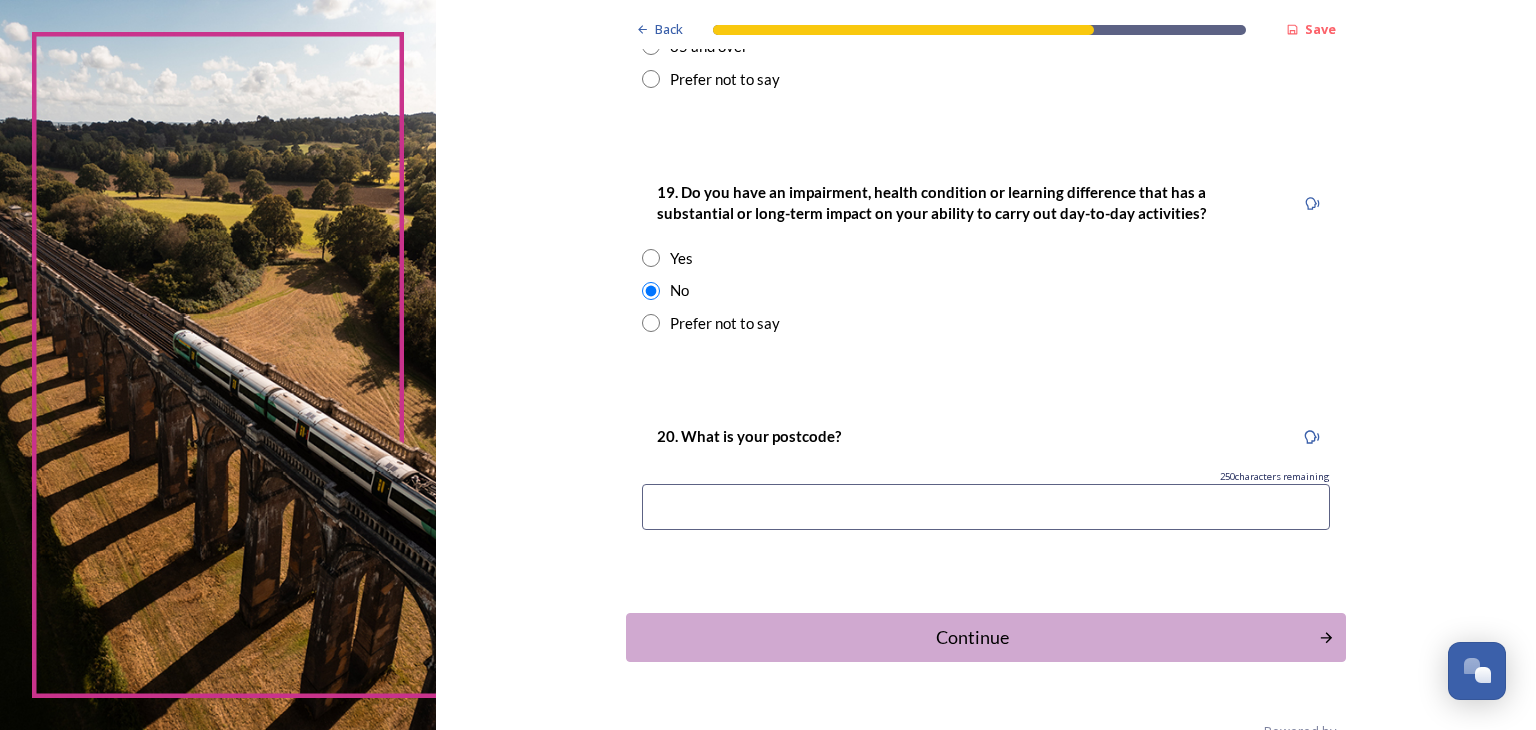 scroll, scrollTop: 964, scrollLeft: 0, axis: vertical 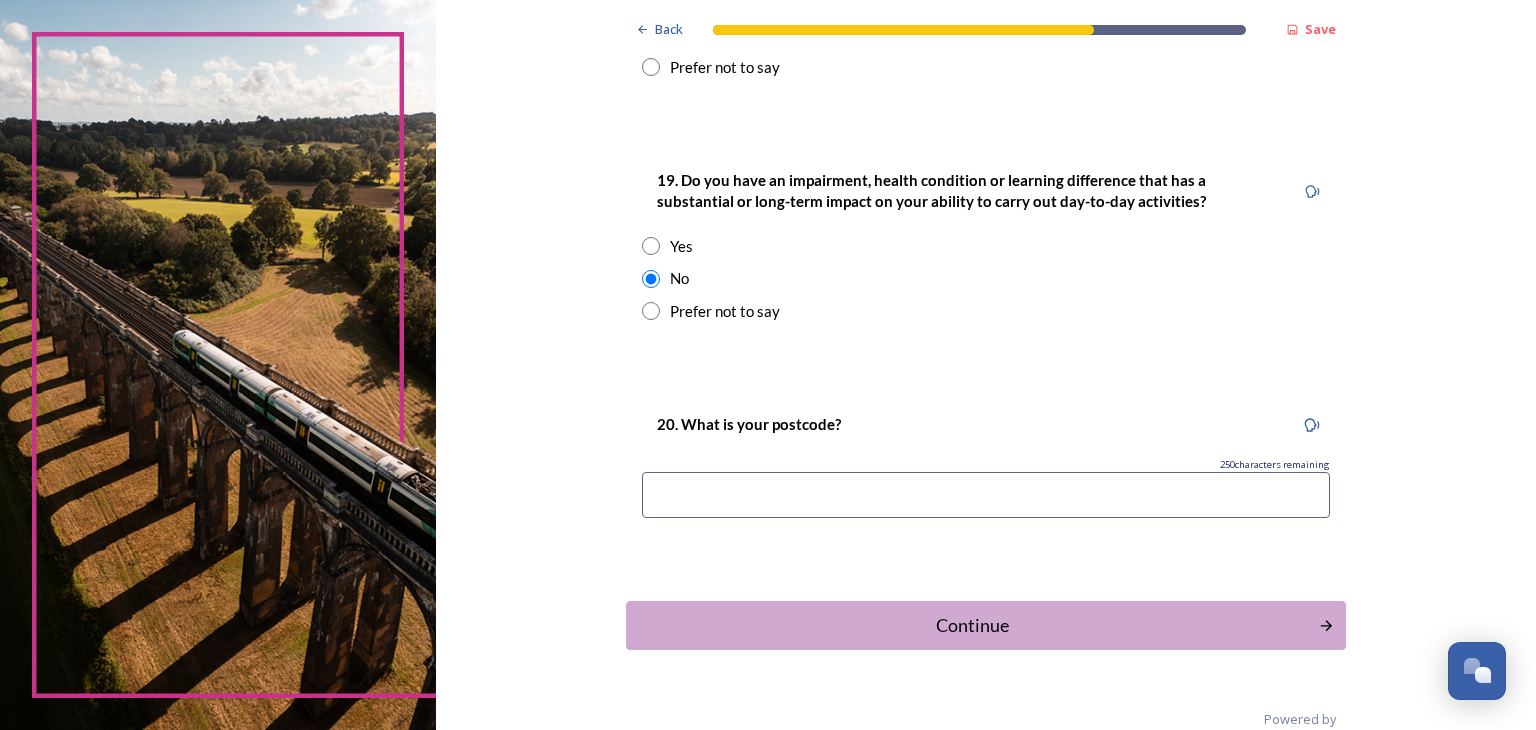 click at bounding box center [986, 495] 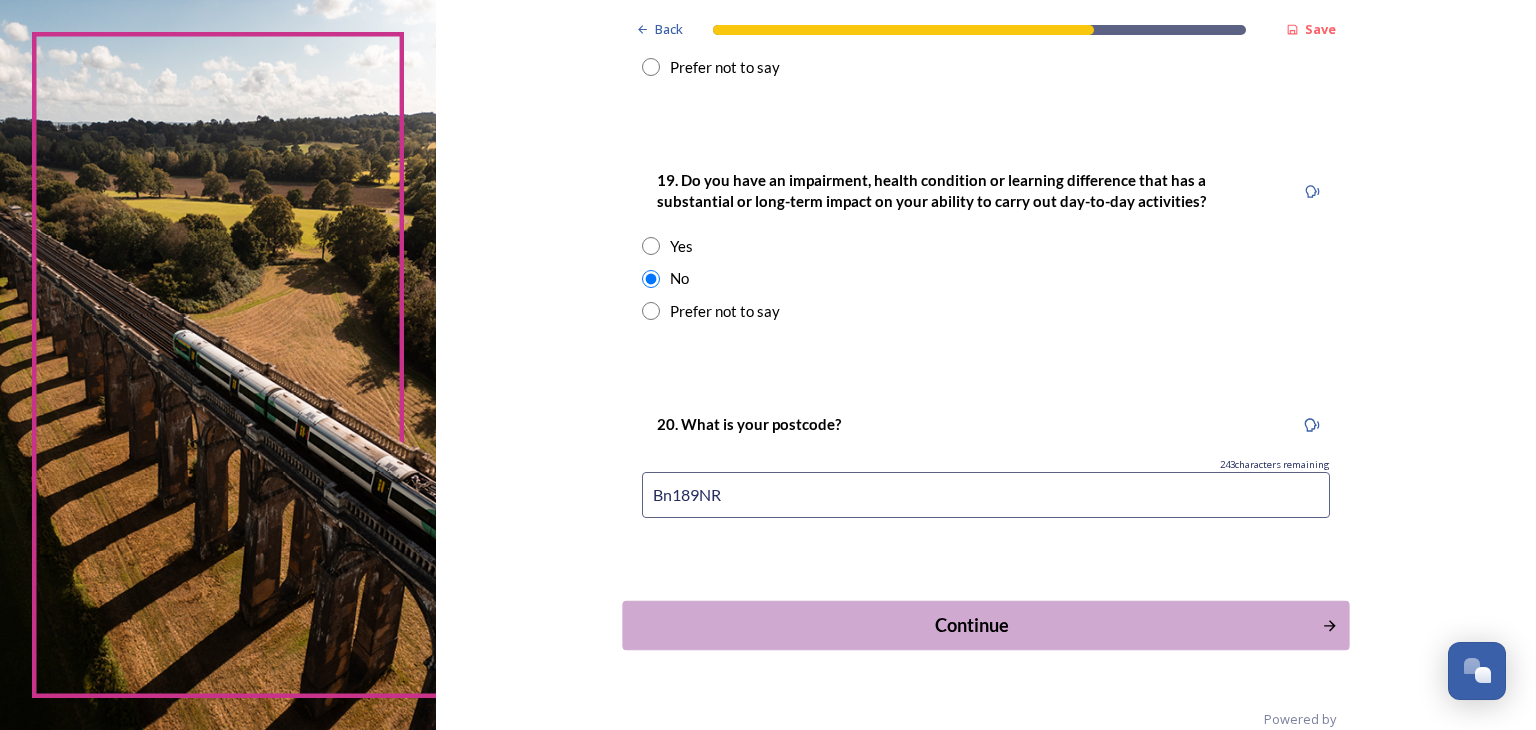 type on "Bn189NR" 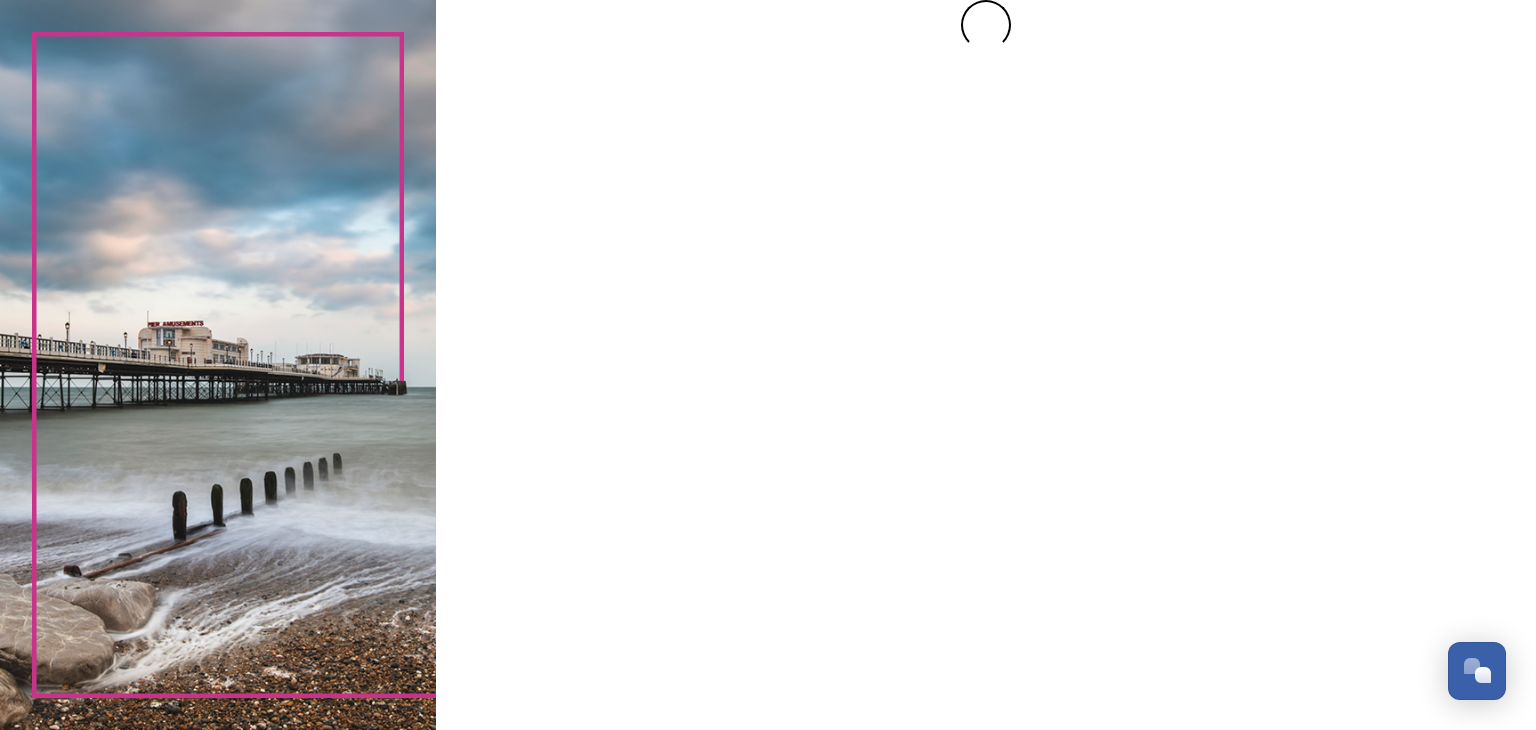 scroll, scrollTop: 0, scrollLeft: 0, axis: both 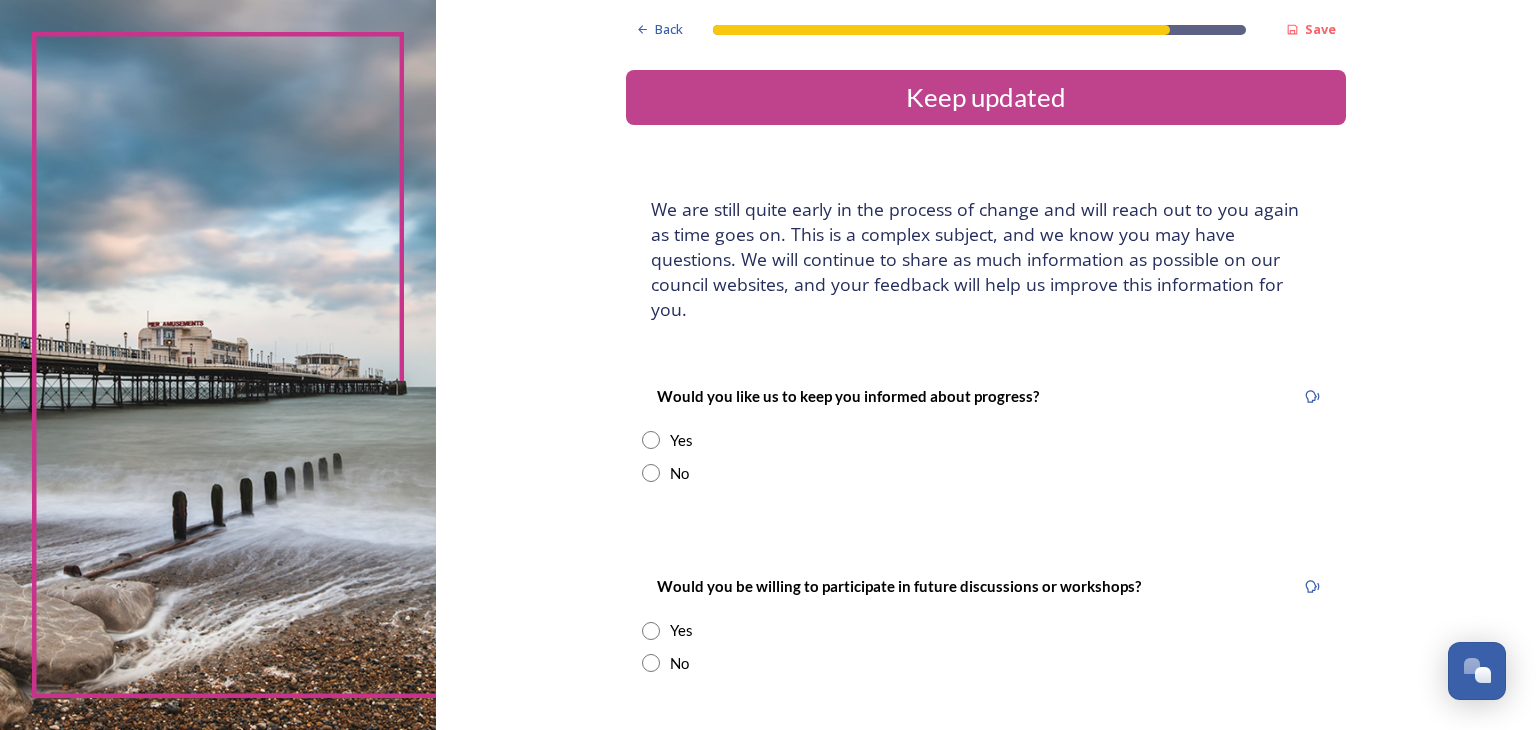 click at bounding box center (651, 440) 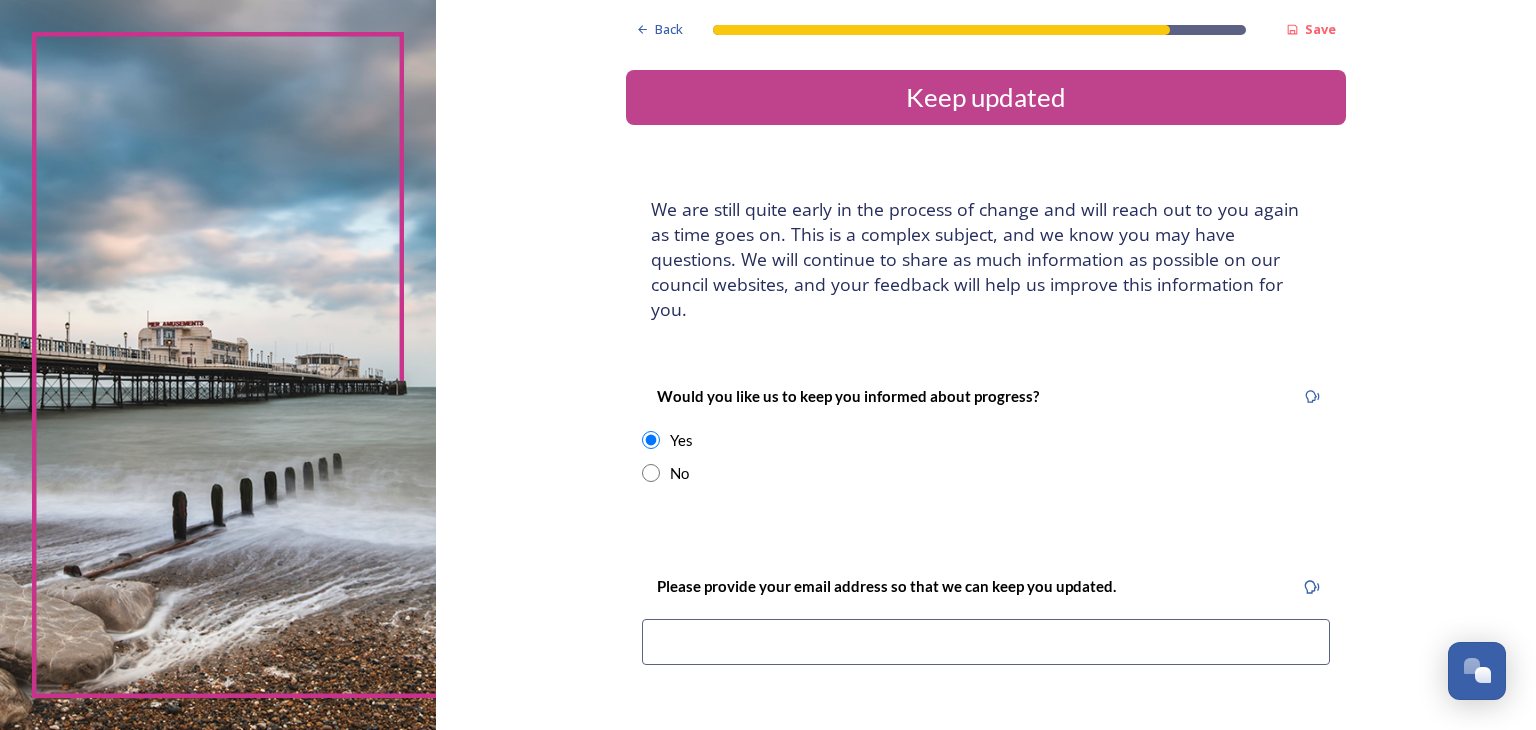 click at bounding box center [986, 642] 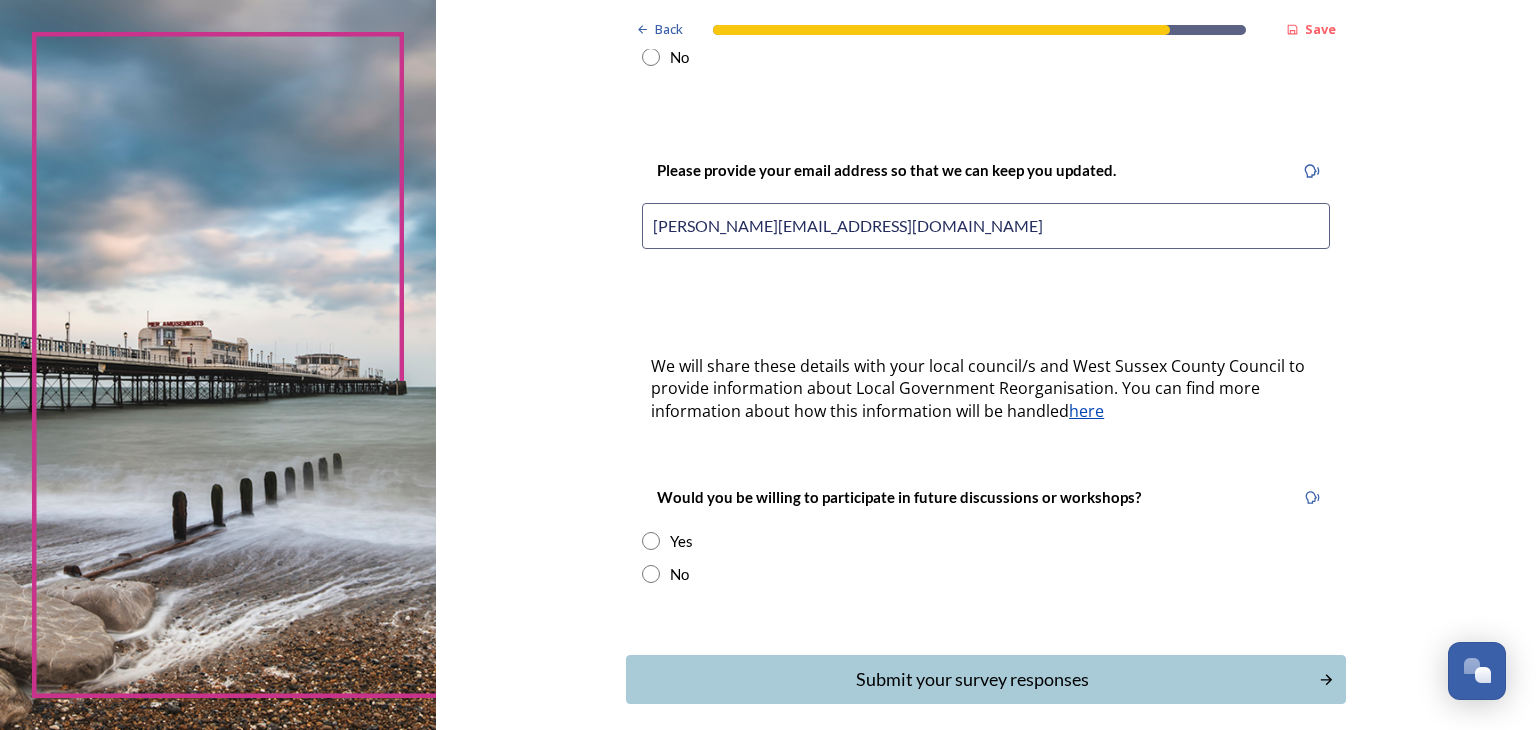 scroll, scrollTop: 420, scrollLeft: 0, axis: vertical 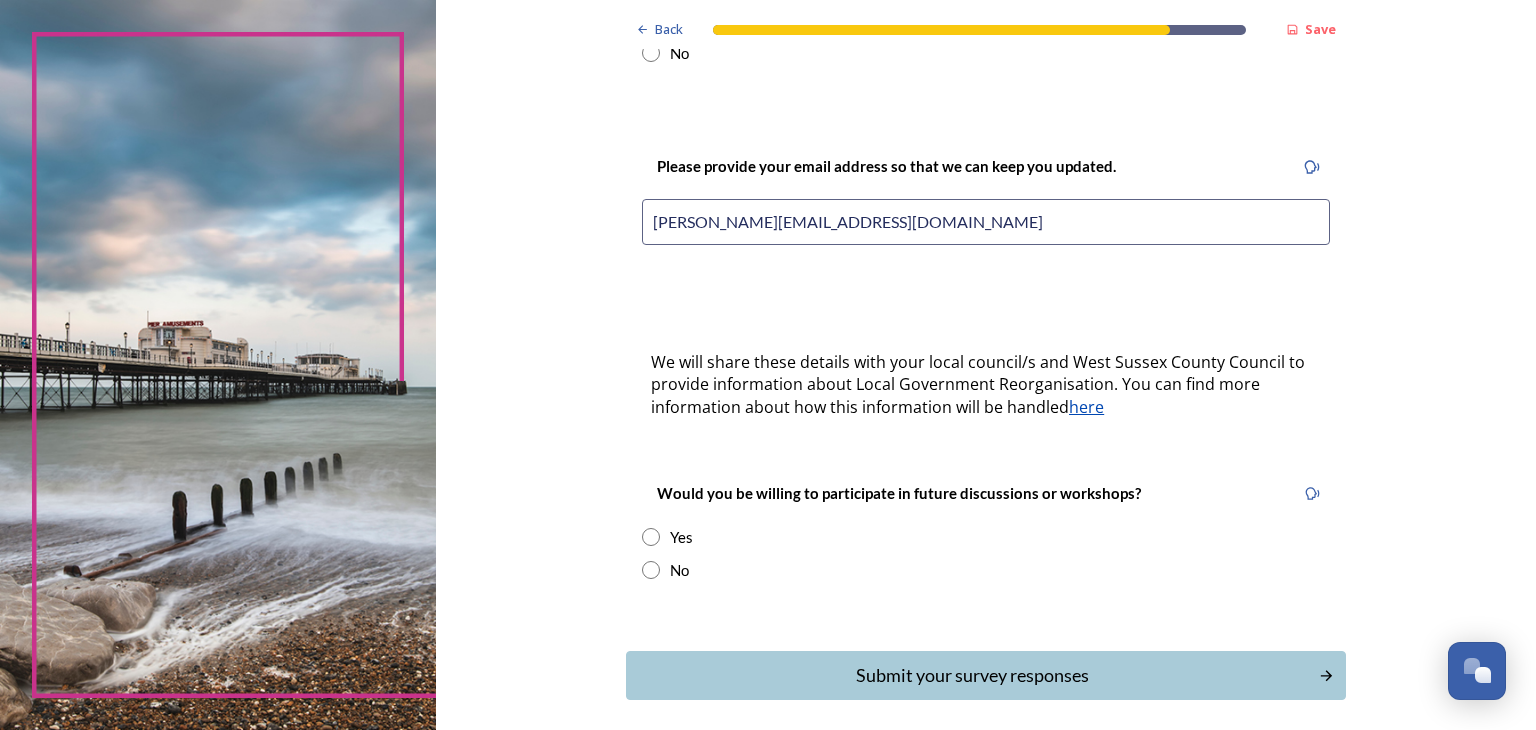 click at bounding box center (651, 537) 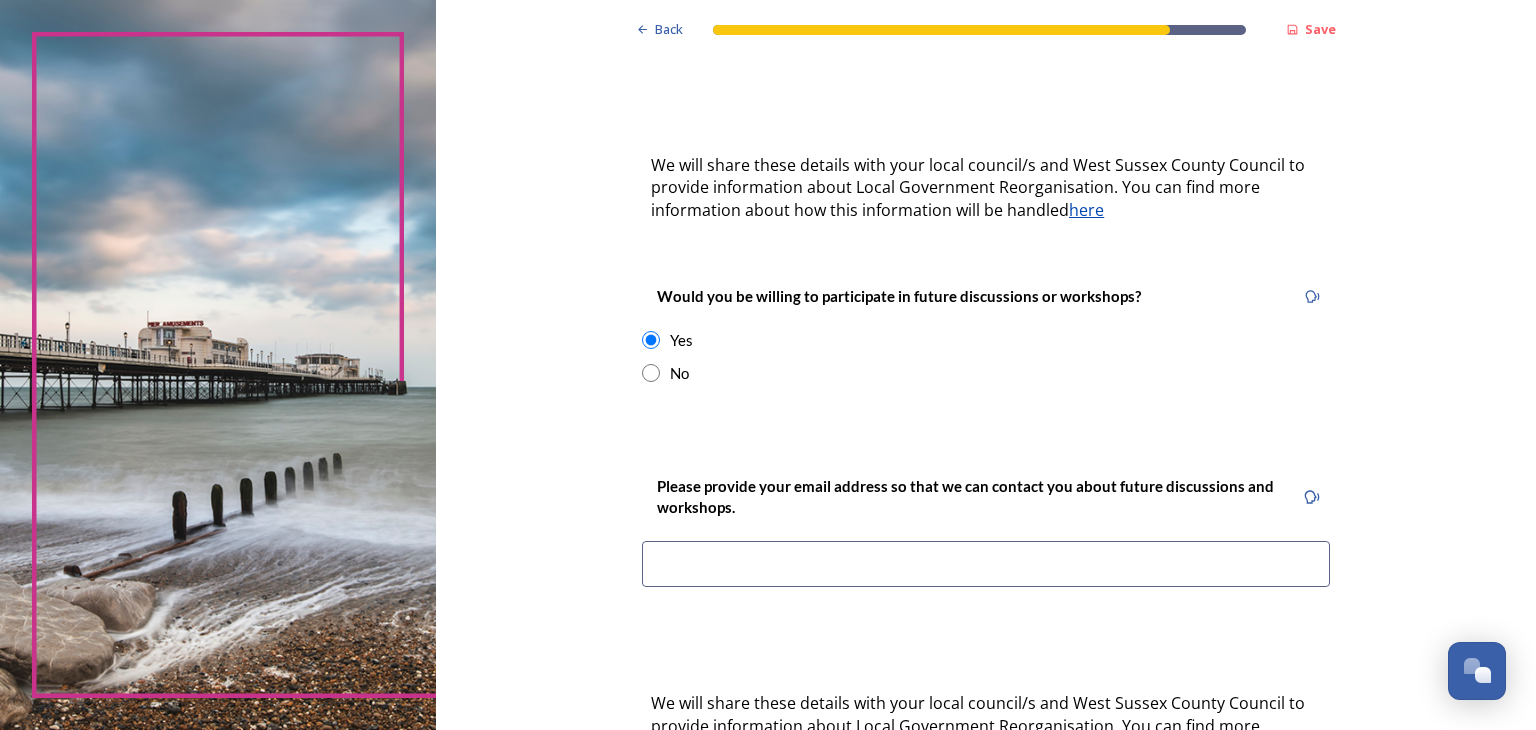 scroll, scrollTop: 639, scrollLeft: 0, axis: vertical 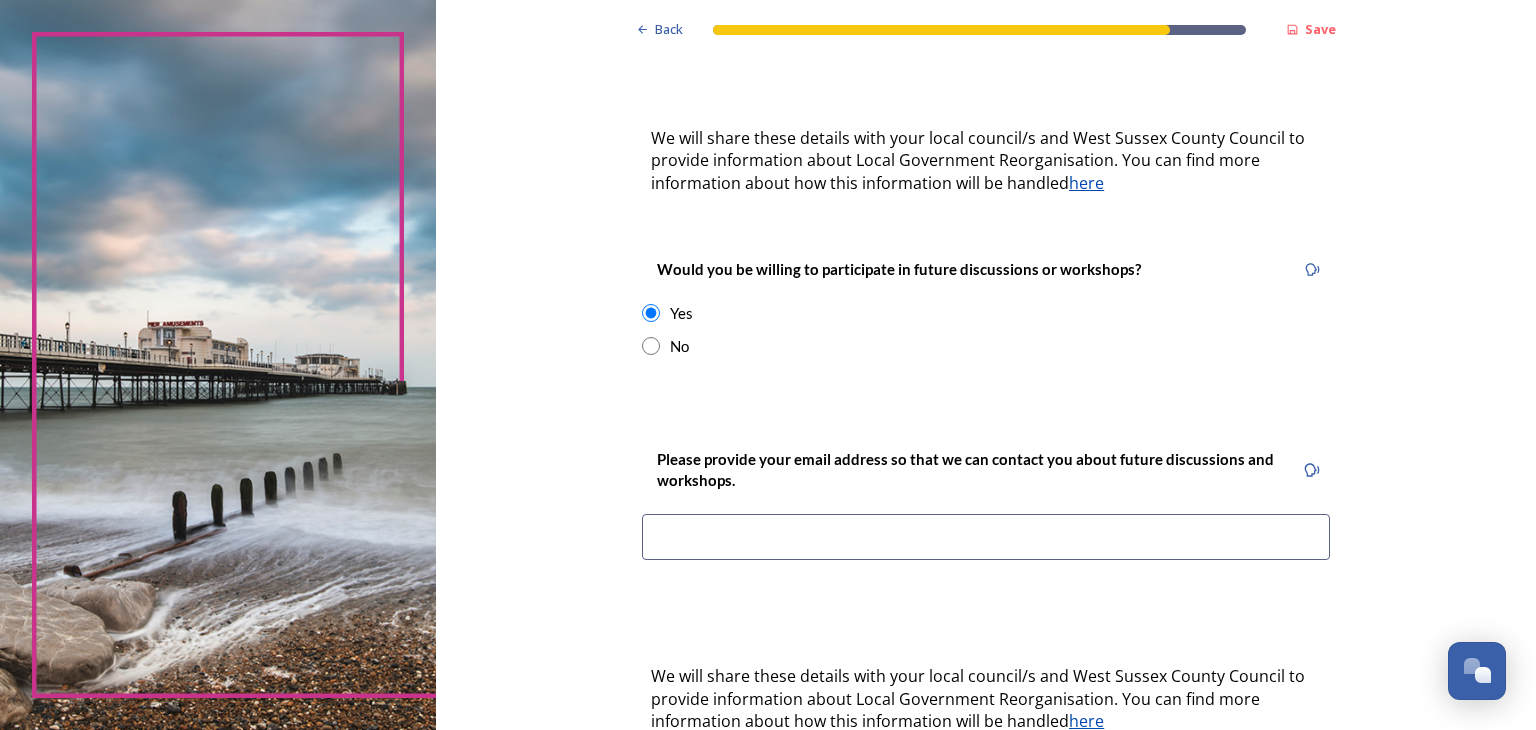 click at bounding box center (986, 537) 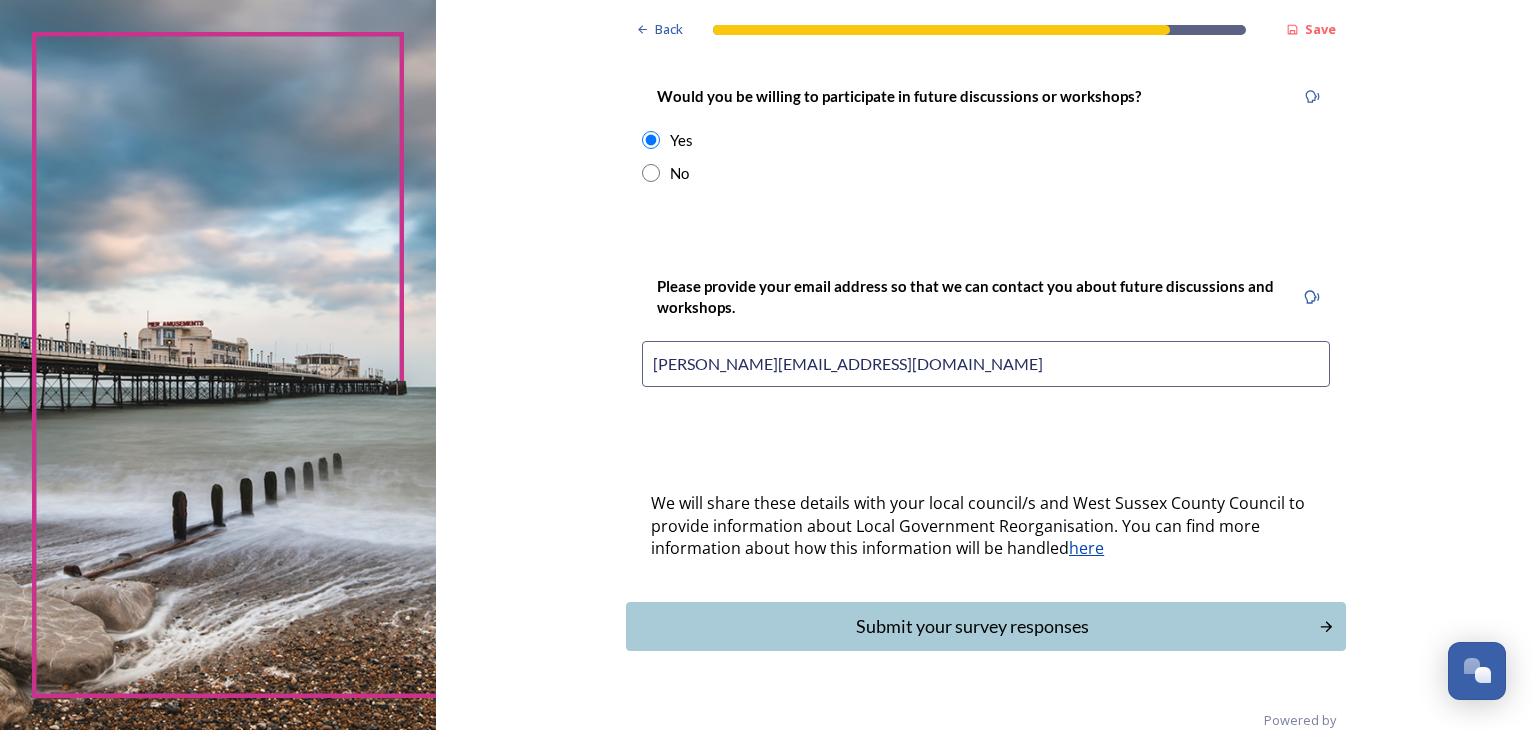 scroll, scrollTop: 828, scrollLeft: 0, axis: vertical 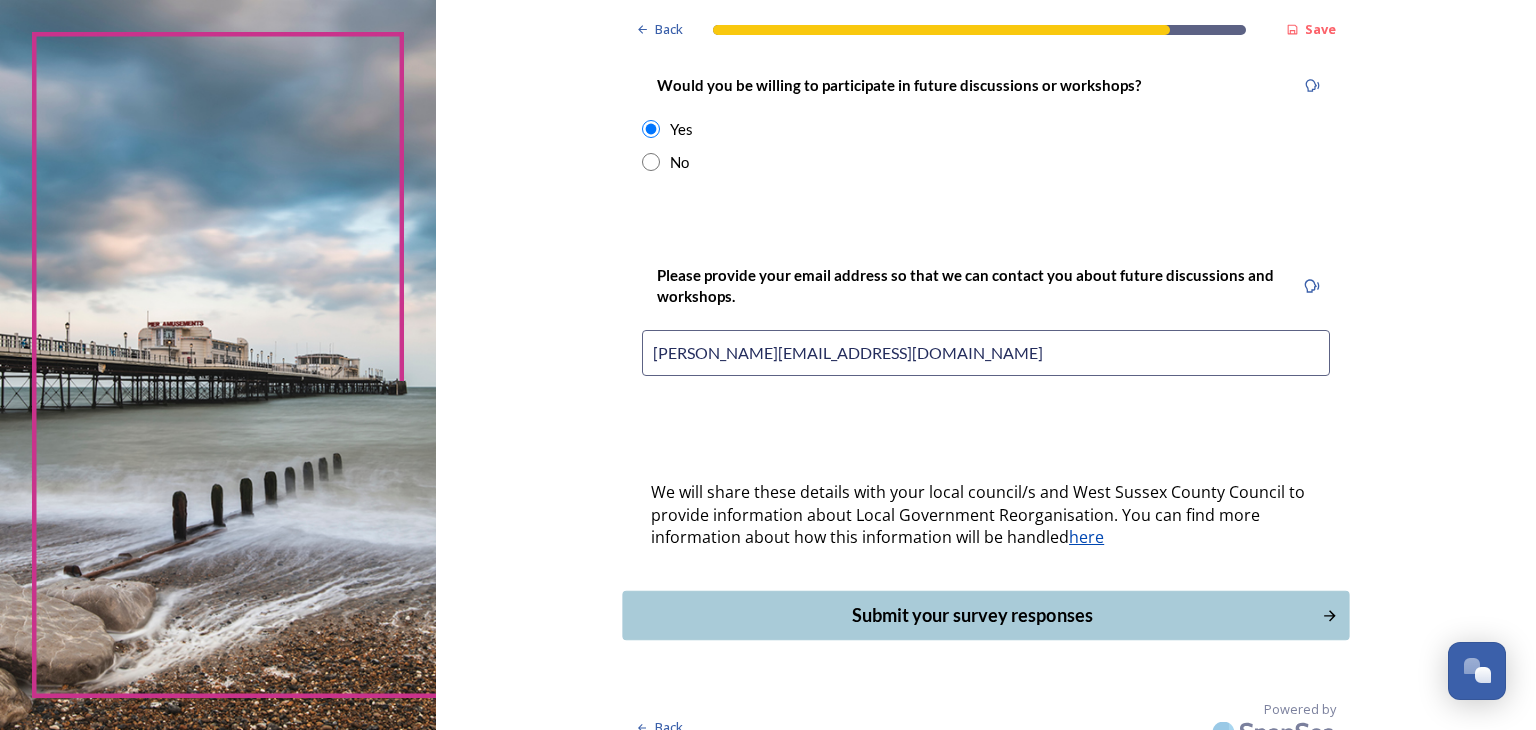click on "Submit your survey responses" at bounding box center [972, 615] 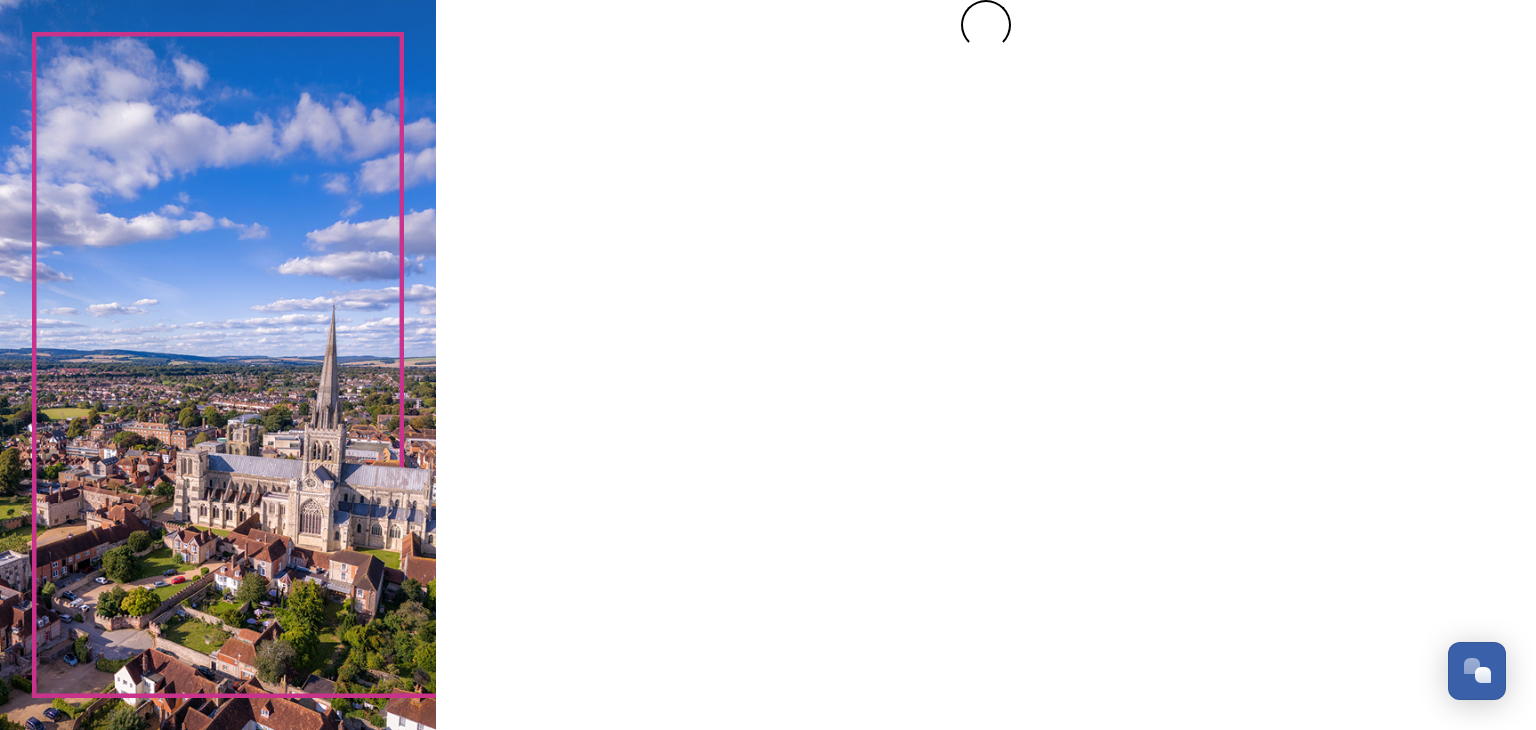 scroll, scrollTop: 0, scrollLeft: 0, axis: both 